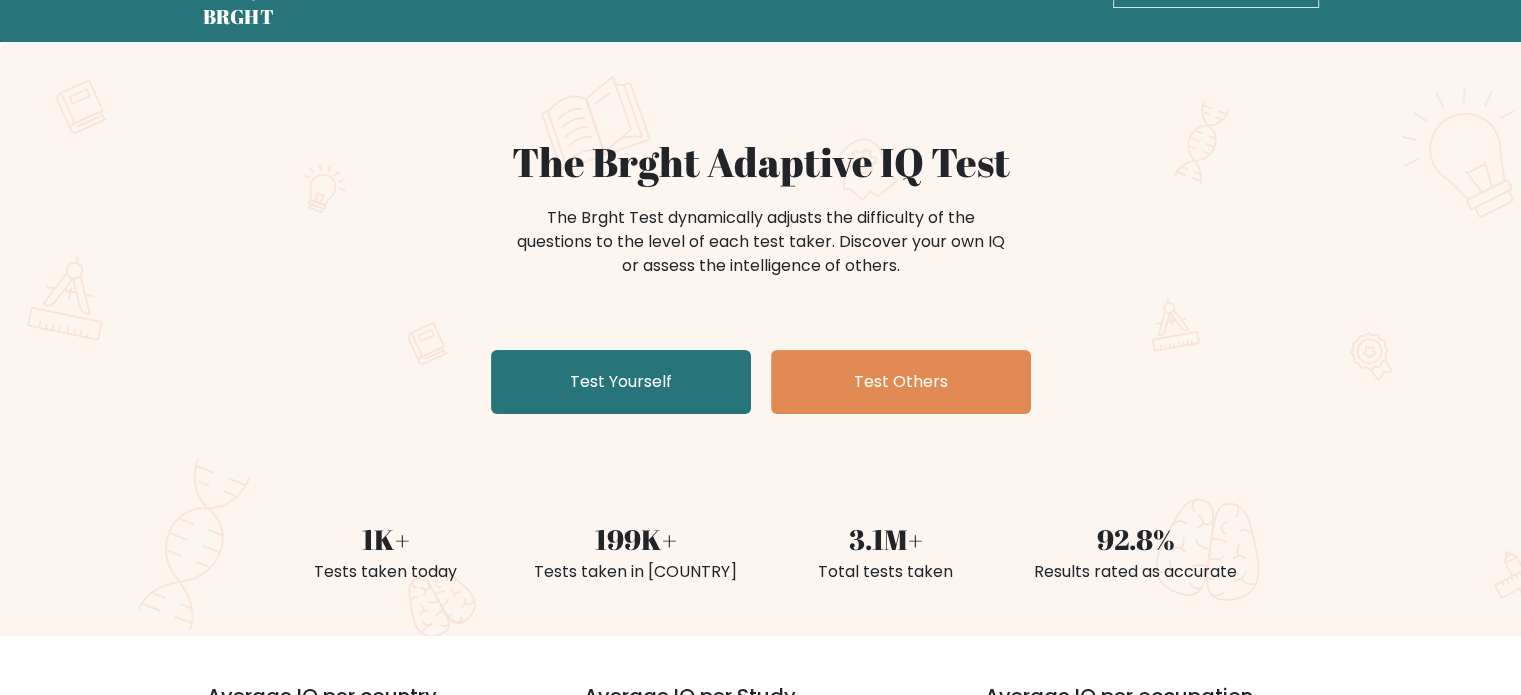 scroll, scrollTop: 58, scrollLeft: 0, axis: vertical 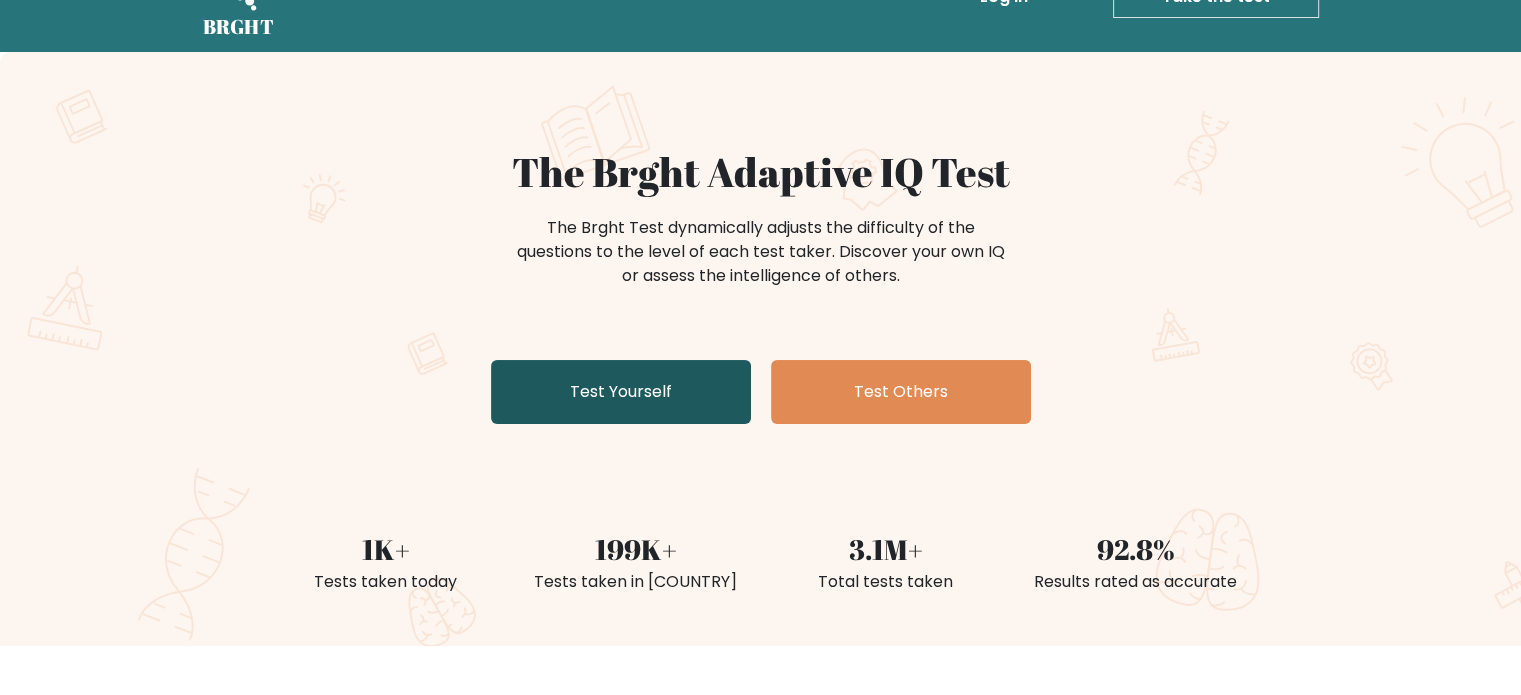 click on "Test Yourself" at bounding box center [621, 392] 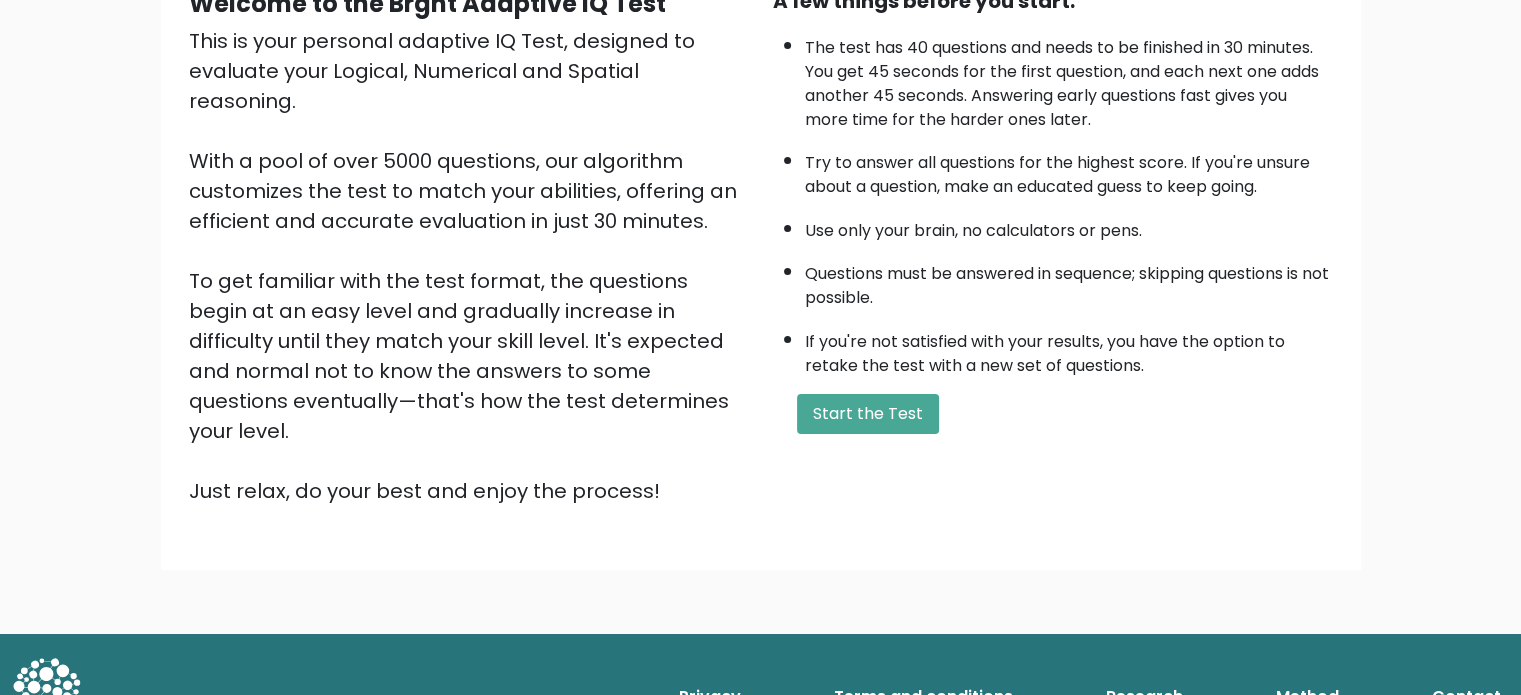 scroll, scrollTop: 220, scrollLeft: 0, axis: vertical 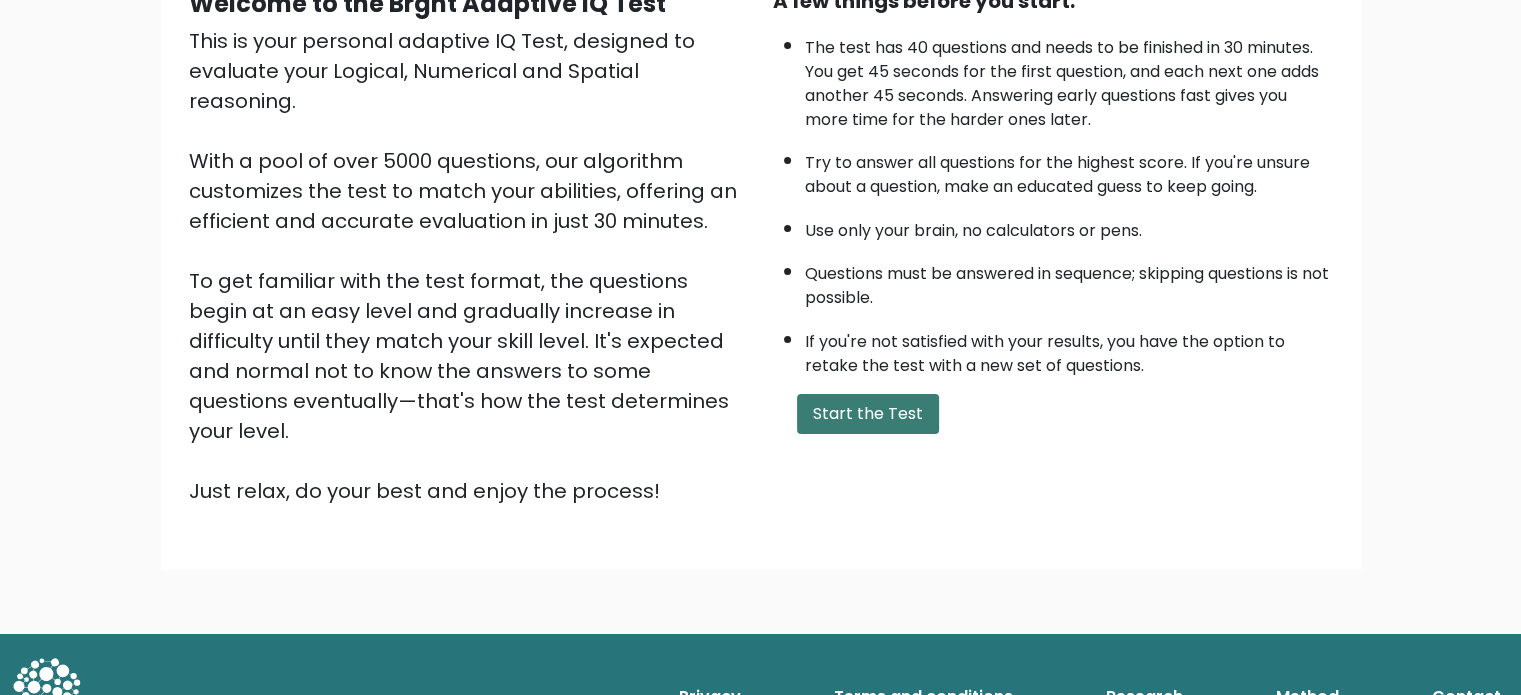 click on "Start the Test" at bounding box center [868, 414] 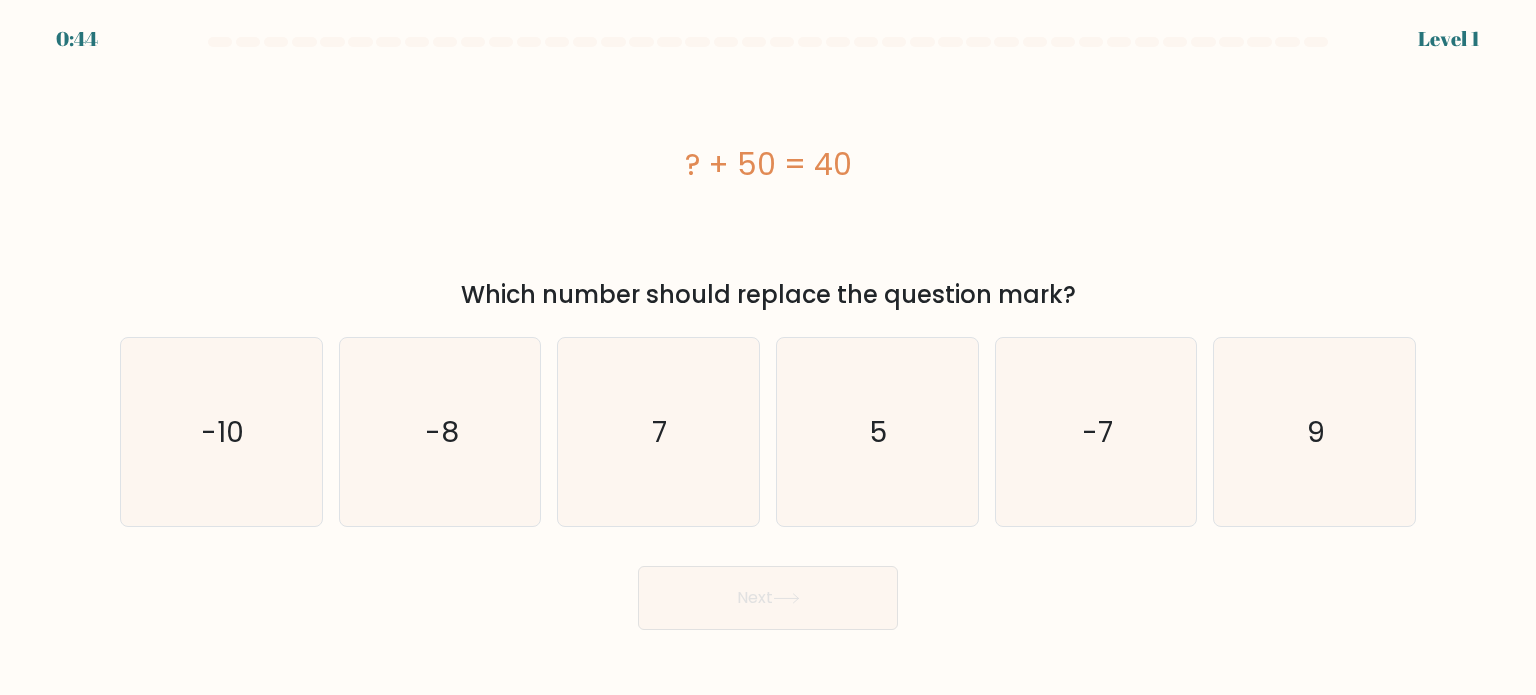 scroll, scrollTop: 0, scrollLeft: 0, axis: both 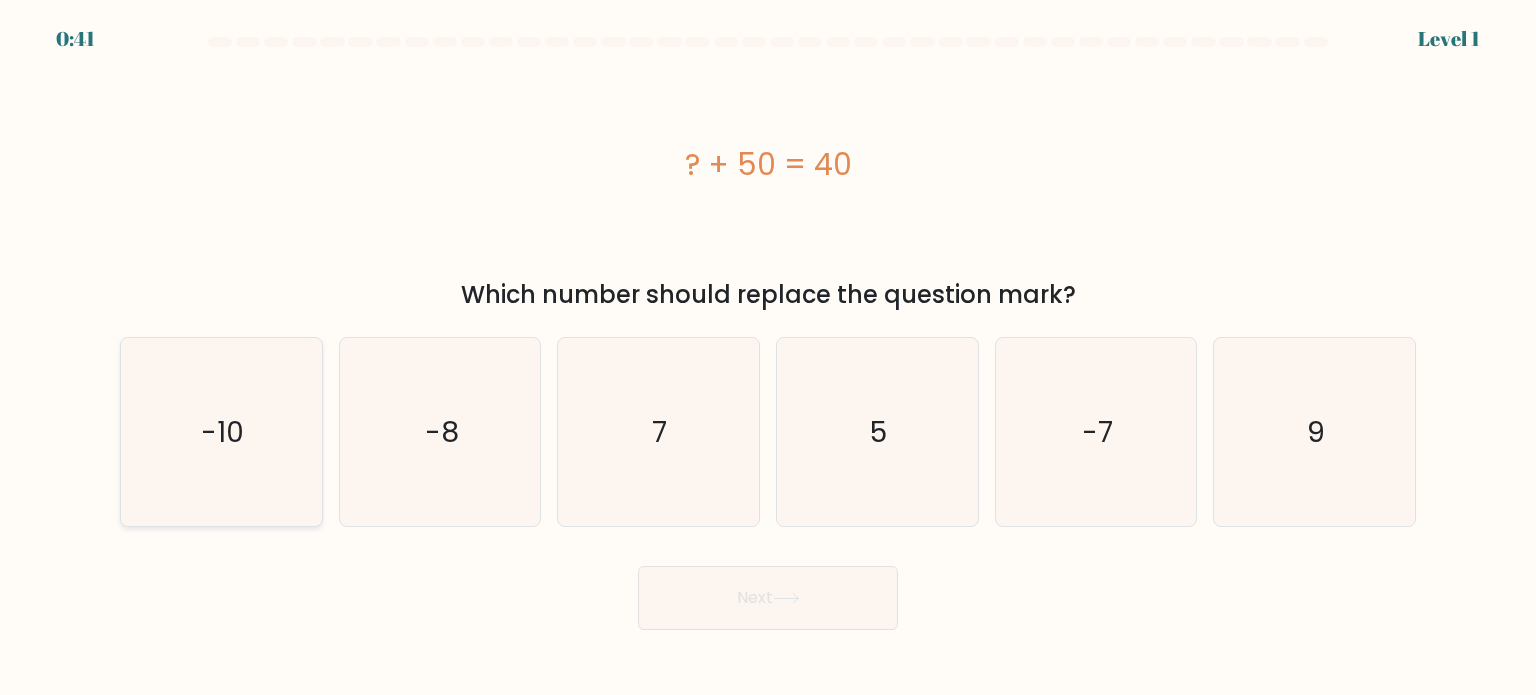 click on "-10" 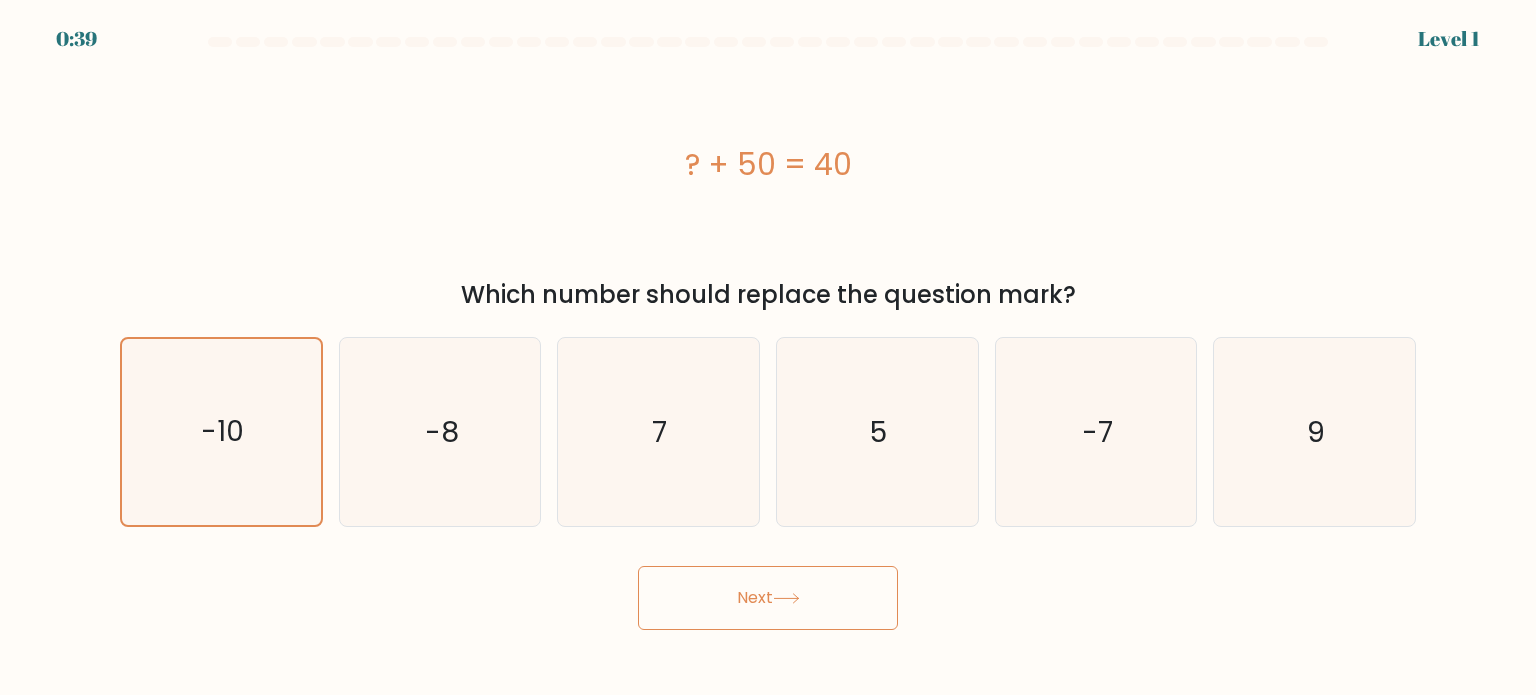 click on "Next" at bounding box center [768, 598] 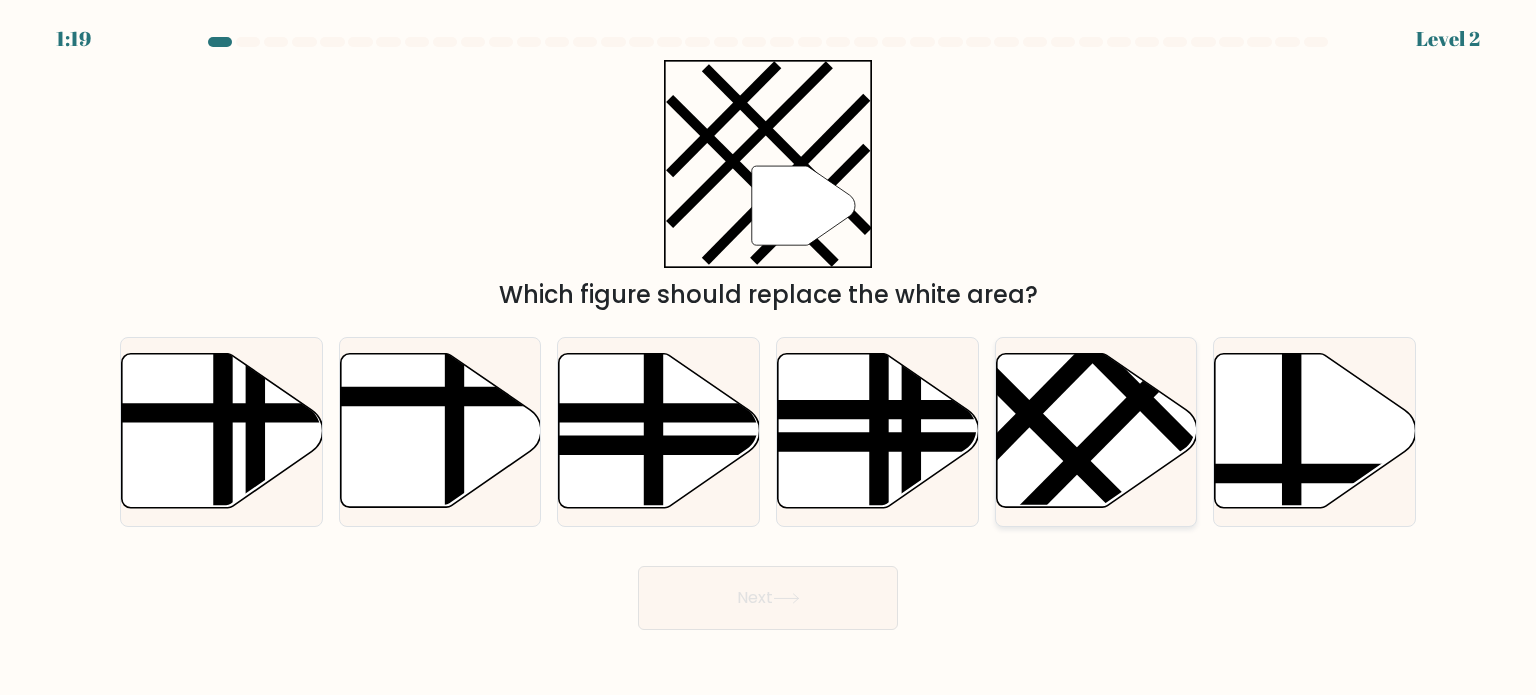 click 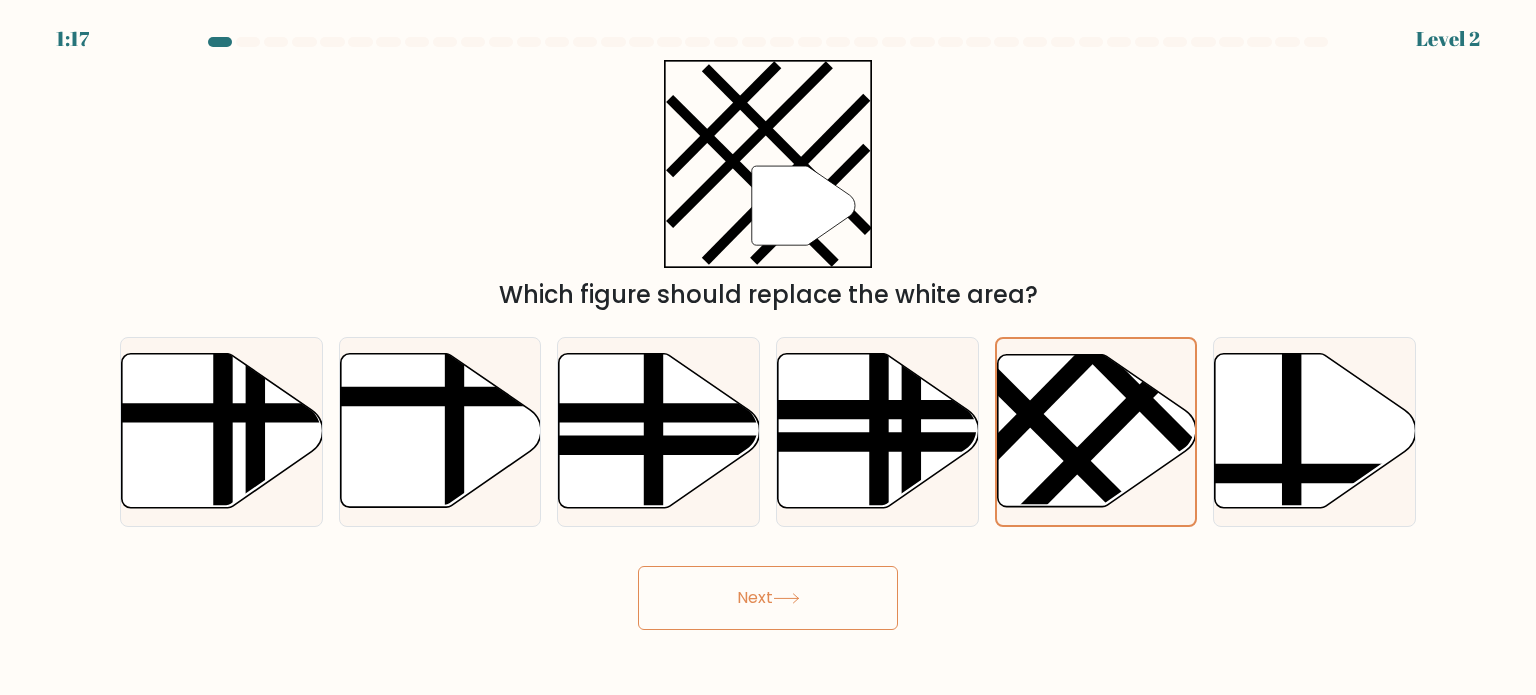 click on "Next" at bounding box center (768, 598) 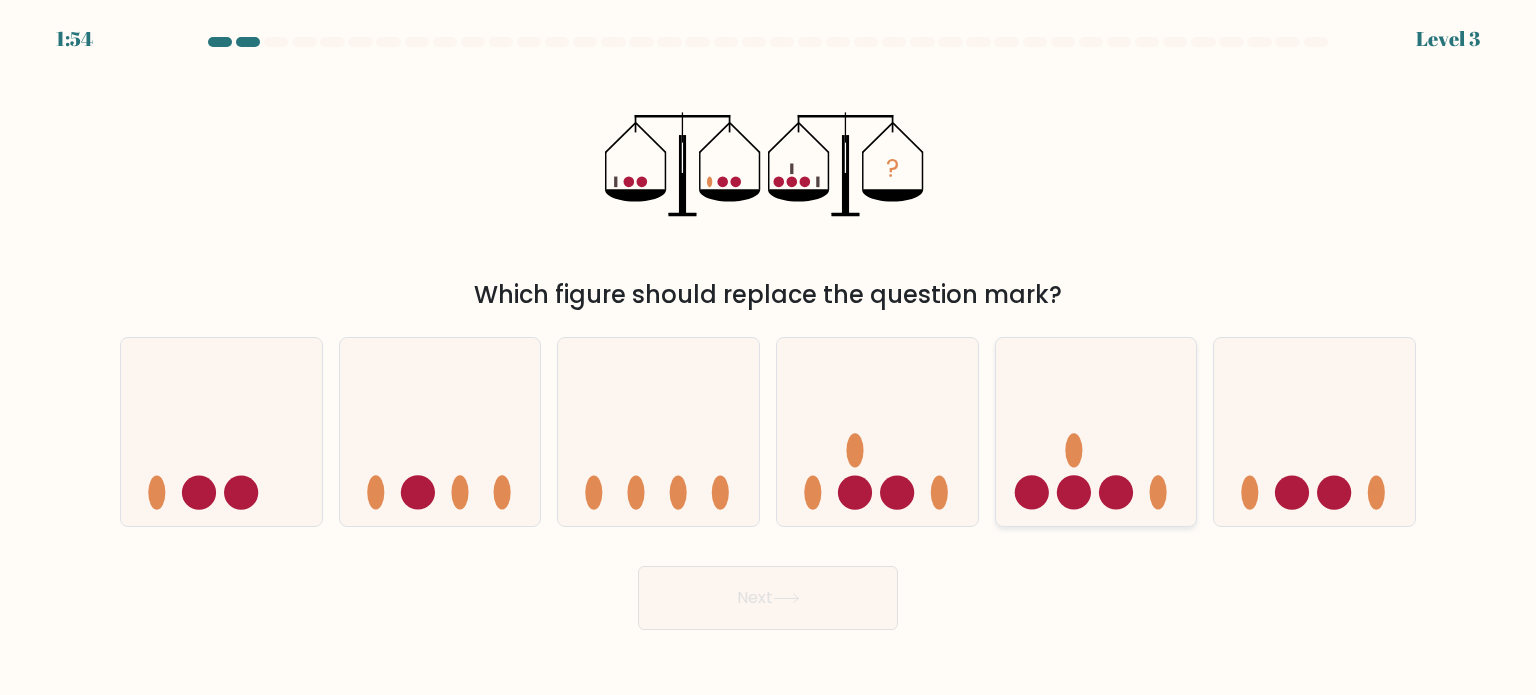 click 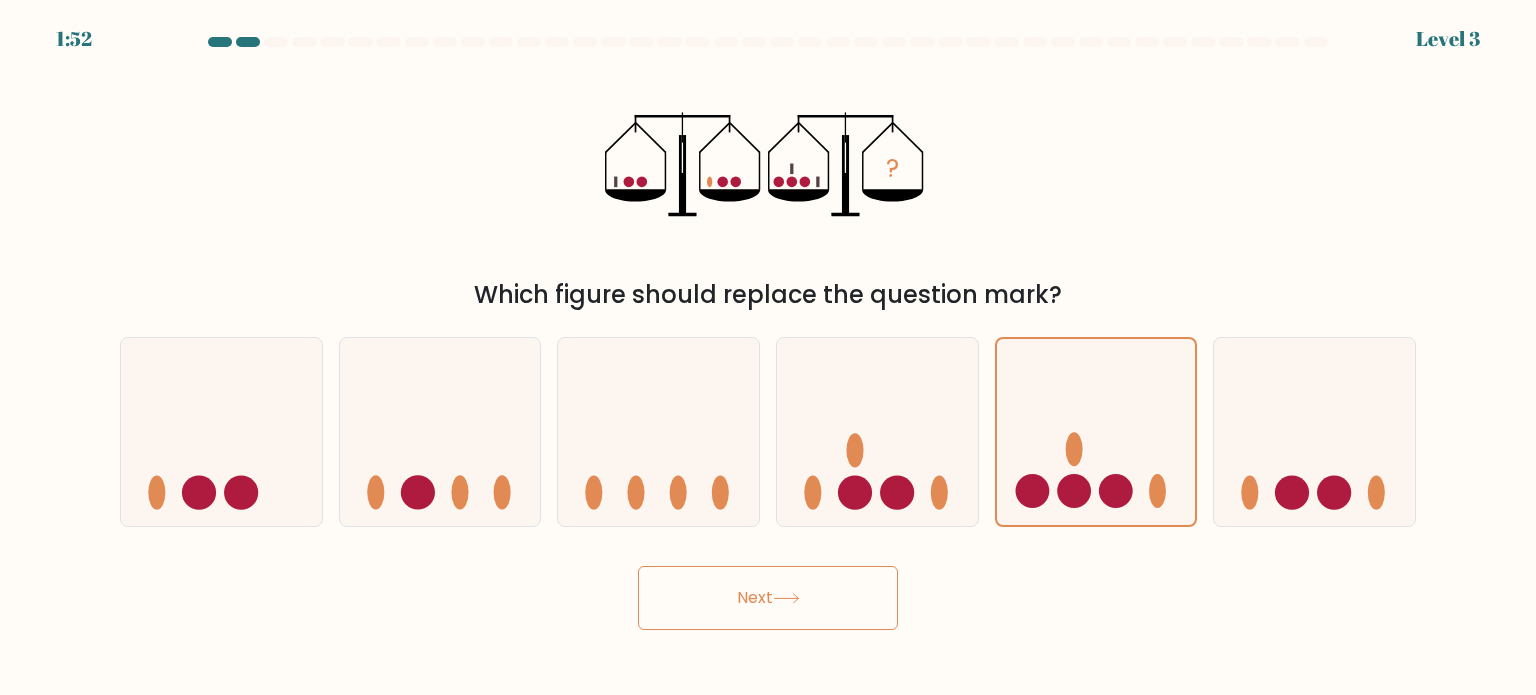 click on "Next" at bounding box center (768, 598) 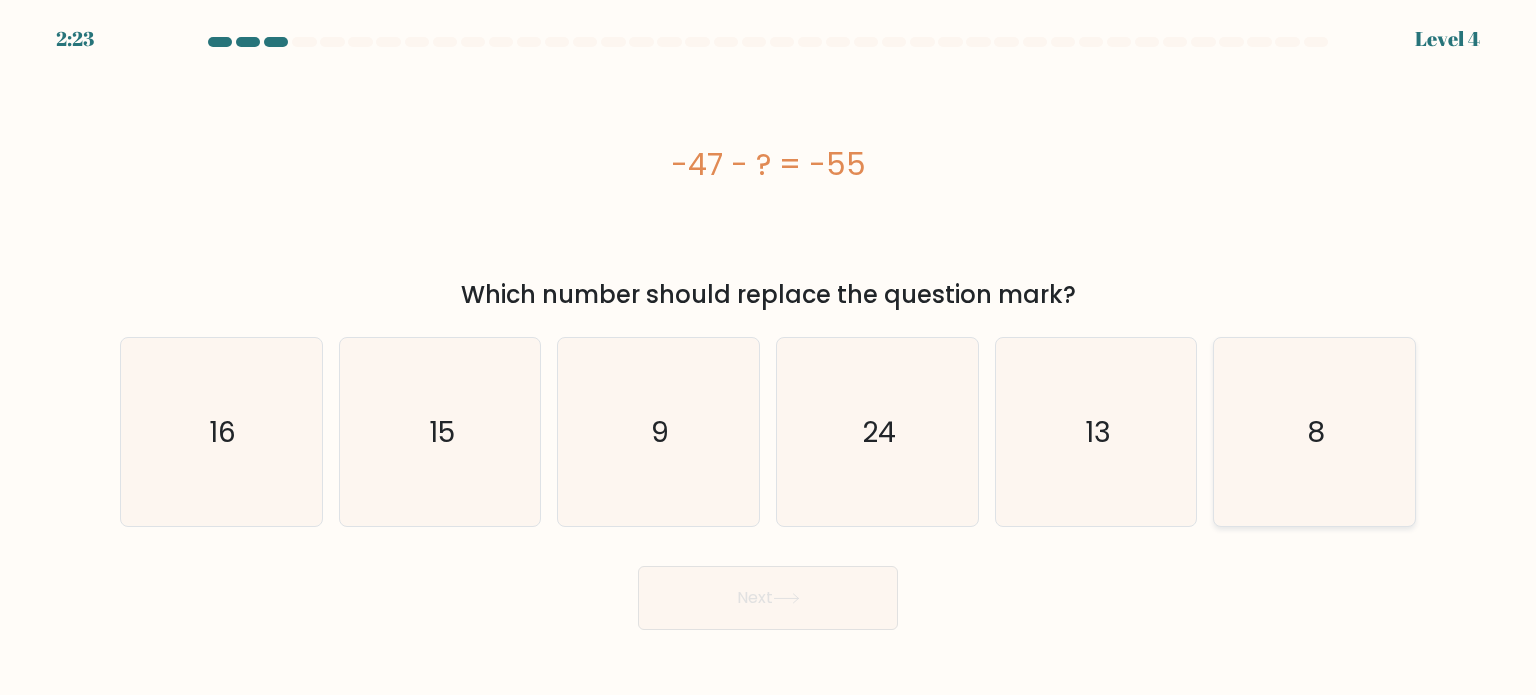 click on "8" 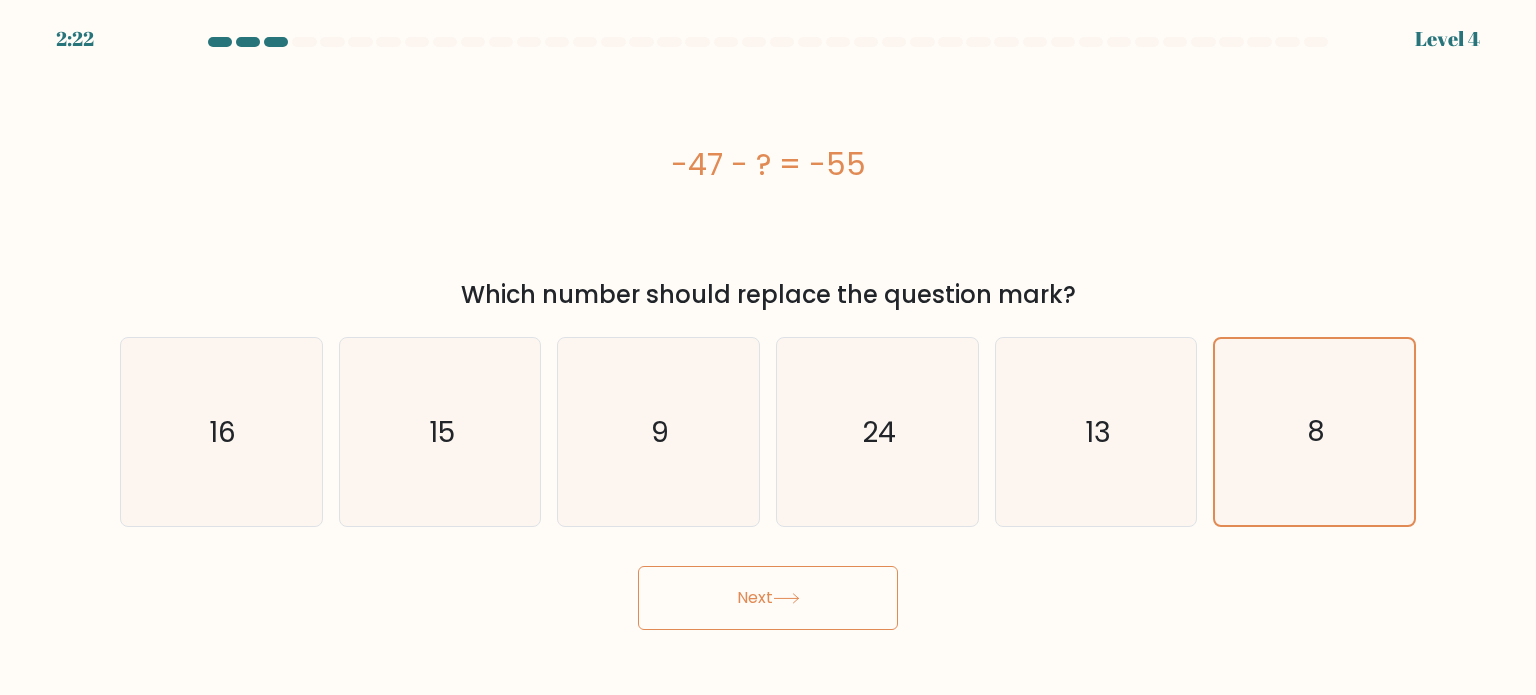 click on "Next" at bounding box center [768, 598] 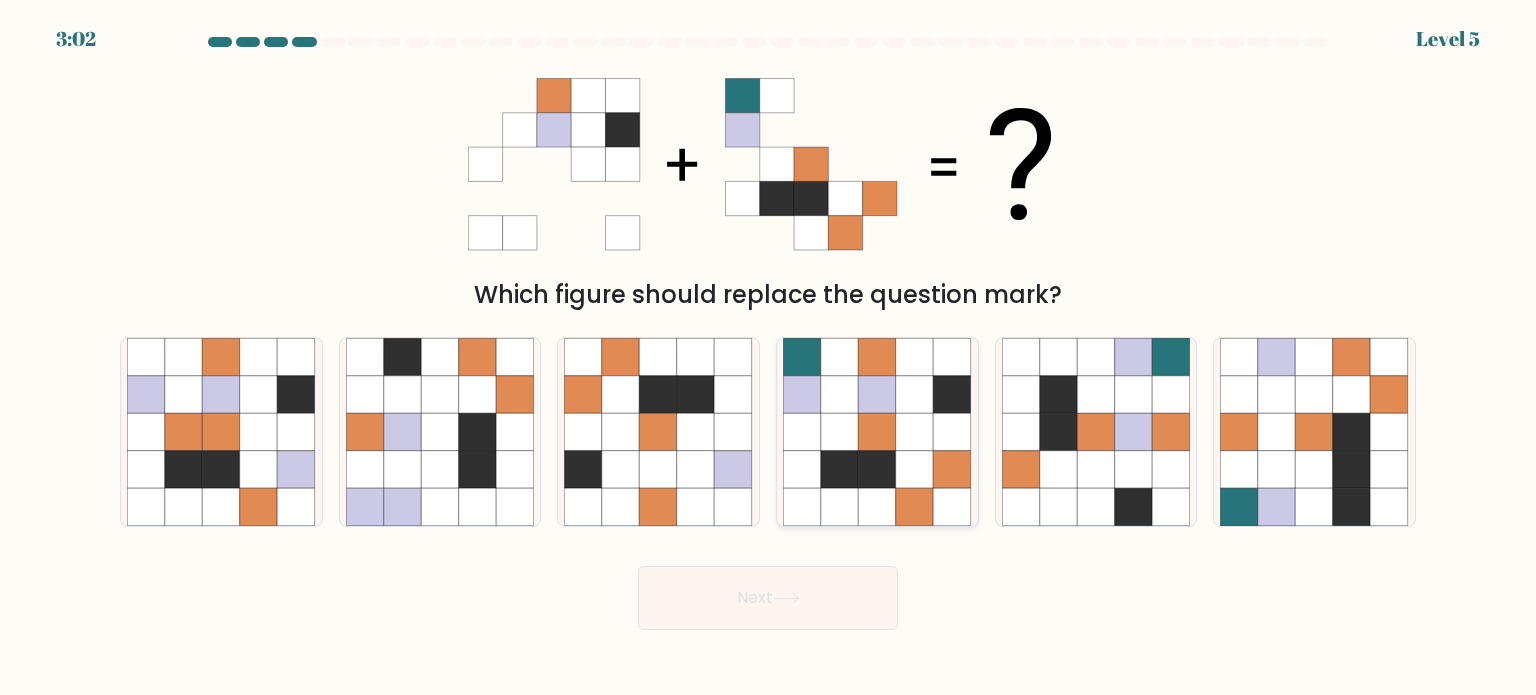click 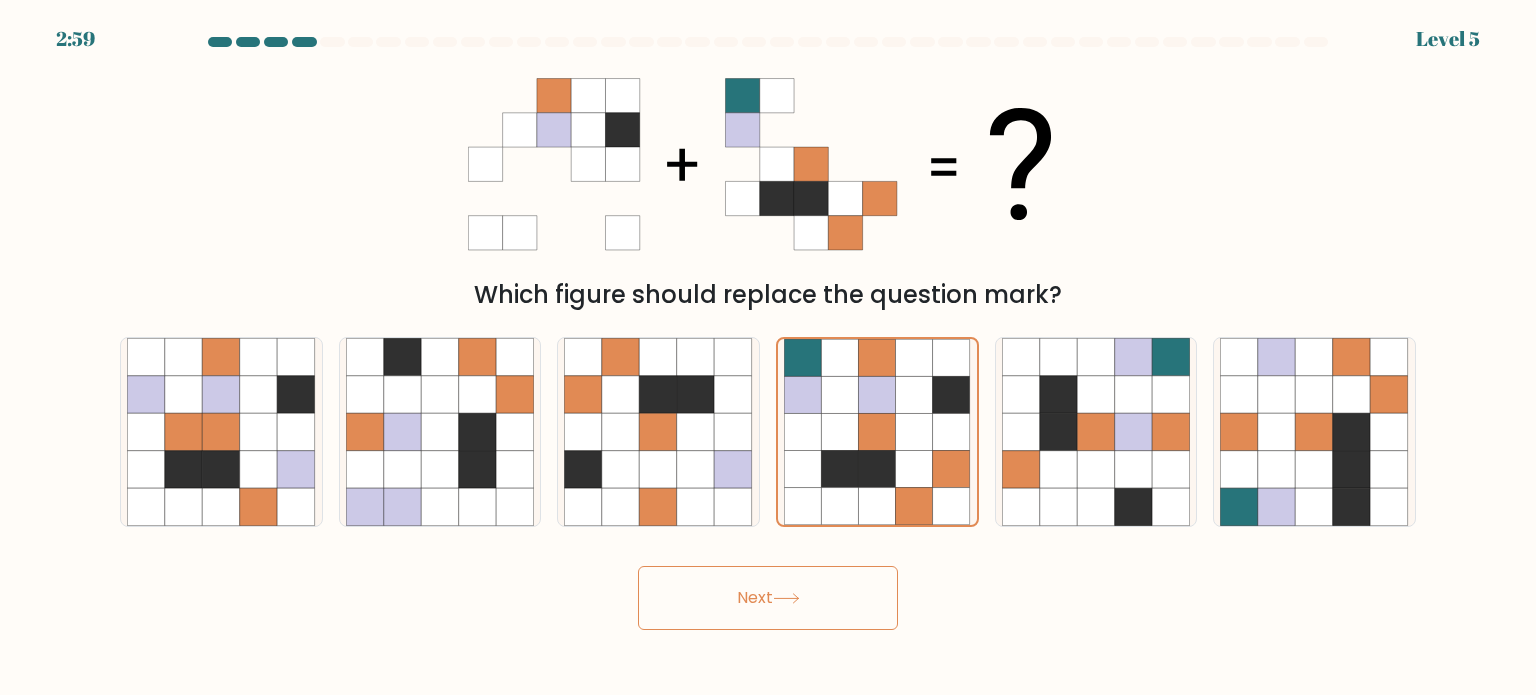 click on "Next" at bounding box center (768, 598) 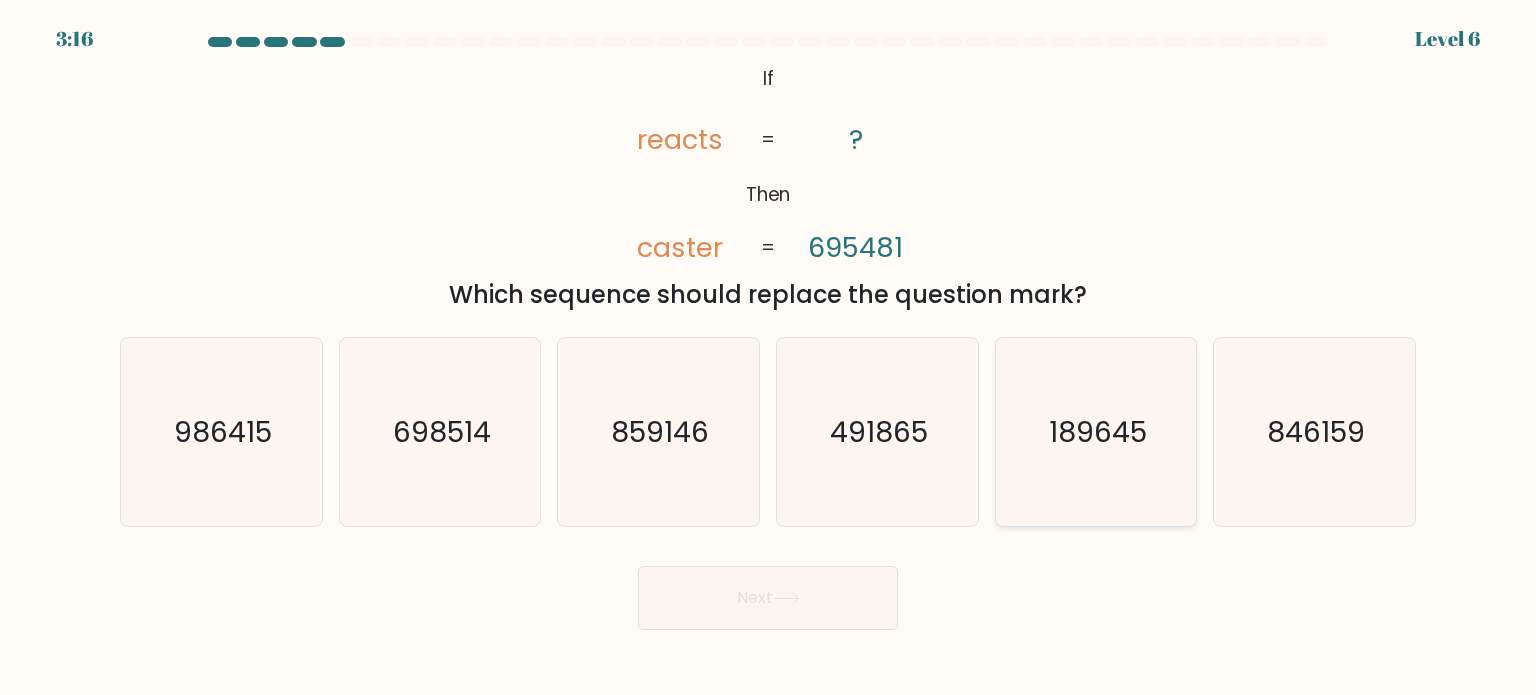click on "189645" 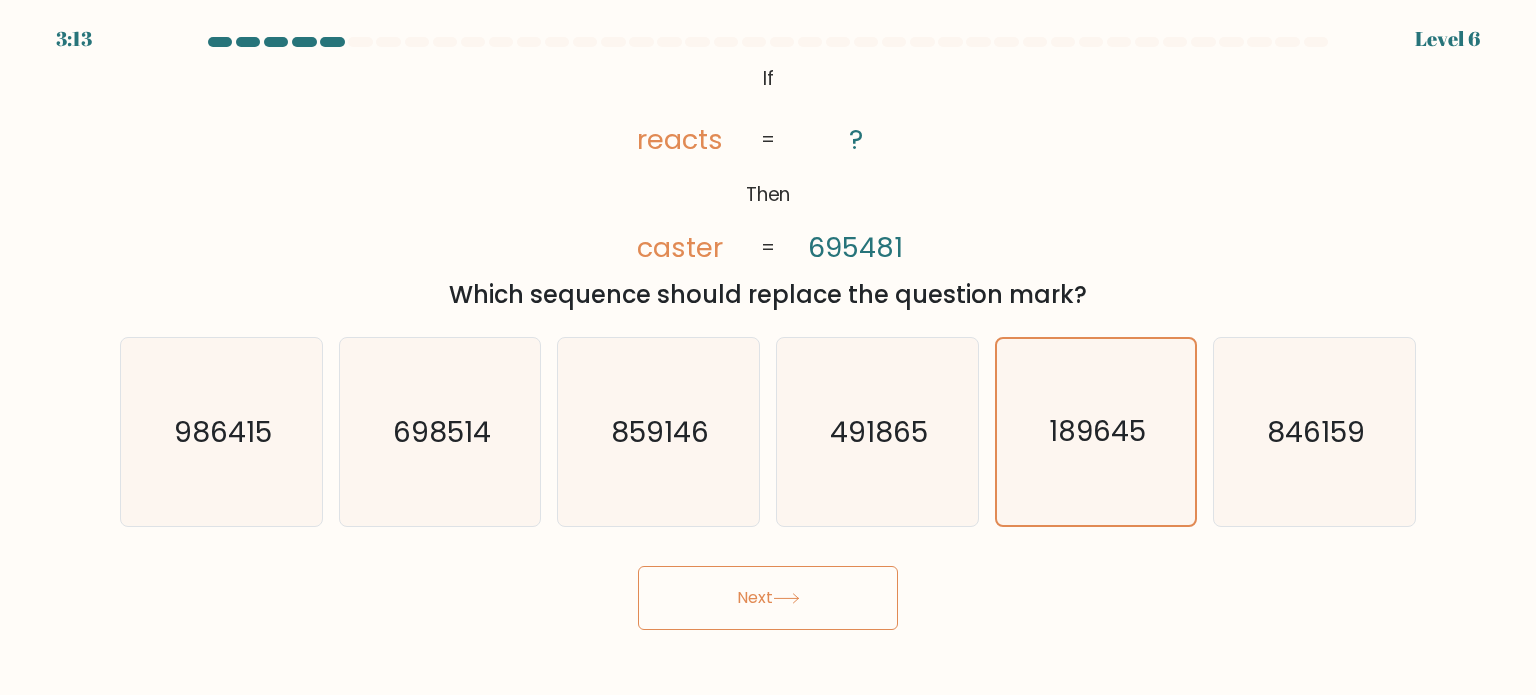 click 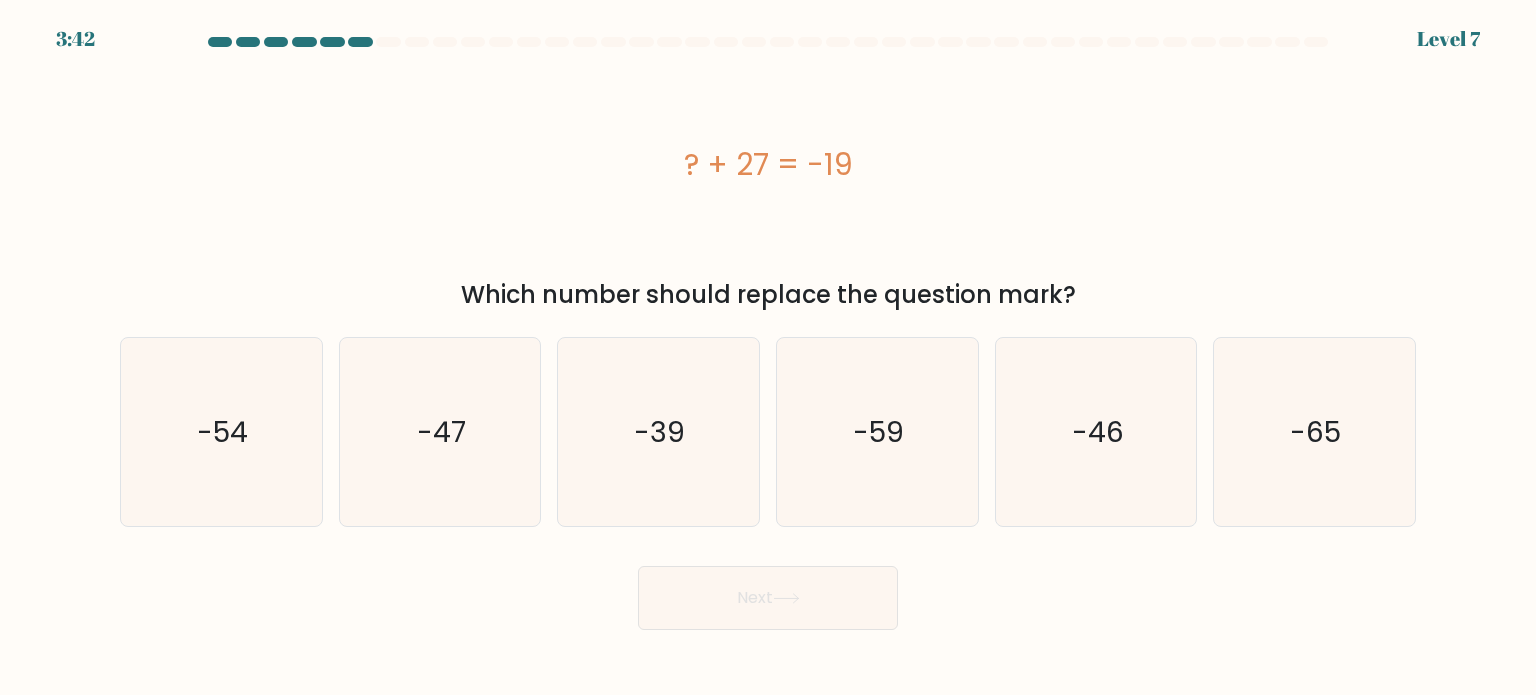 click on "? + 27 = -19" at bounding box center (768, 164) 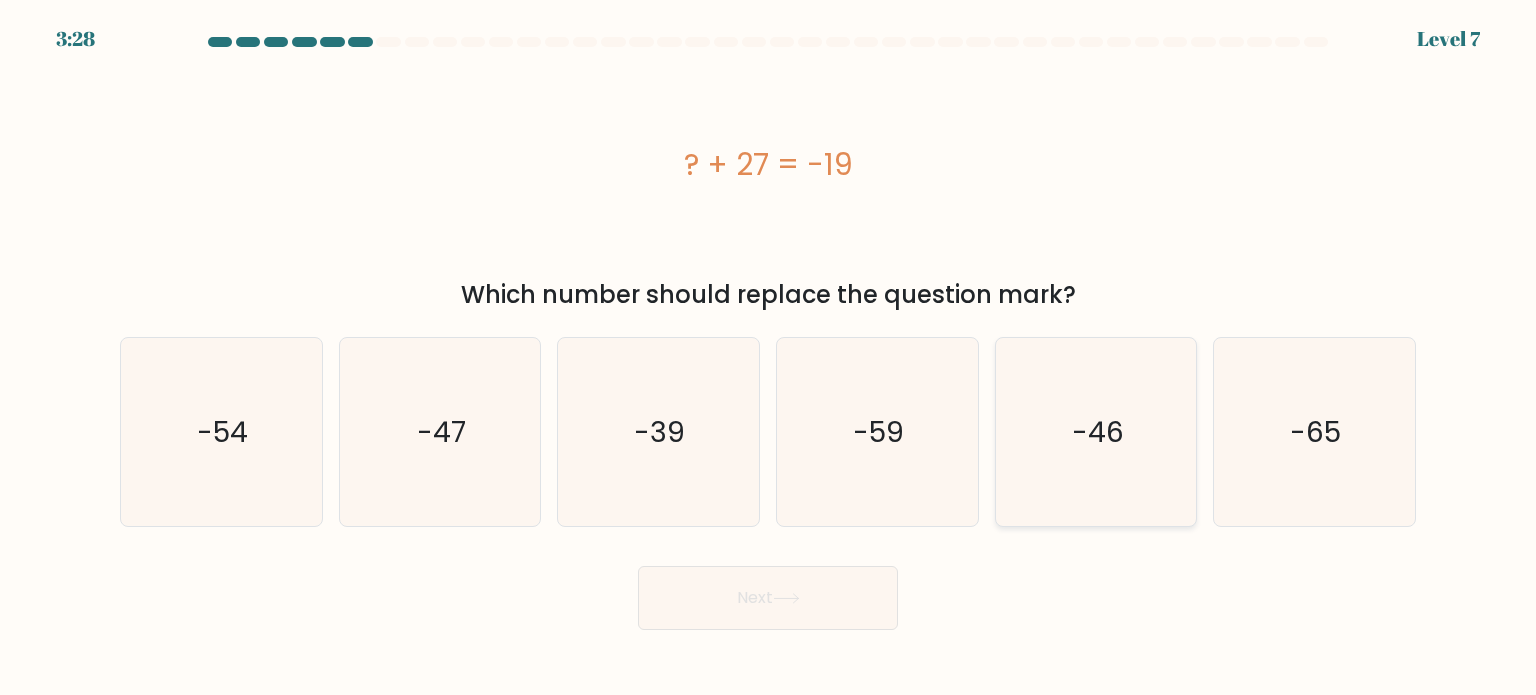 click on "-46" 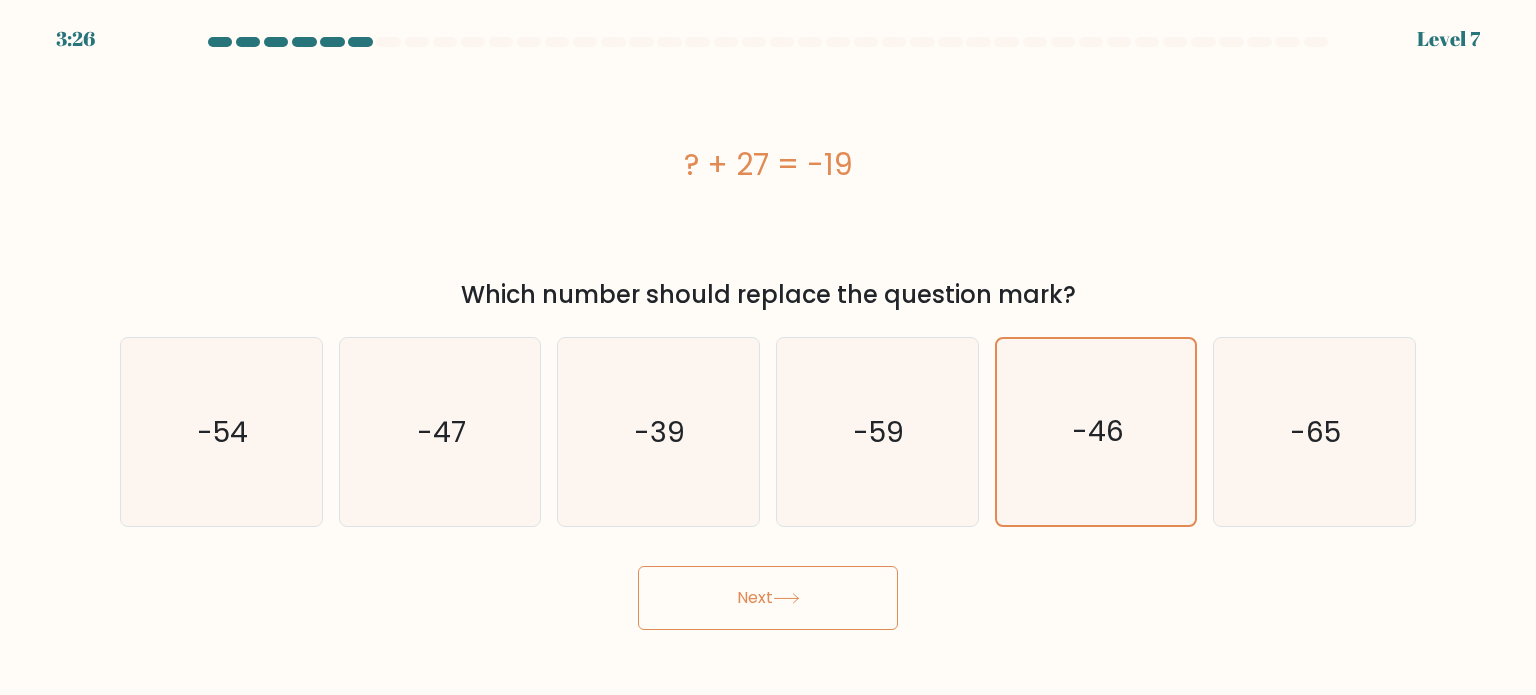 click on "Next" at bounding box center (768, 598) 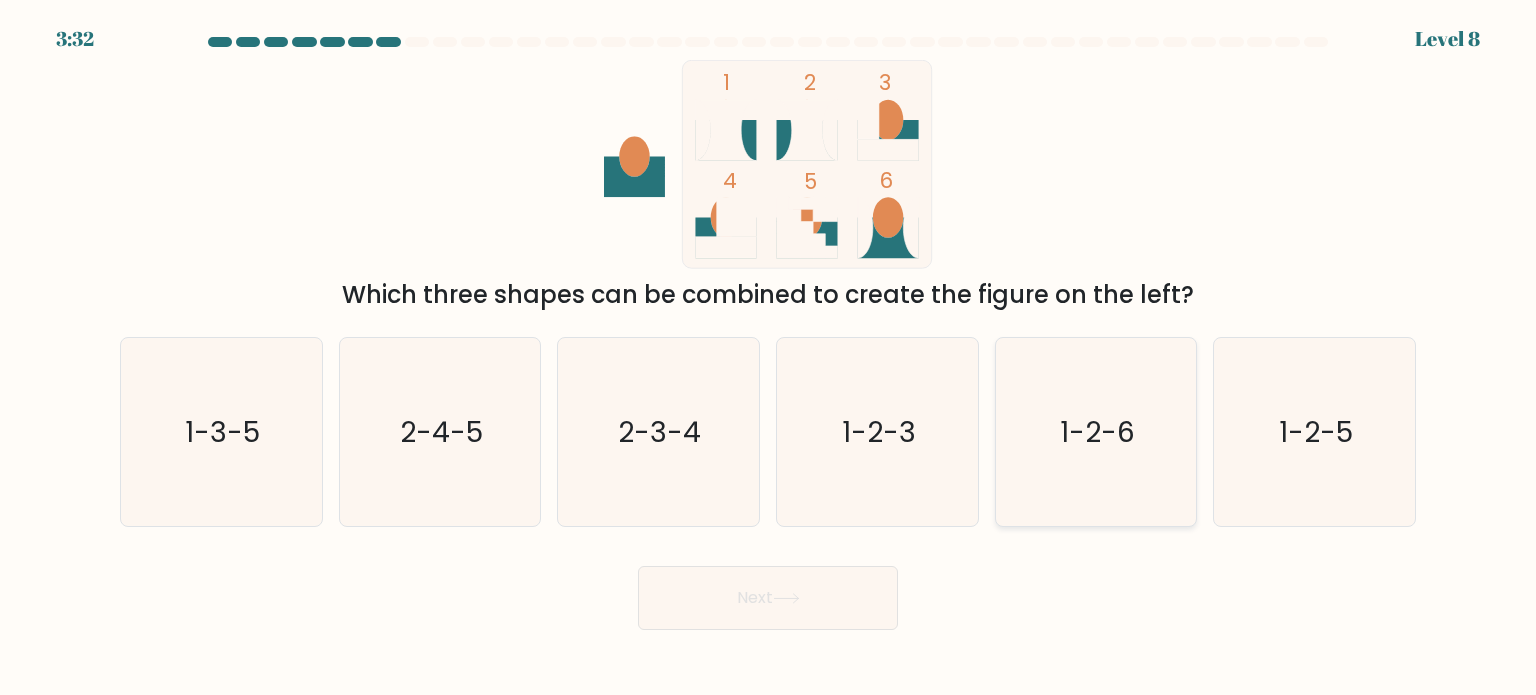 click on "1-2-6" 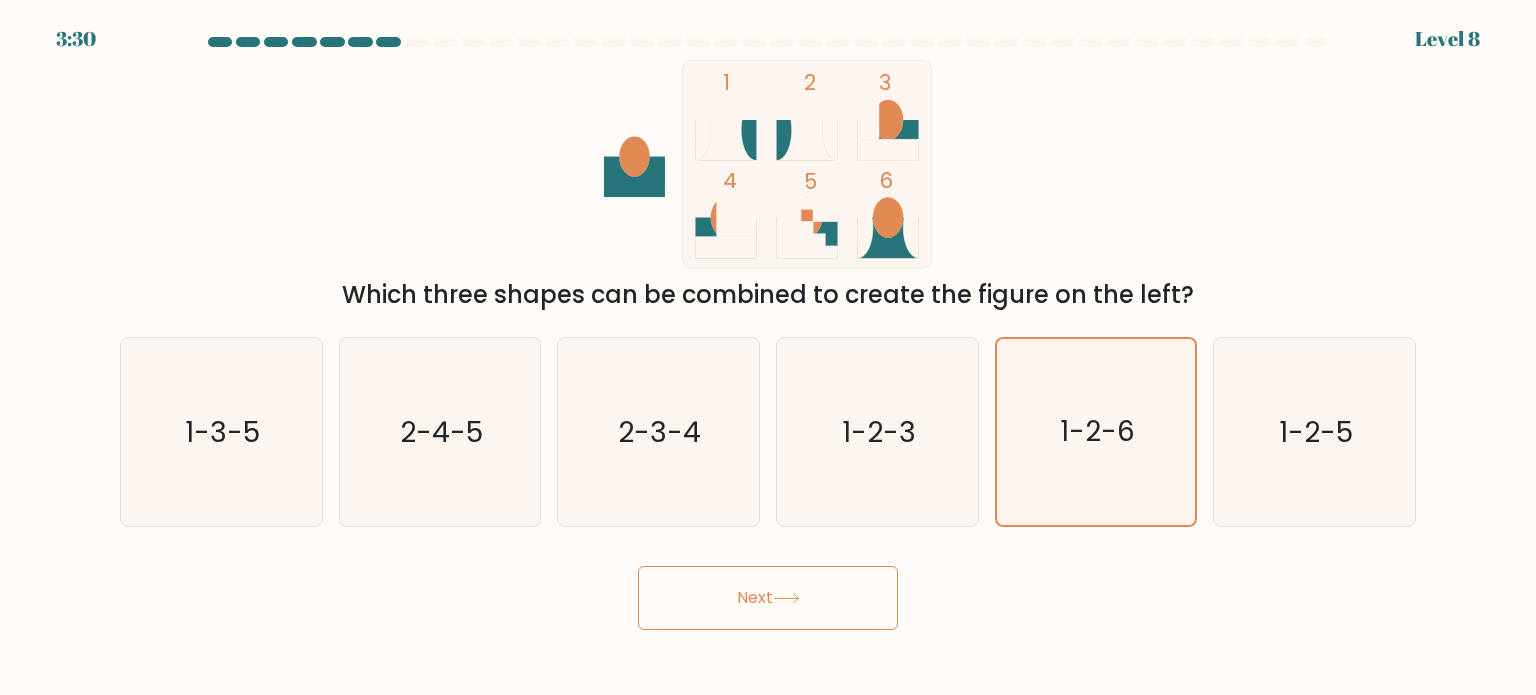 click on "Next" at bounding box center (768, 598) 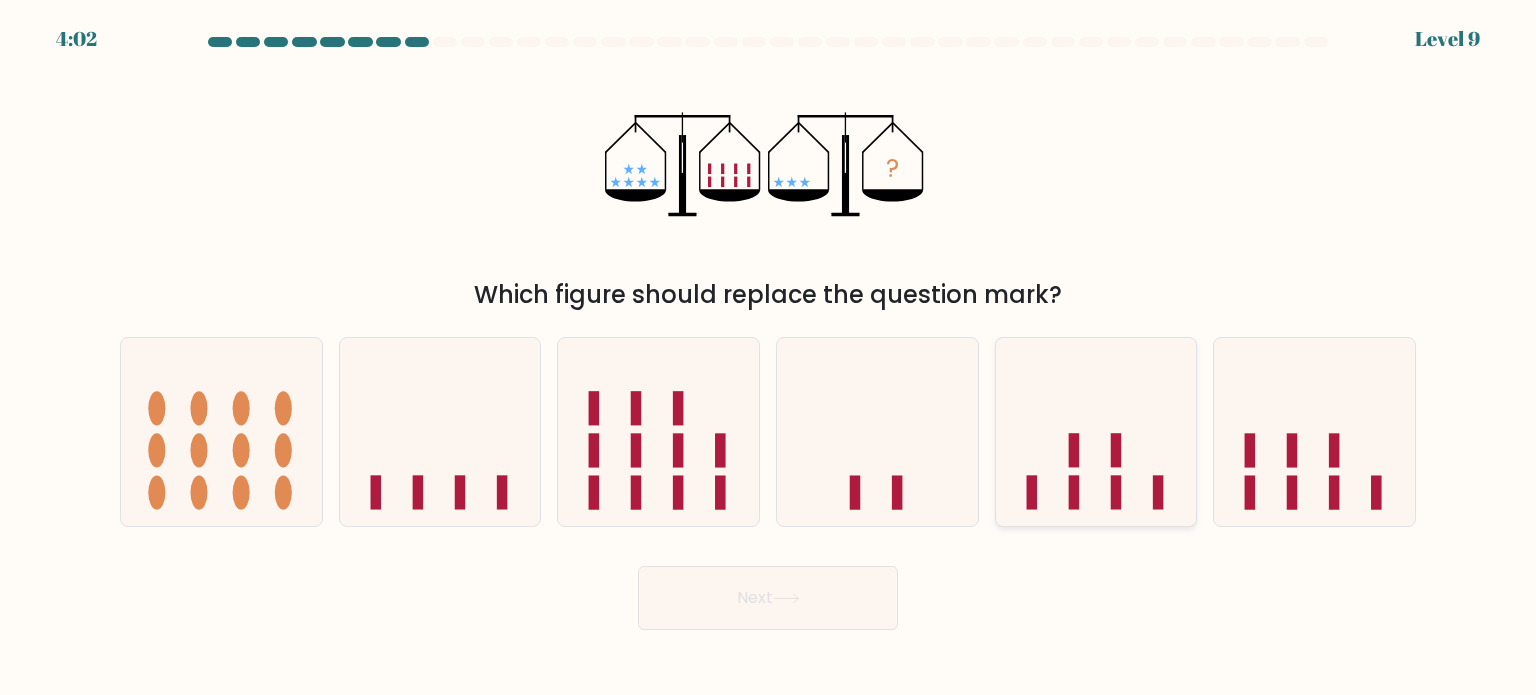 click 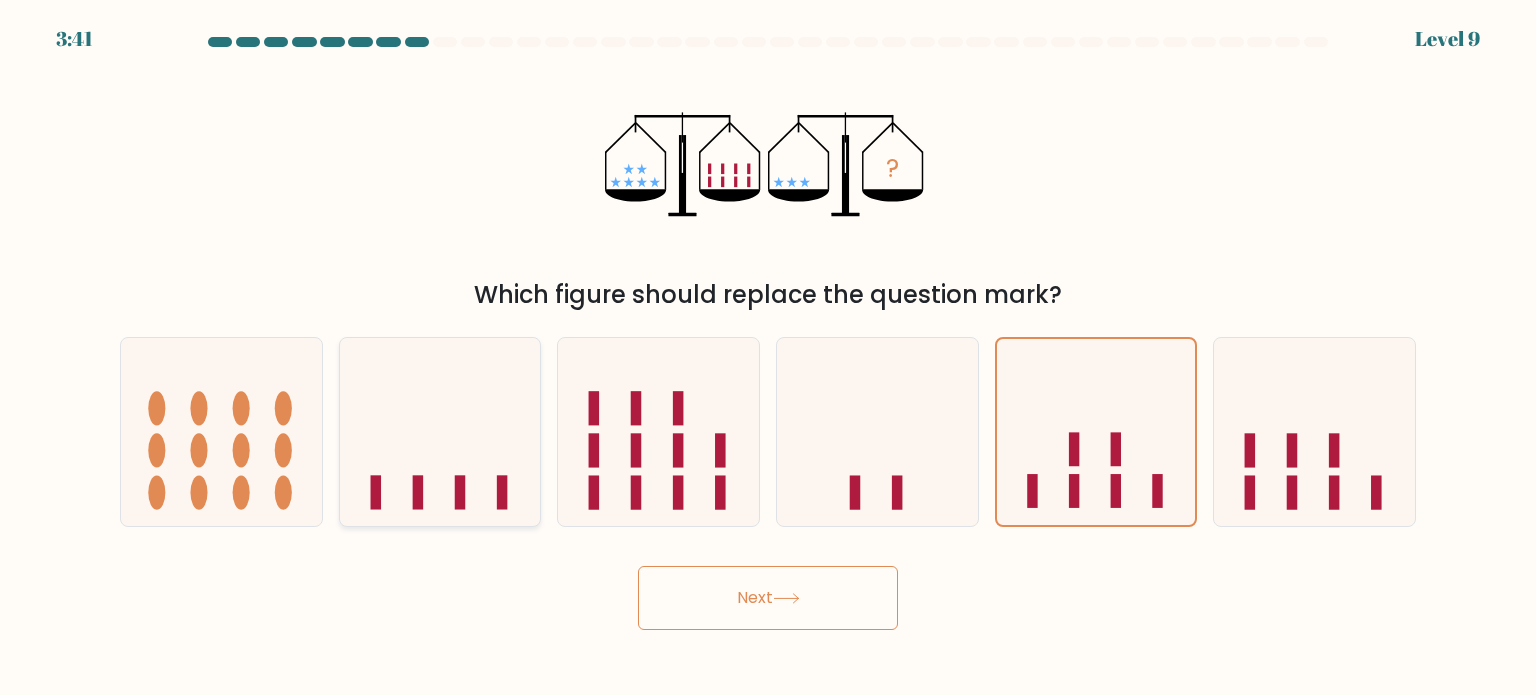 click 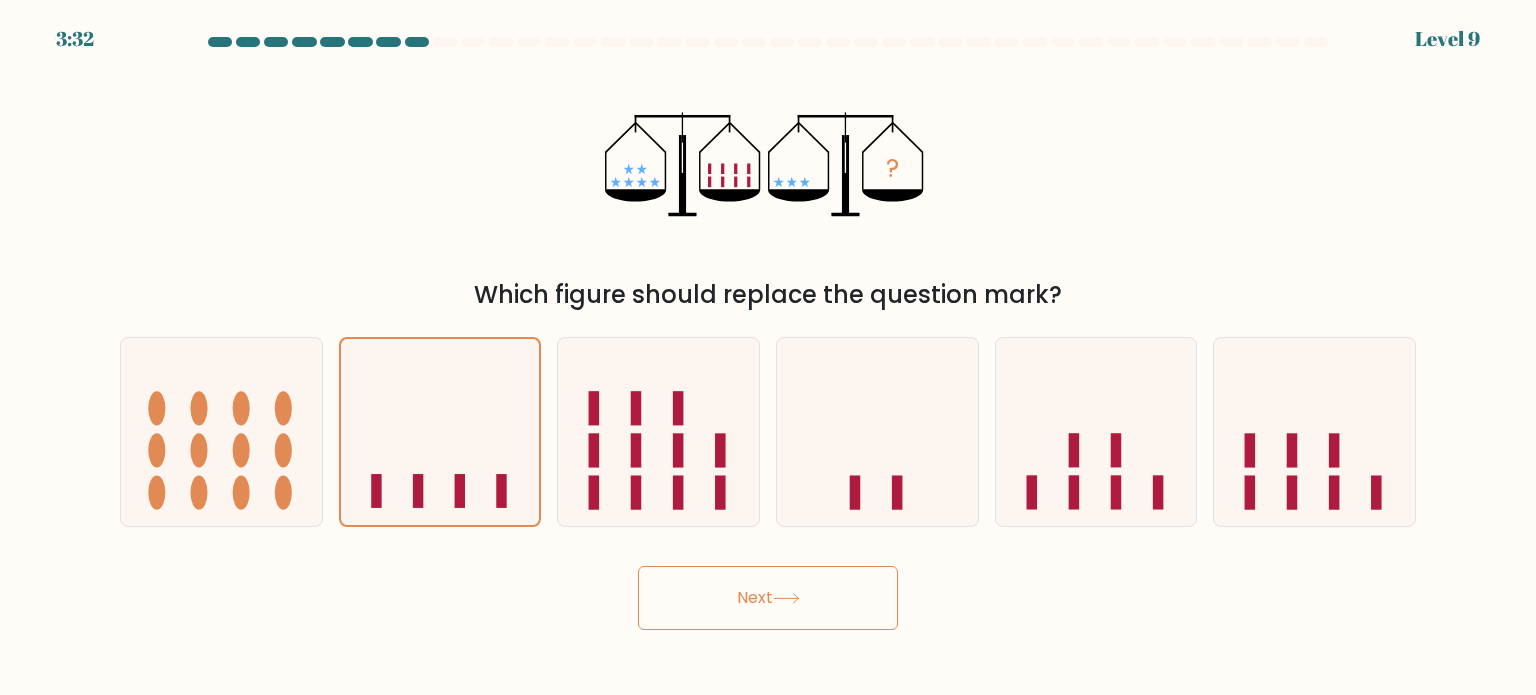 click on "?
Which figure should replace the question mark?" at bounding box center [768, 186] 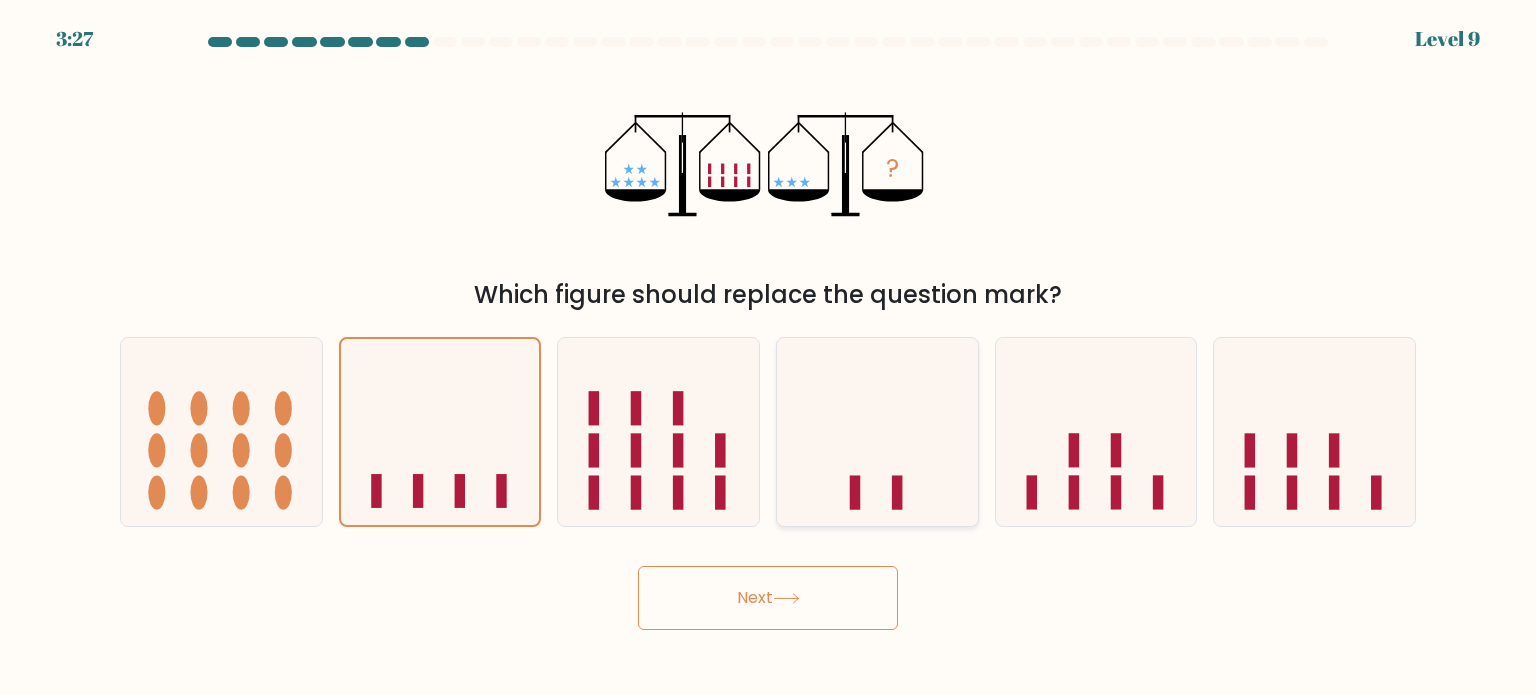 click 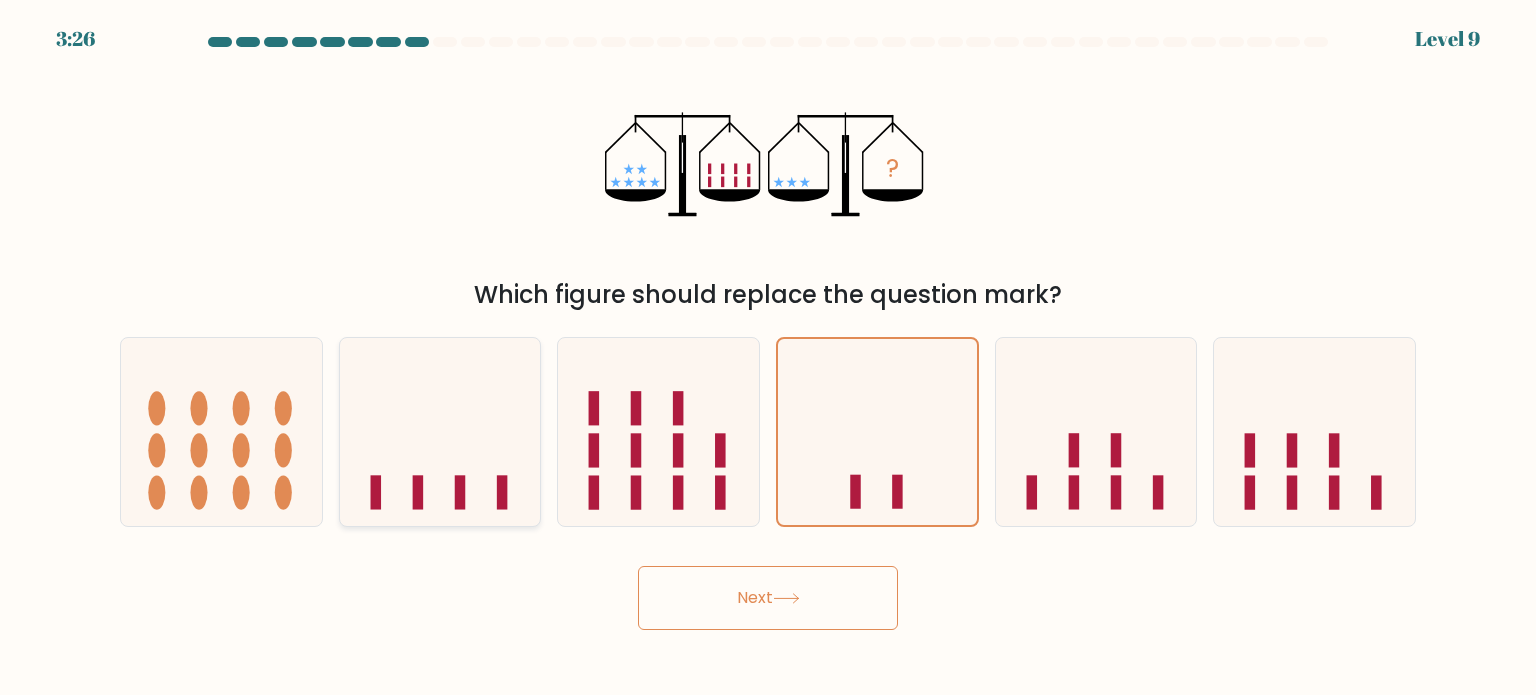 click 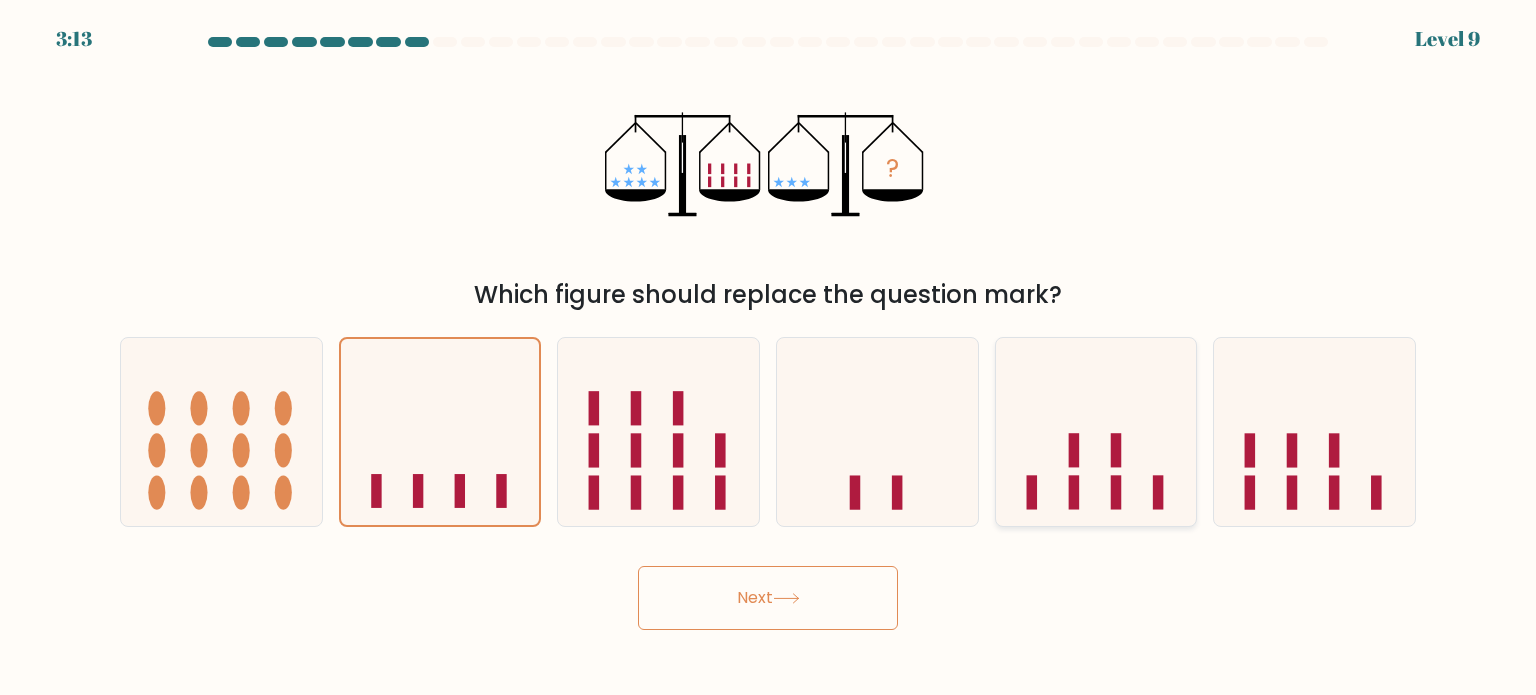 click 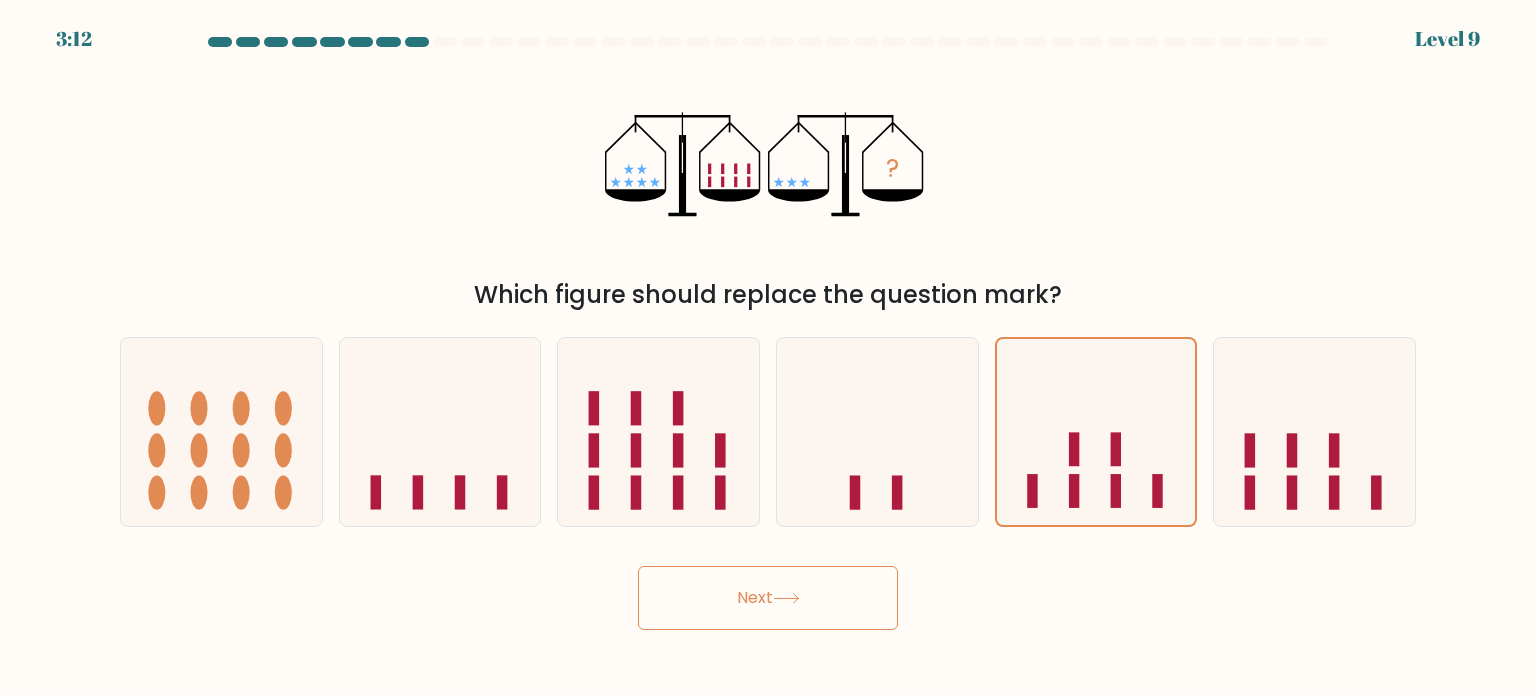 click on "Next" at bounding box center (768, 598) 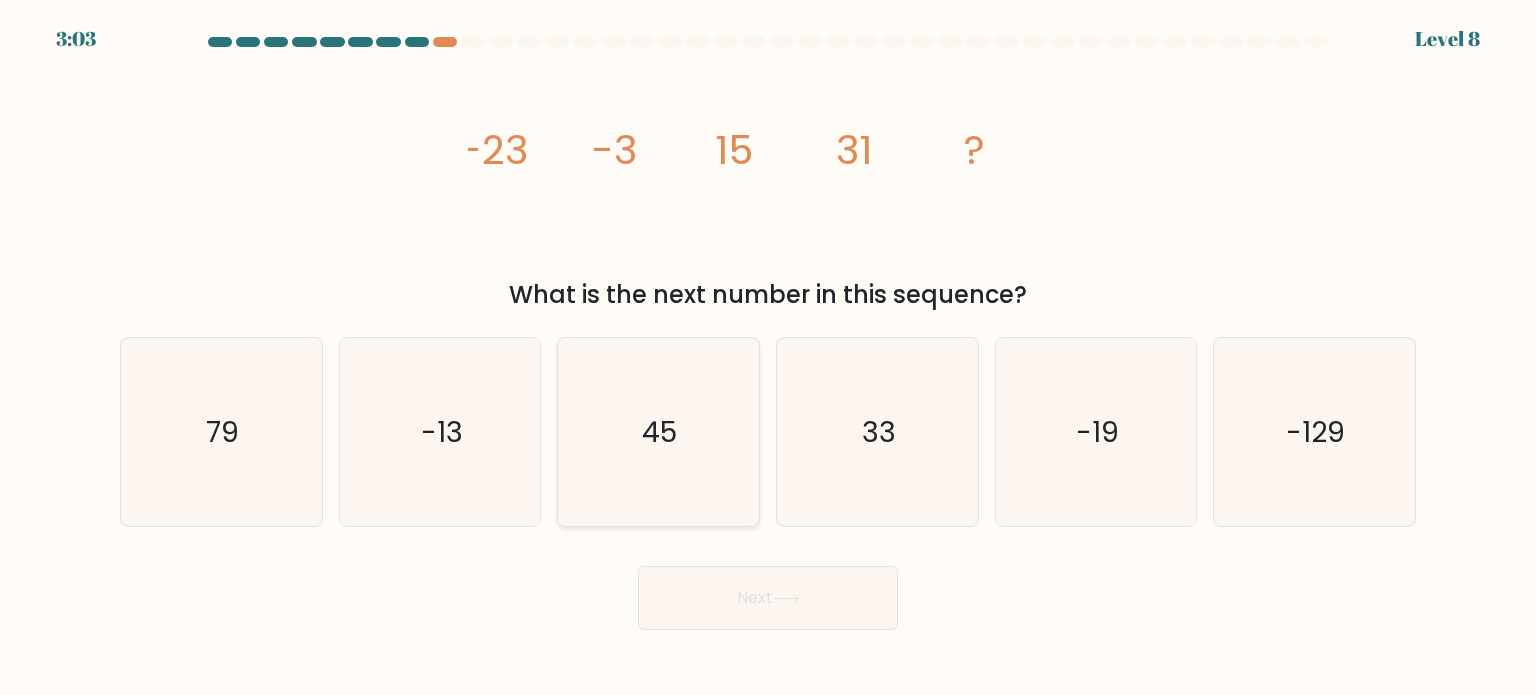 click on "45" 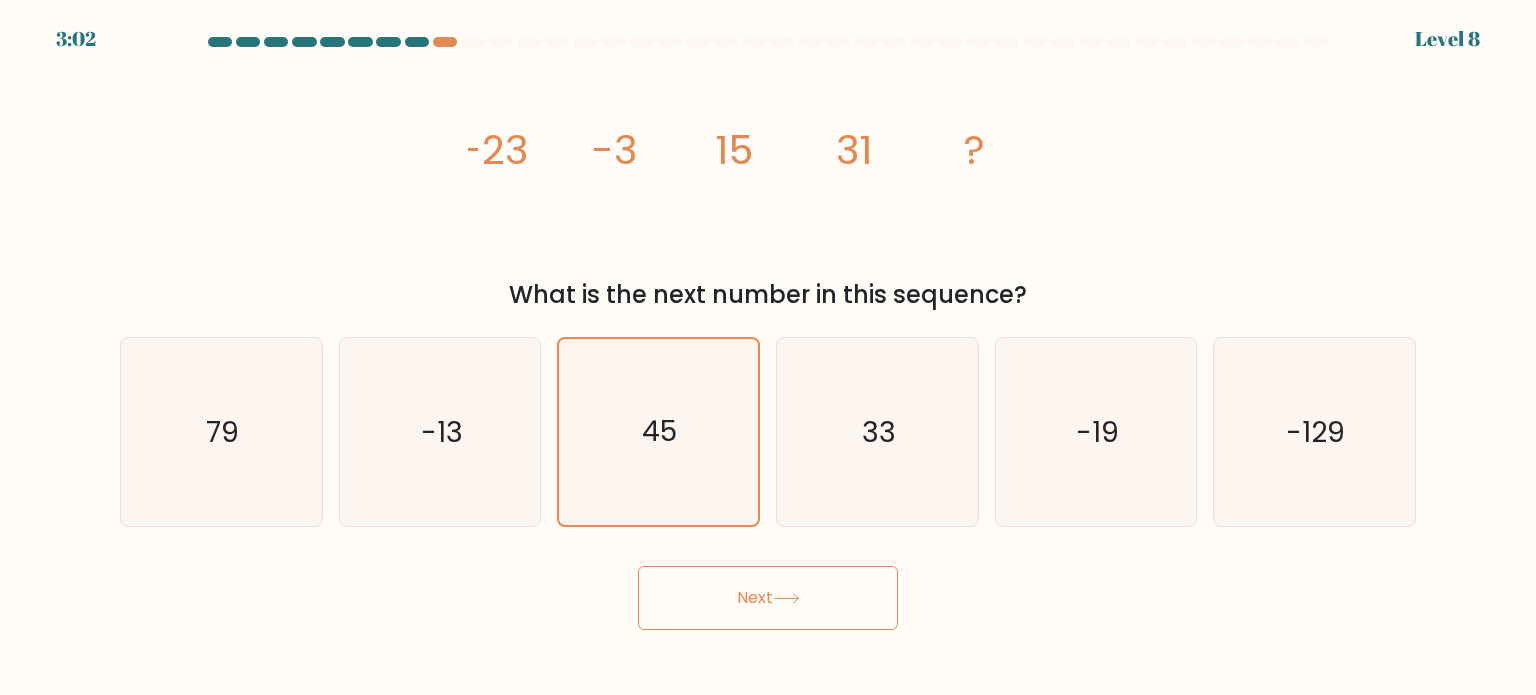 click on "Next" at bounding box center (768, 598) 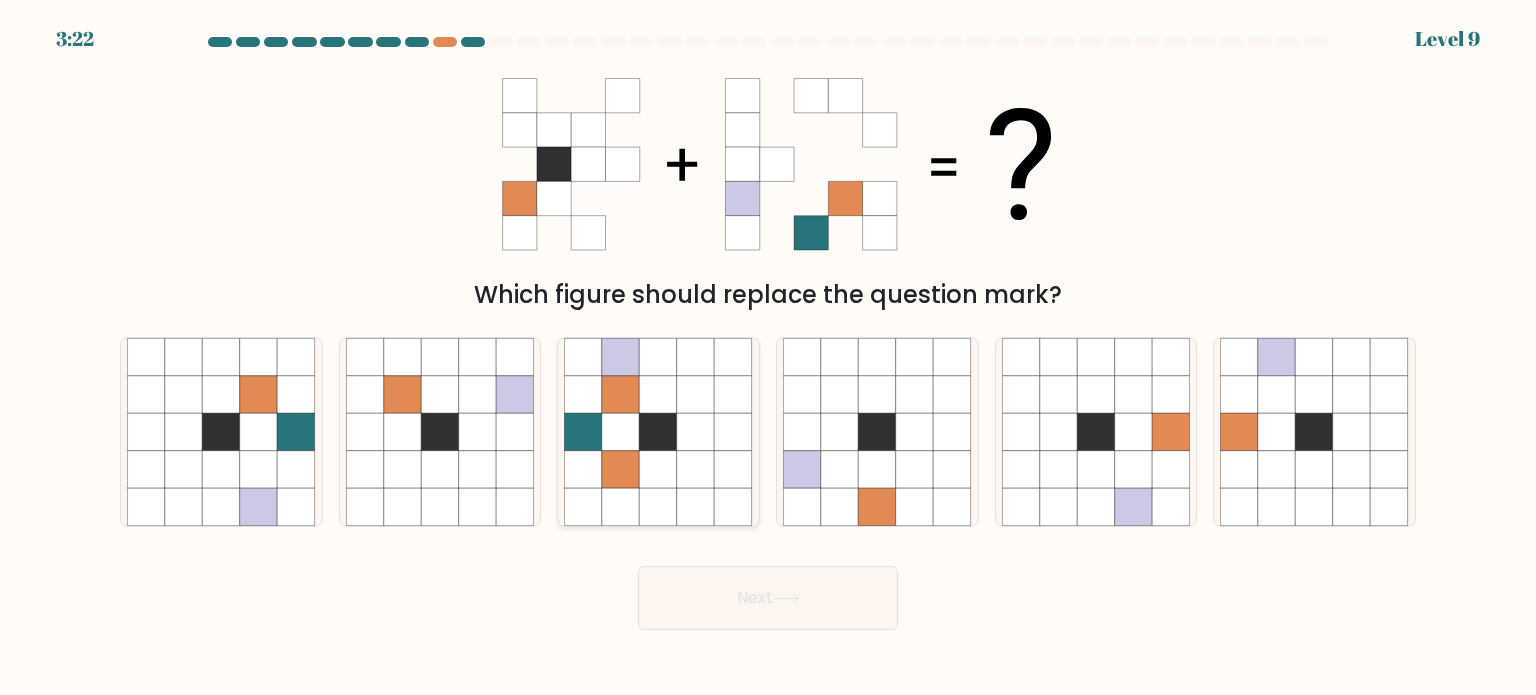 click 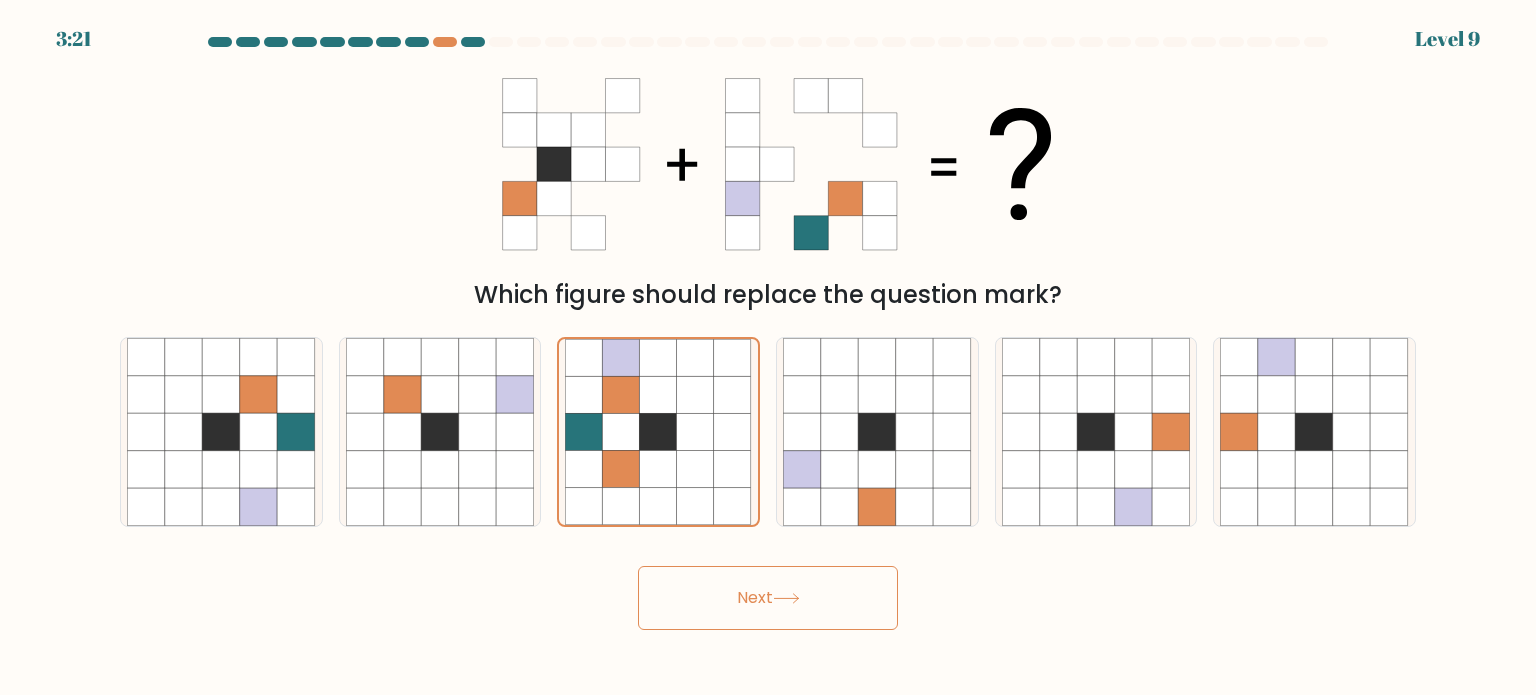 click on "Next" at bounding box center (768, 598) 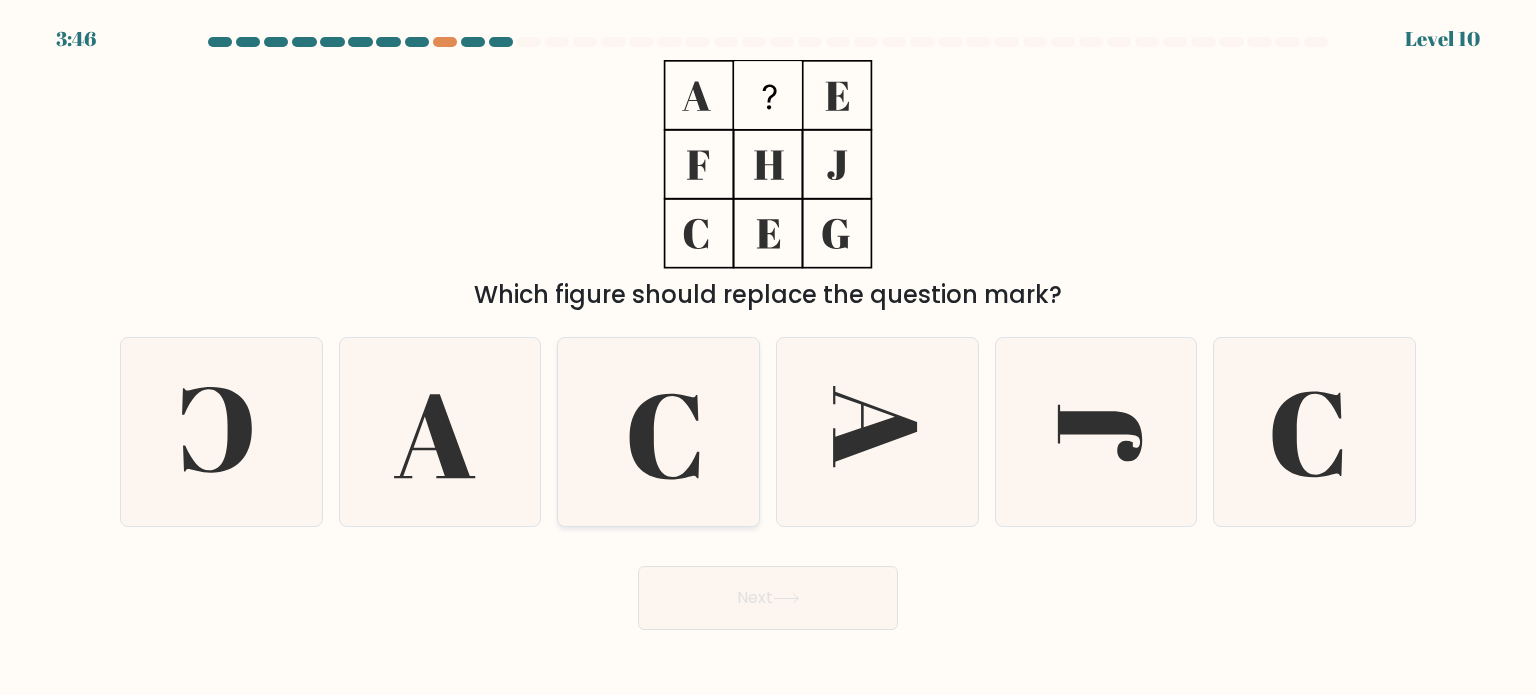 click 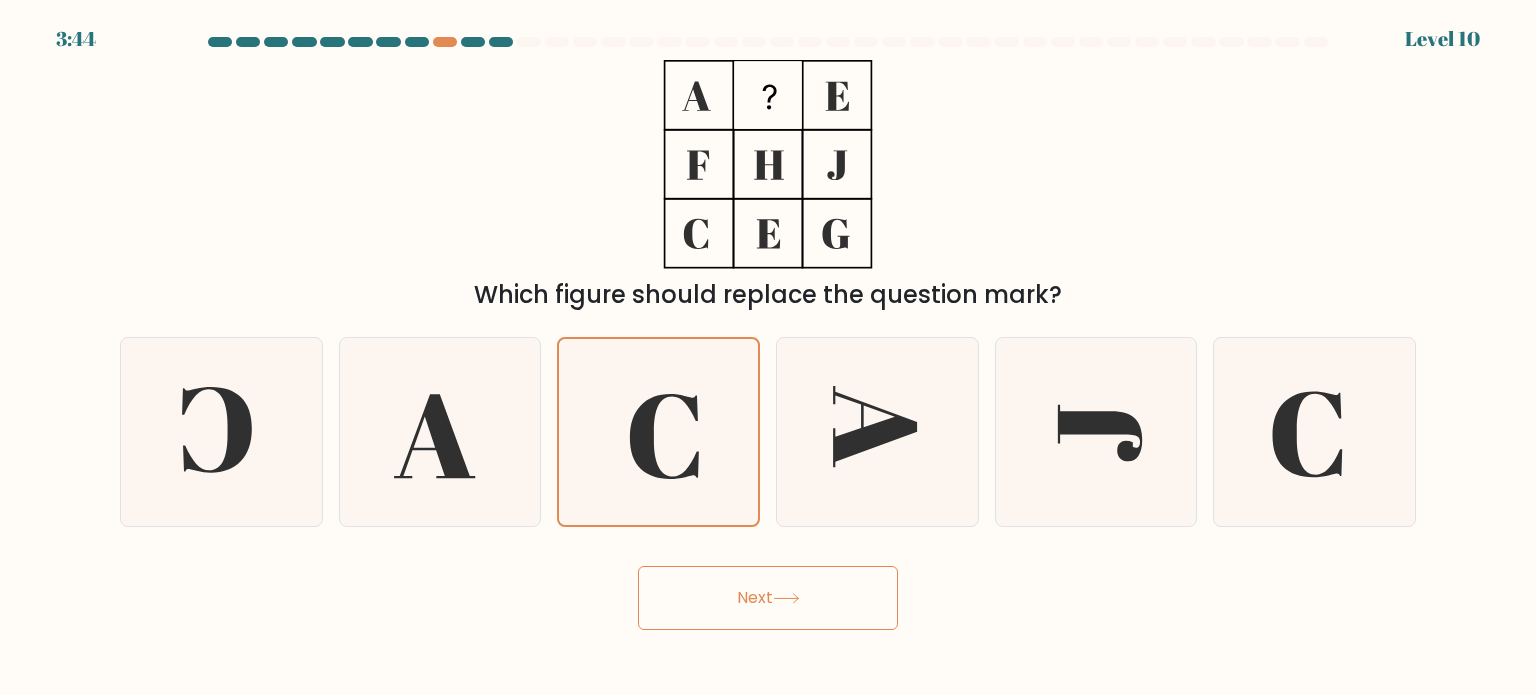click on "Next" at bounding box center [768, 598] 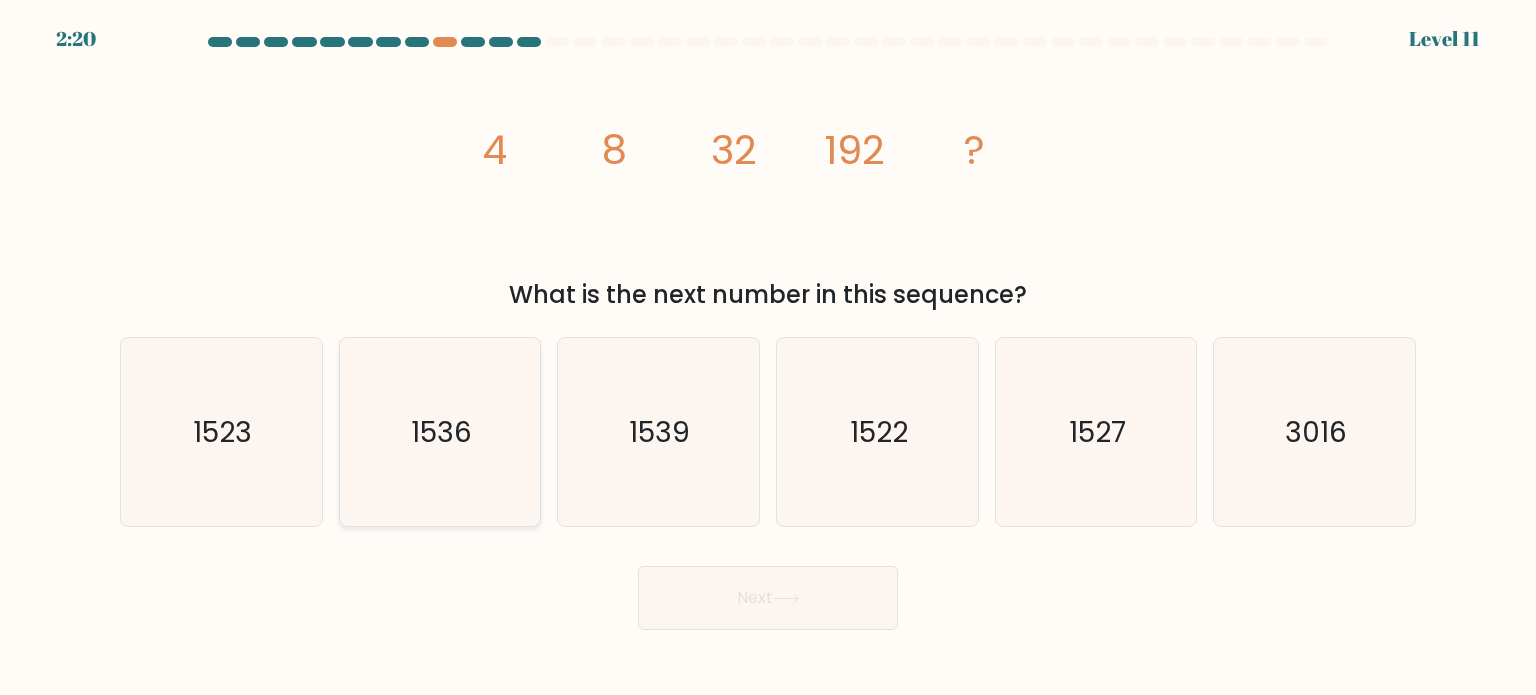 click on "1536" 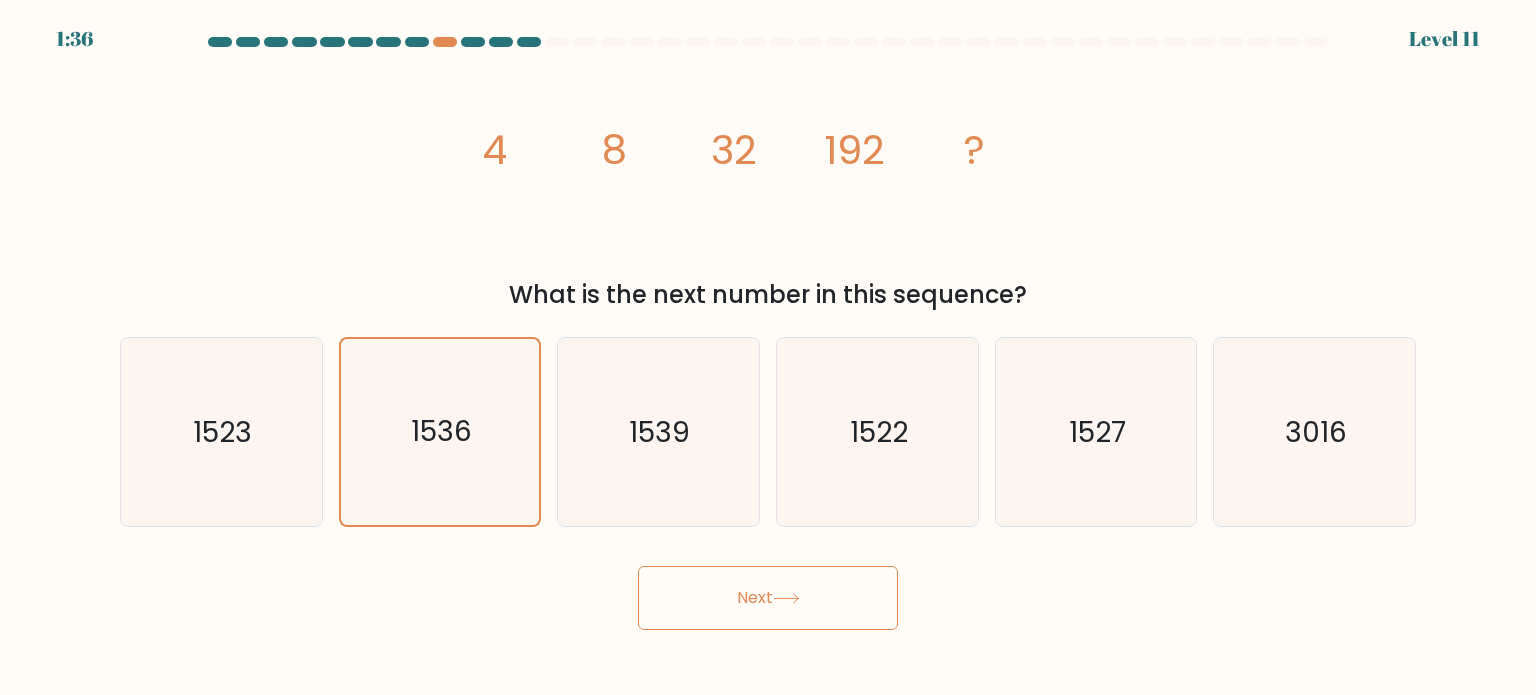 click on "Next" at bounding box center [768, 598] 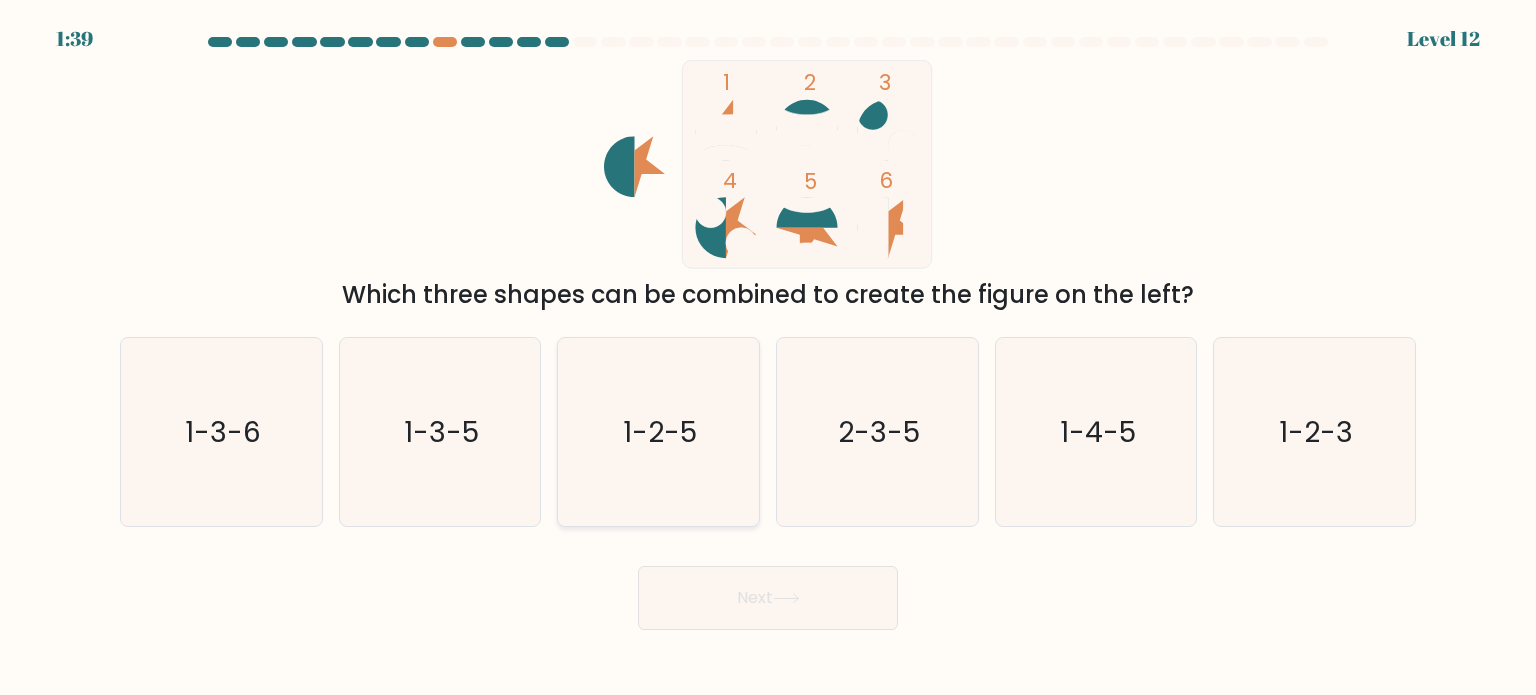 click on "1-2-5" 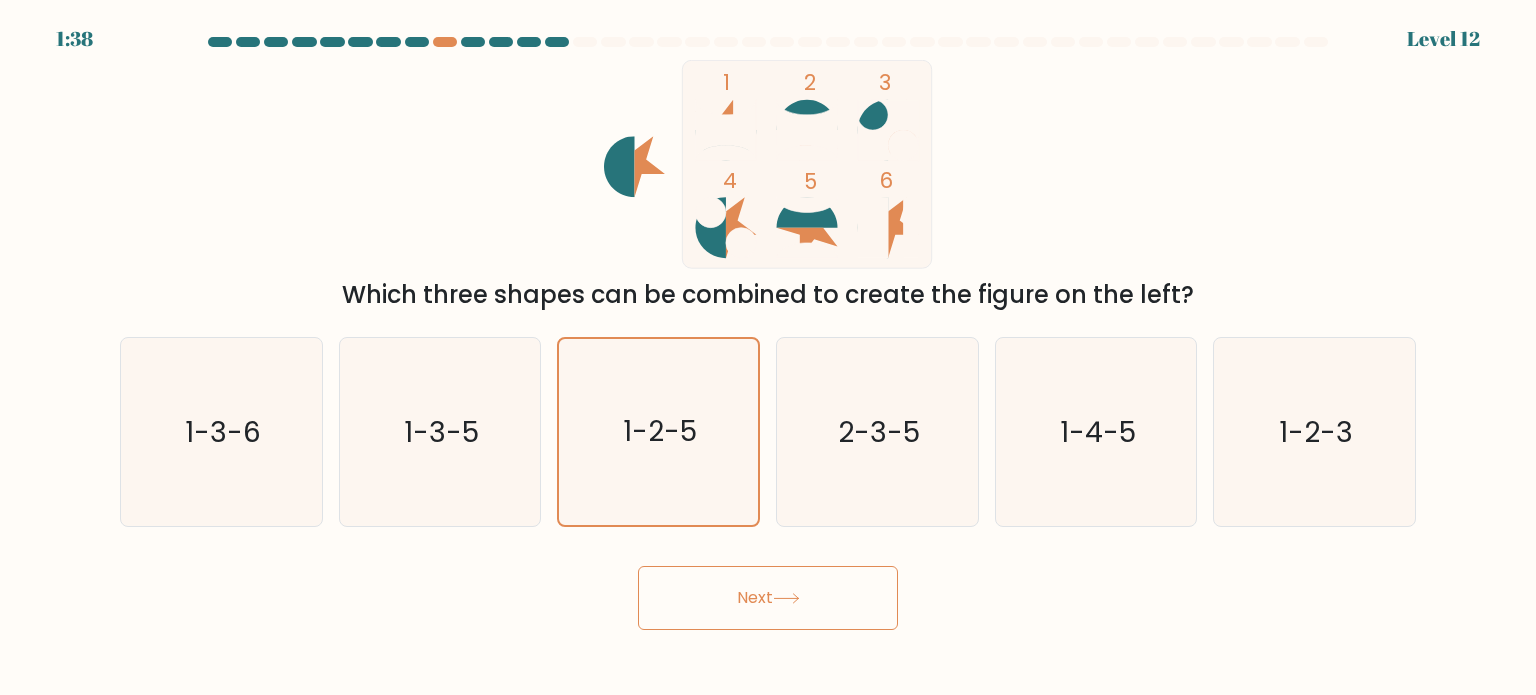 click on "Next" at bounding box center [768, 598] 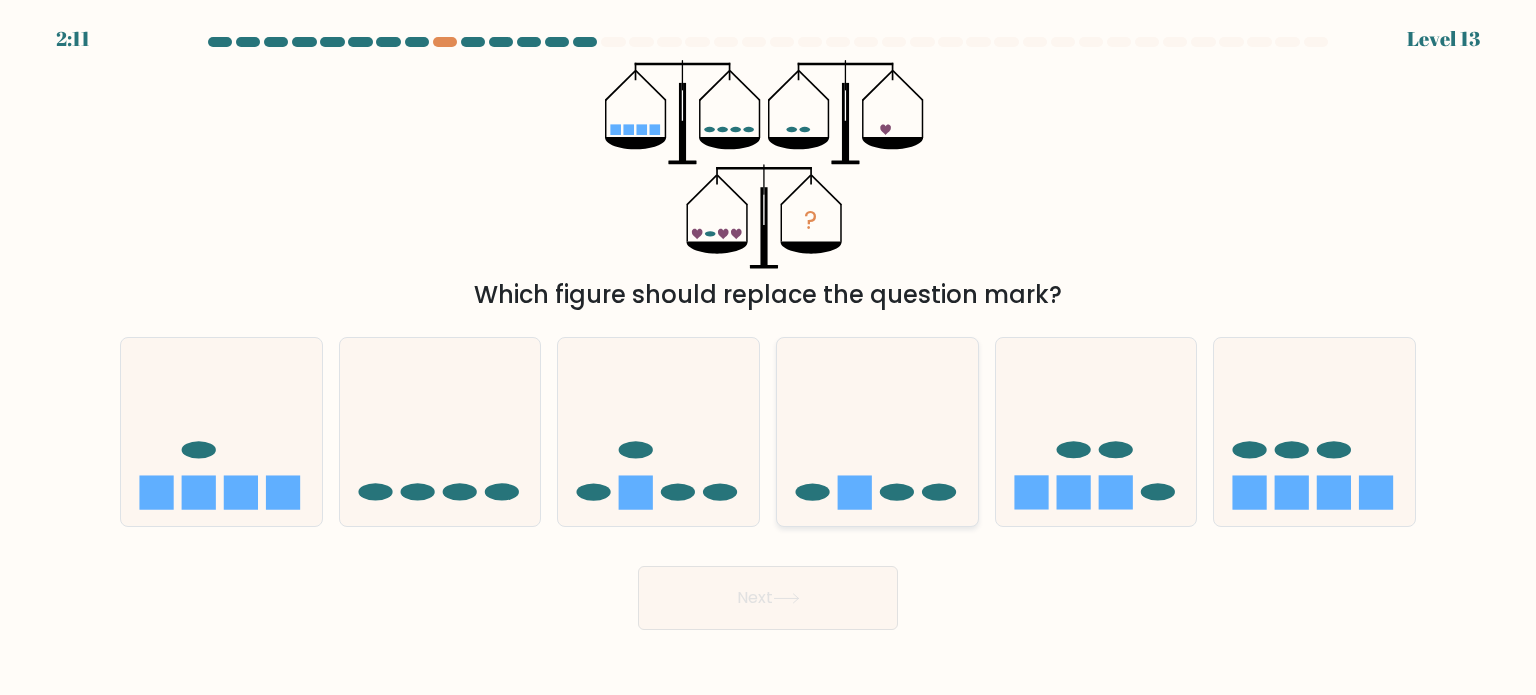 click 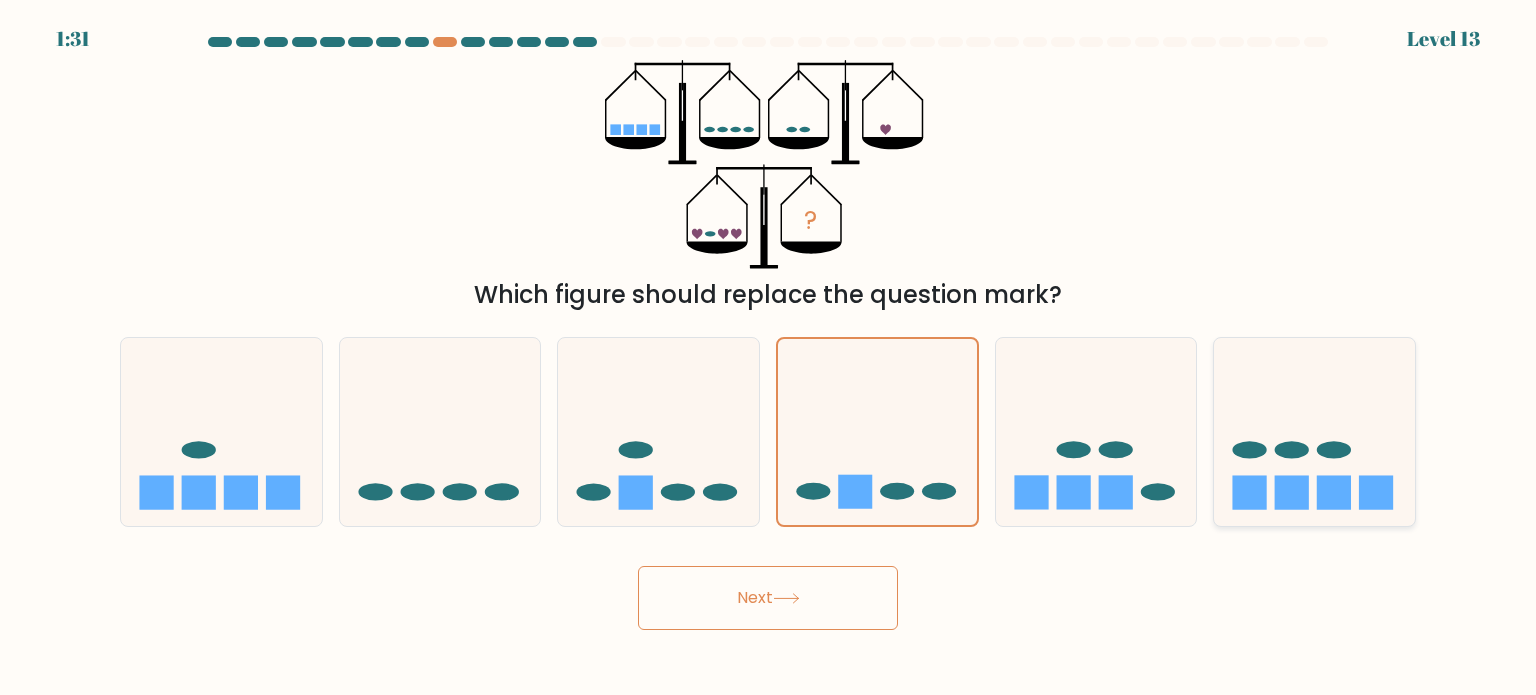 click 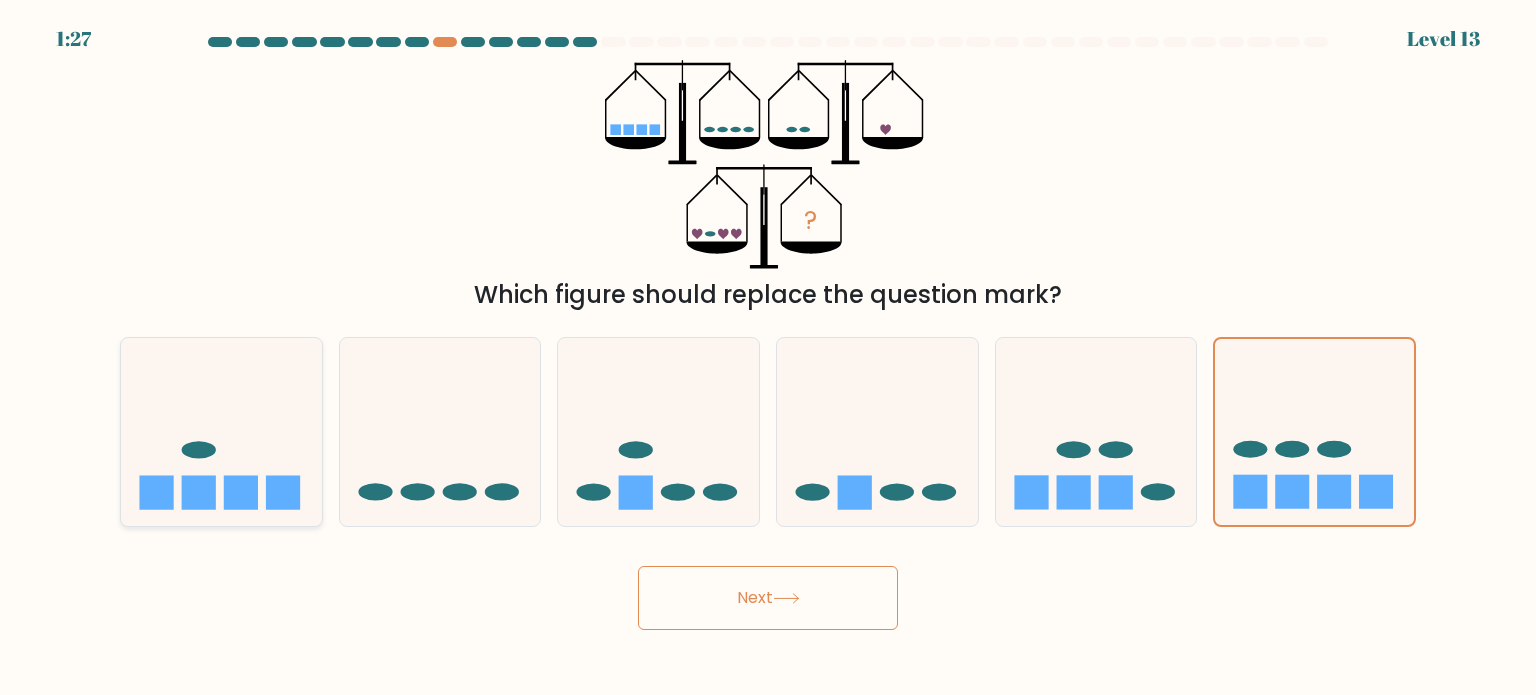 click 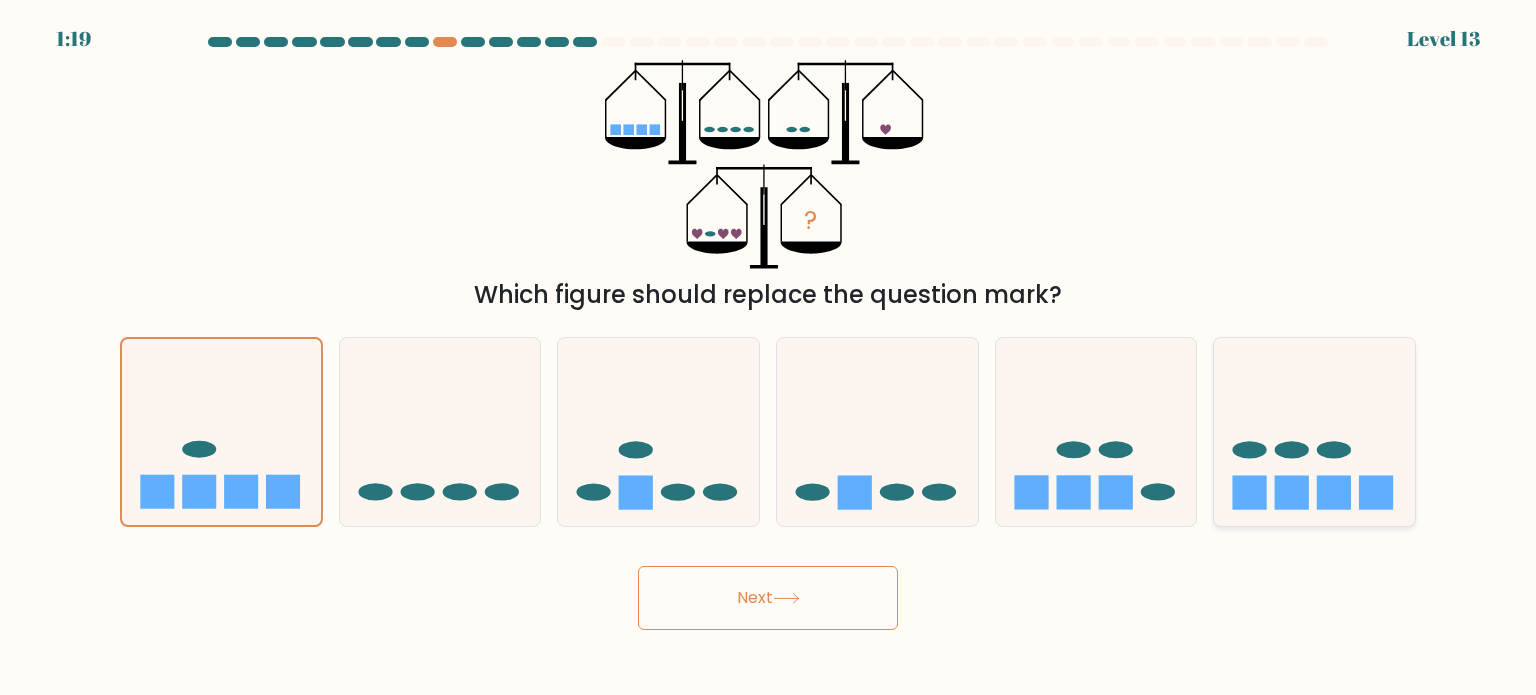 click 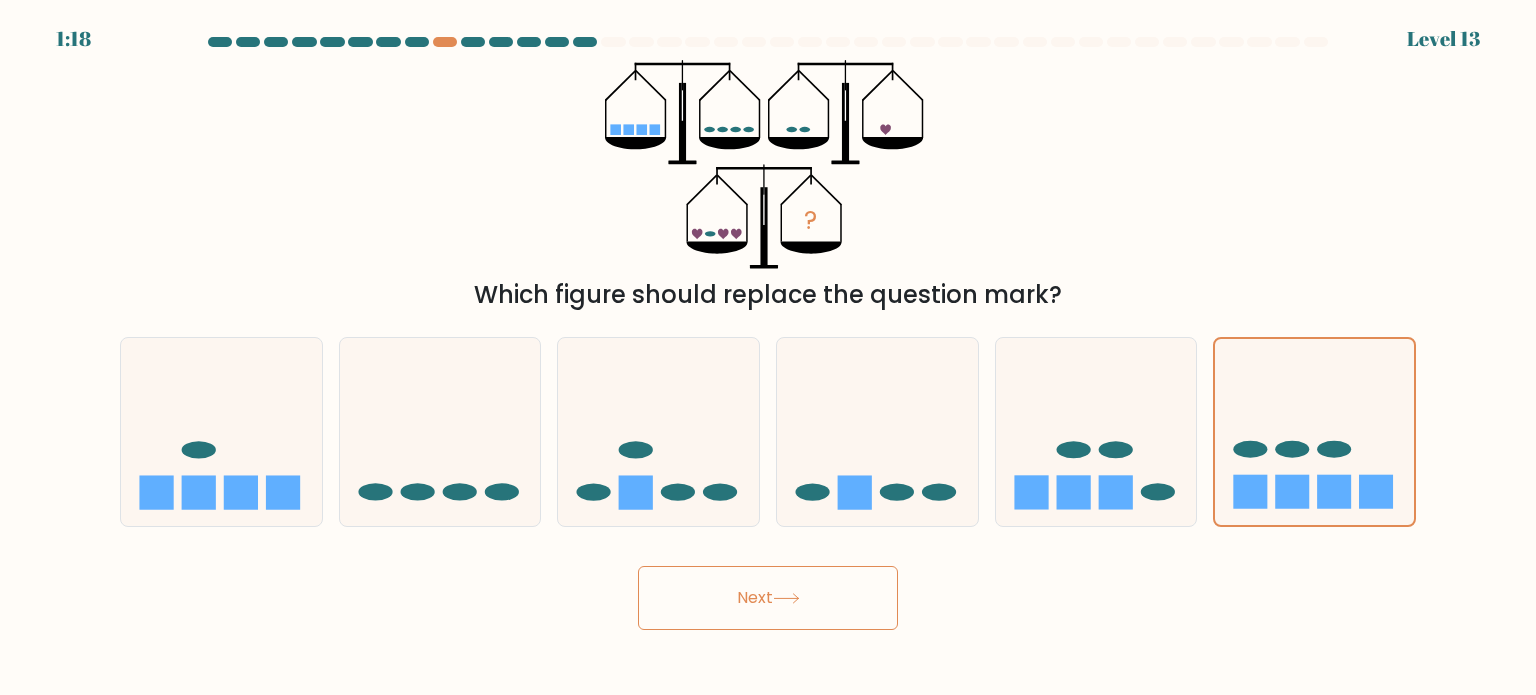 click on "Next" at bounding box center (768, 598) 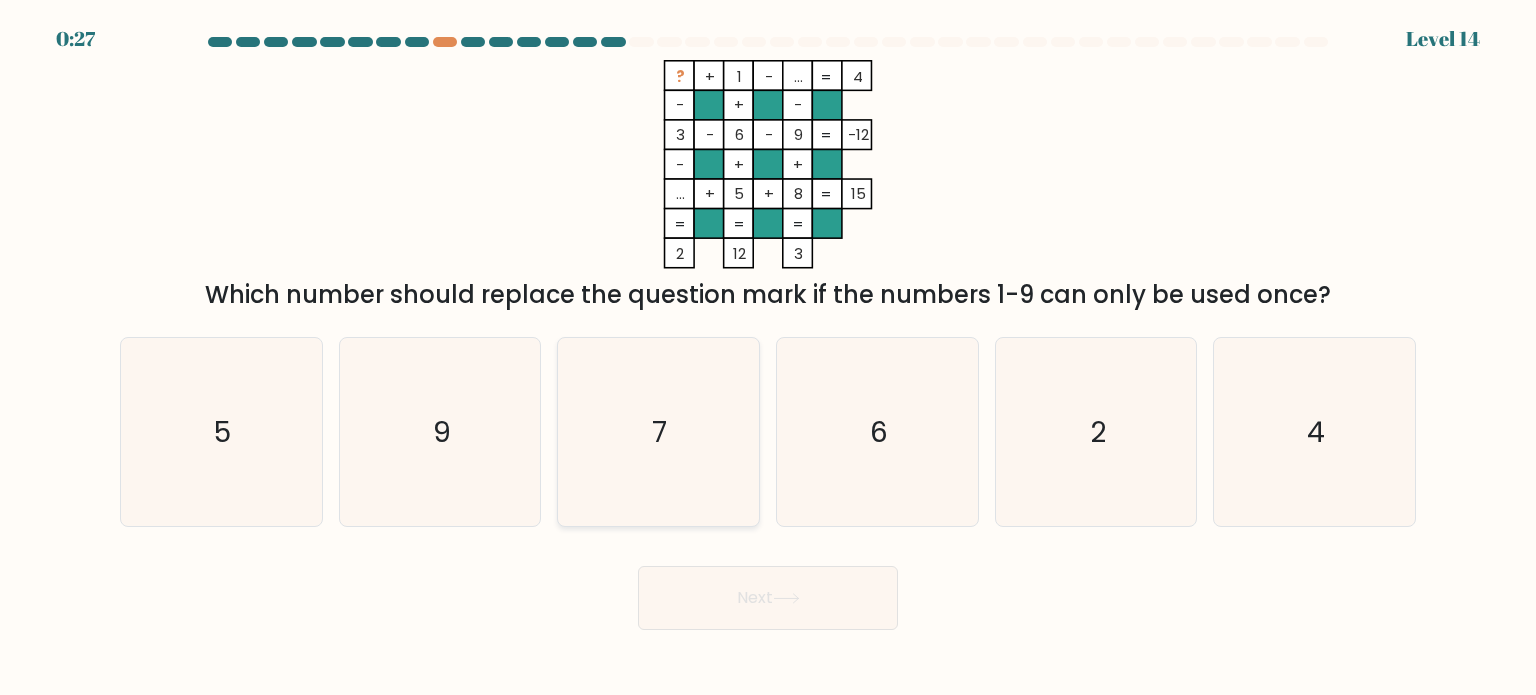 click on "7" 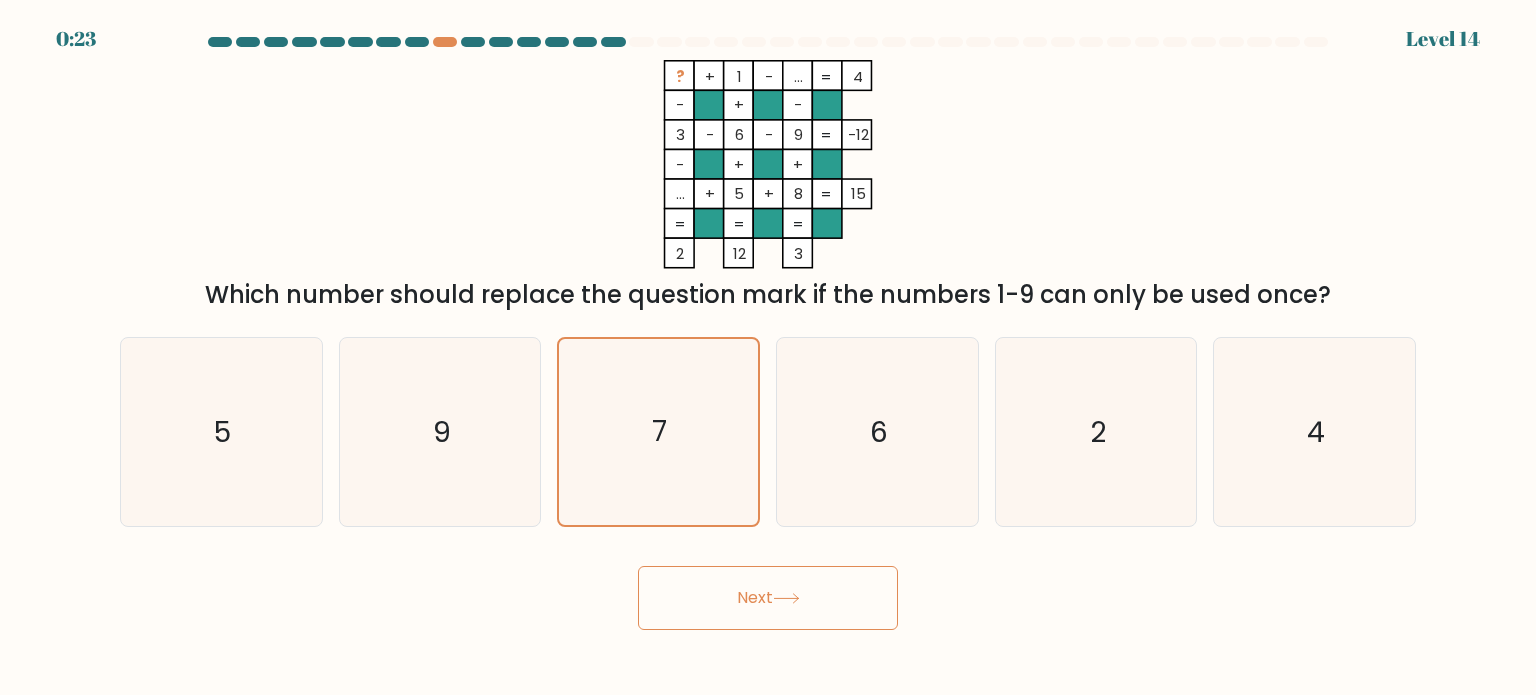 click on "Next" at bounding box center (768, 598) 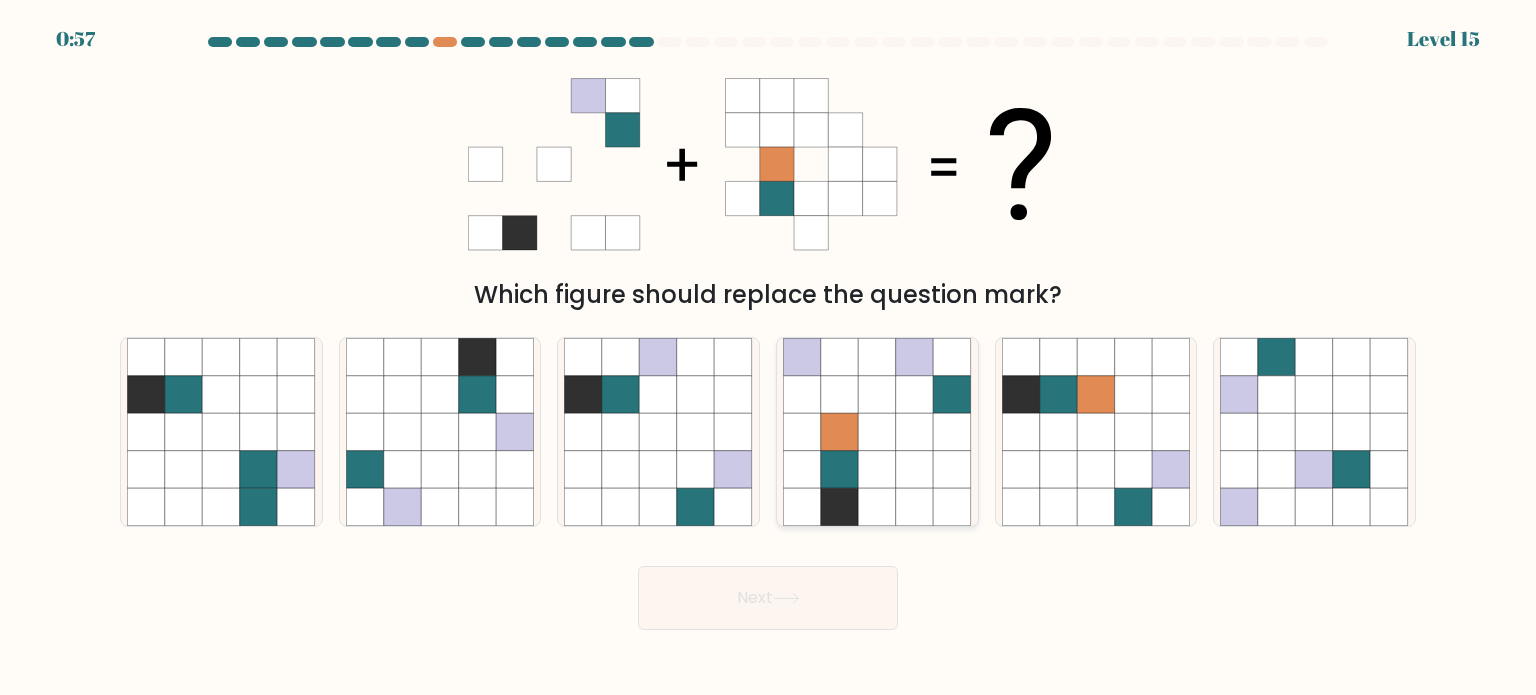 click 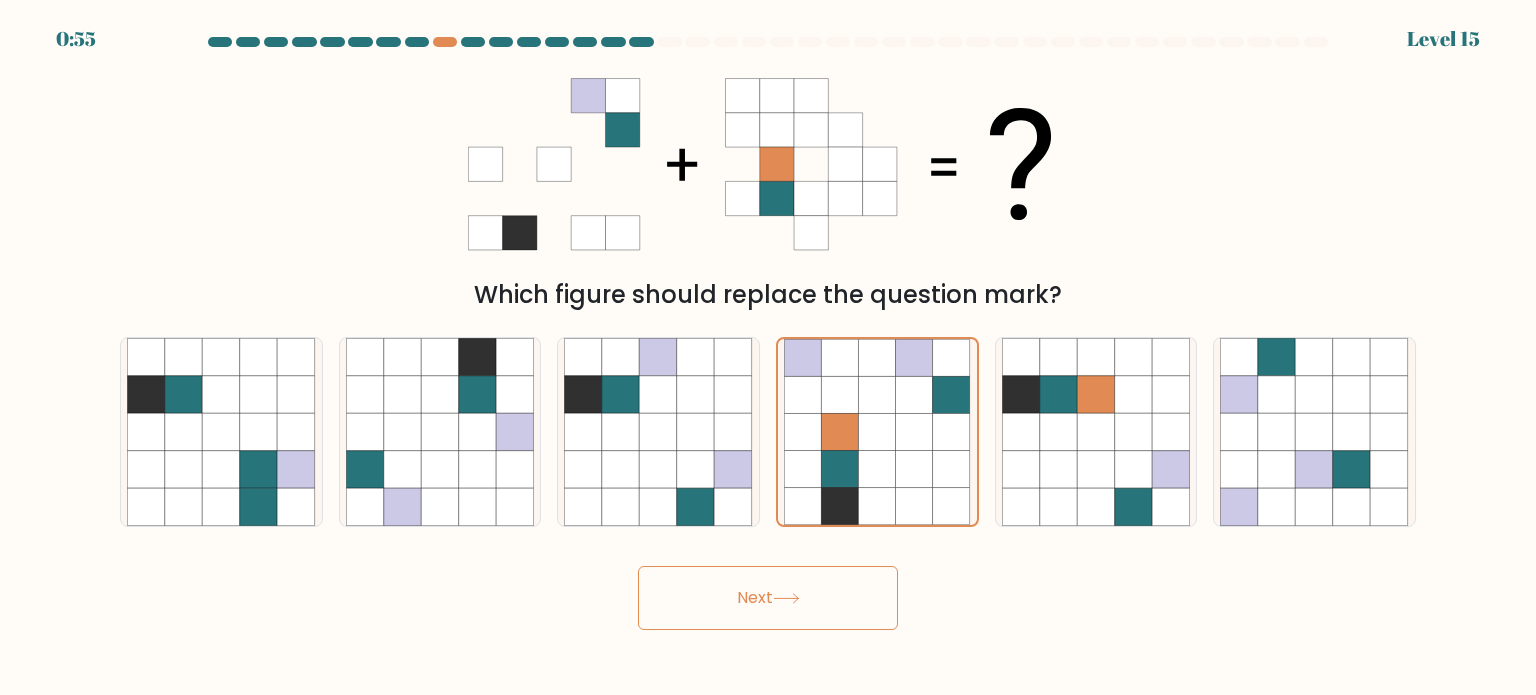 click on "Next" at bounding box center [768, 598] 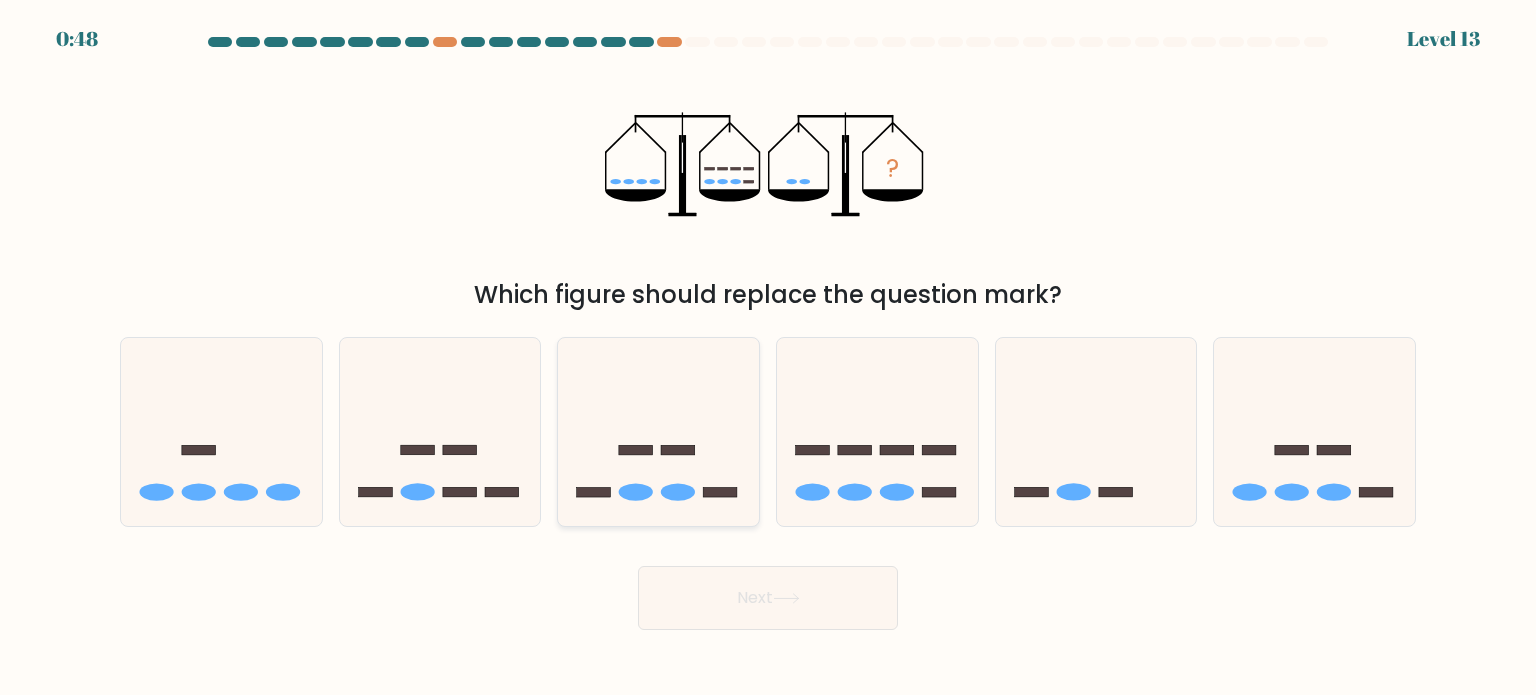 click 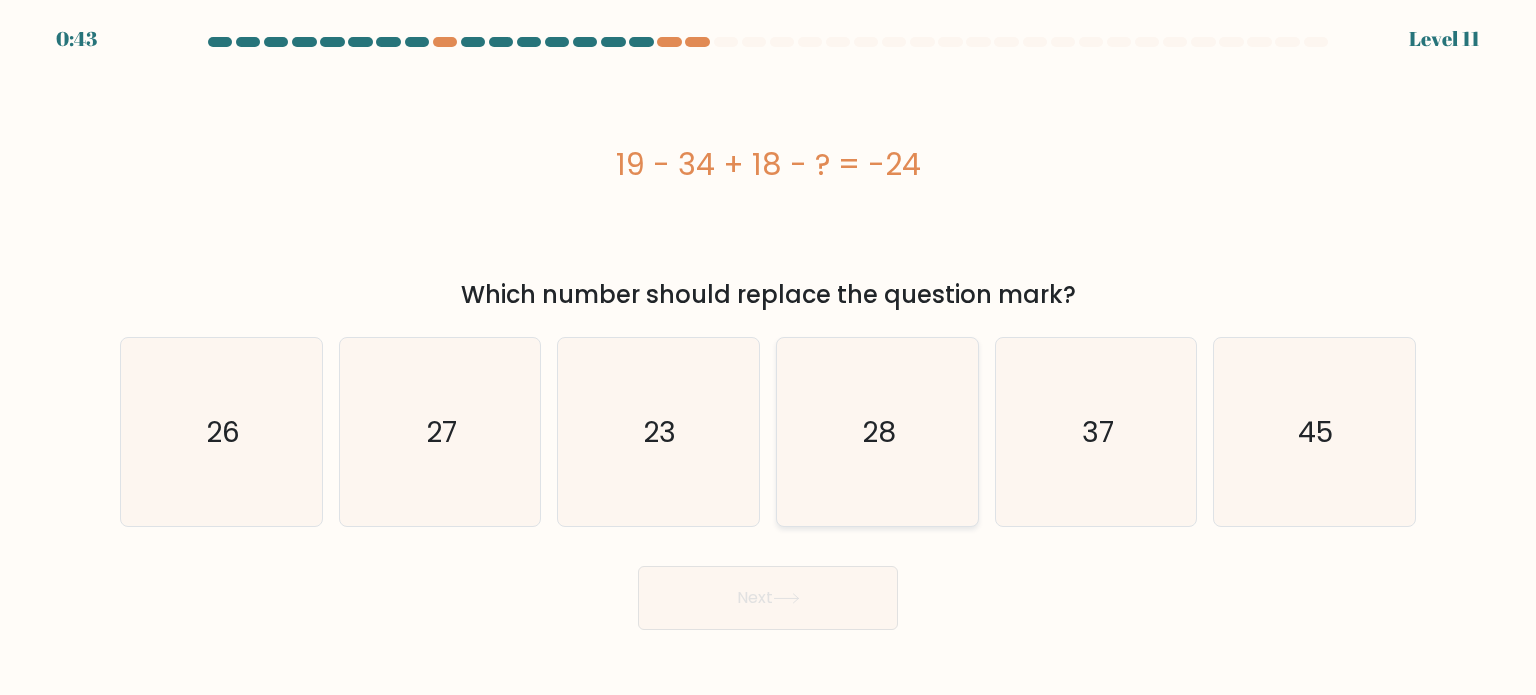scroll, scrollTop: 0, scrollLeft: 0, axis: both 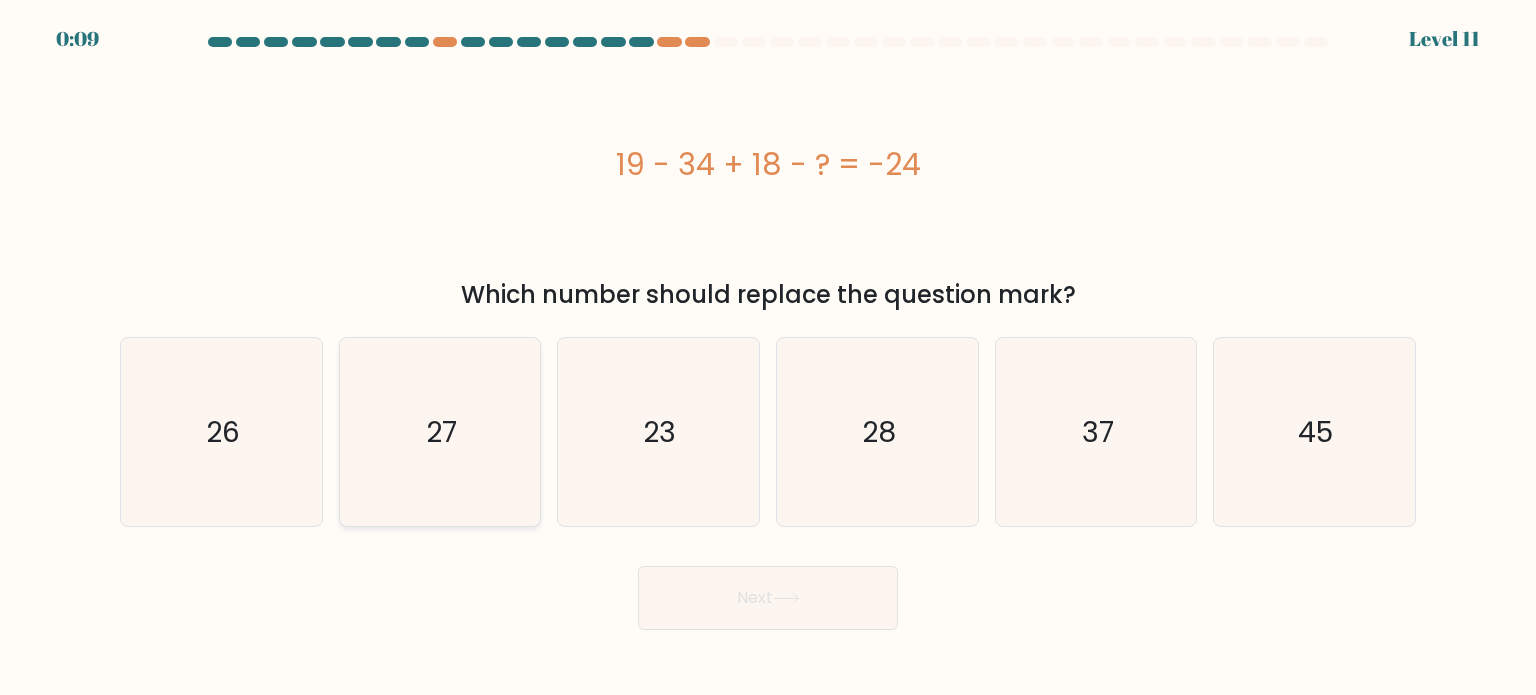 click on "27" 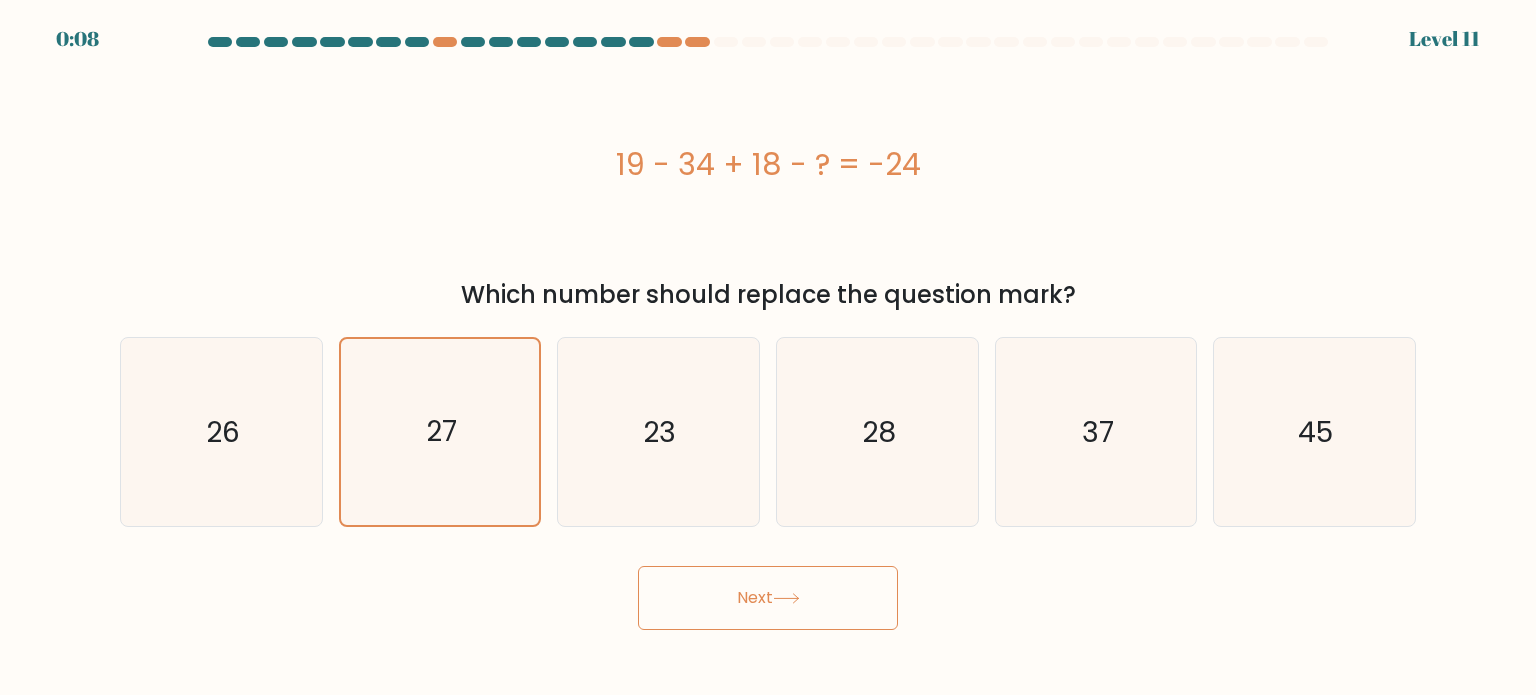 click on "Next" at bounding box center [768, 598] 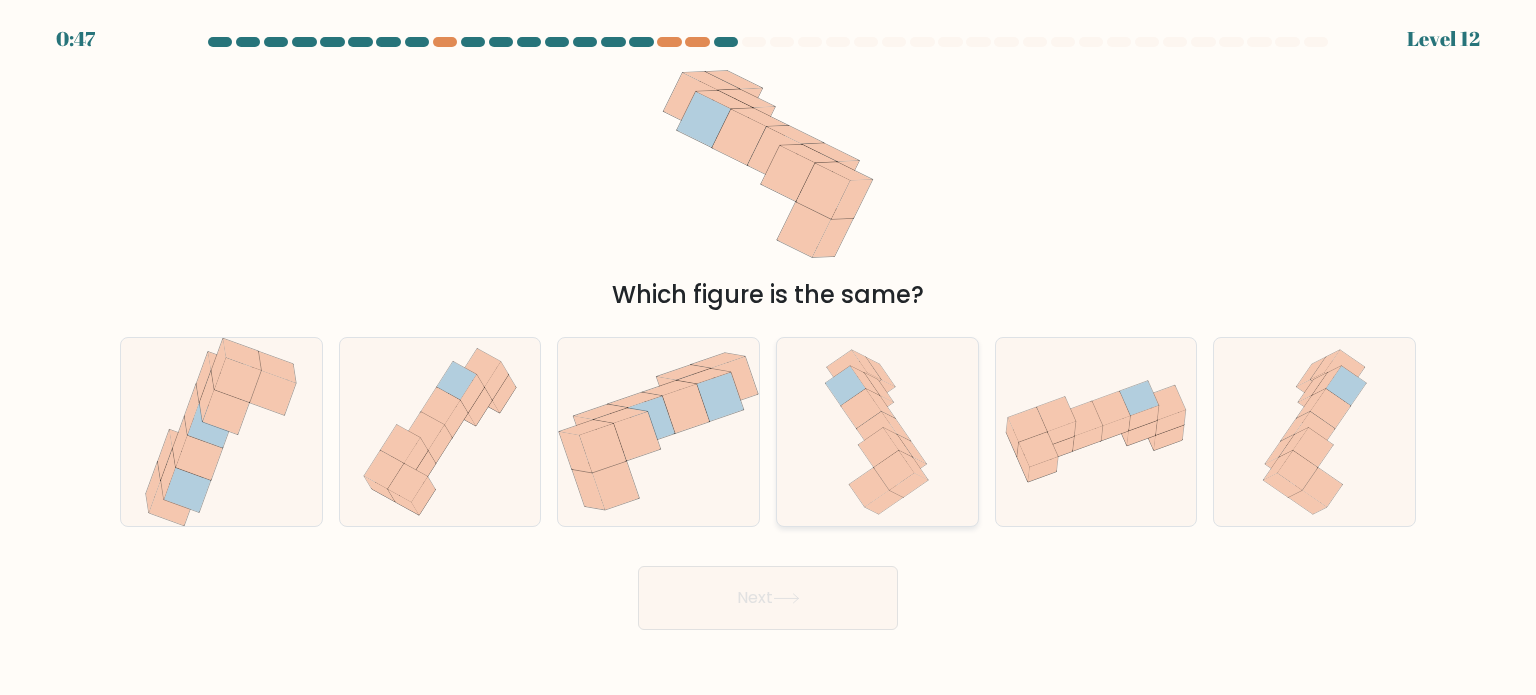 click 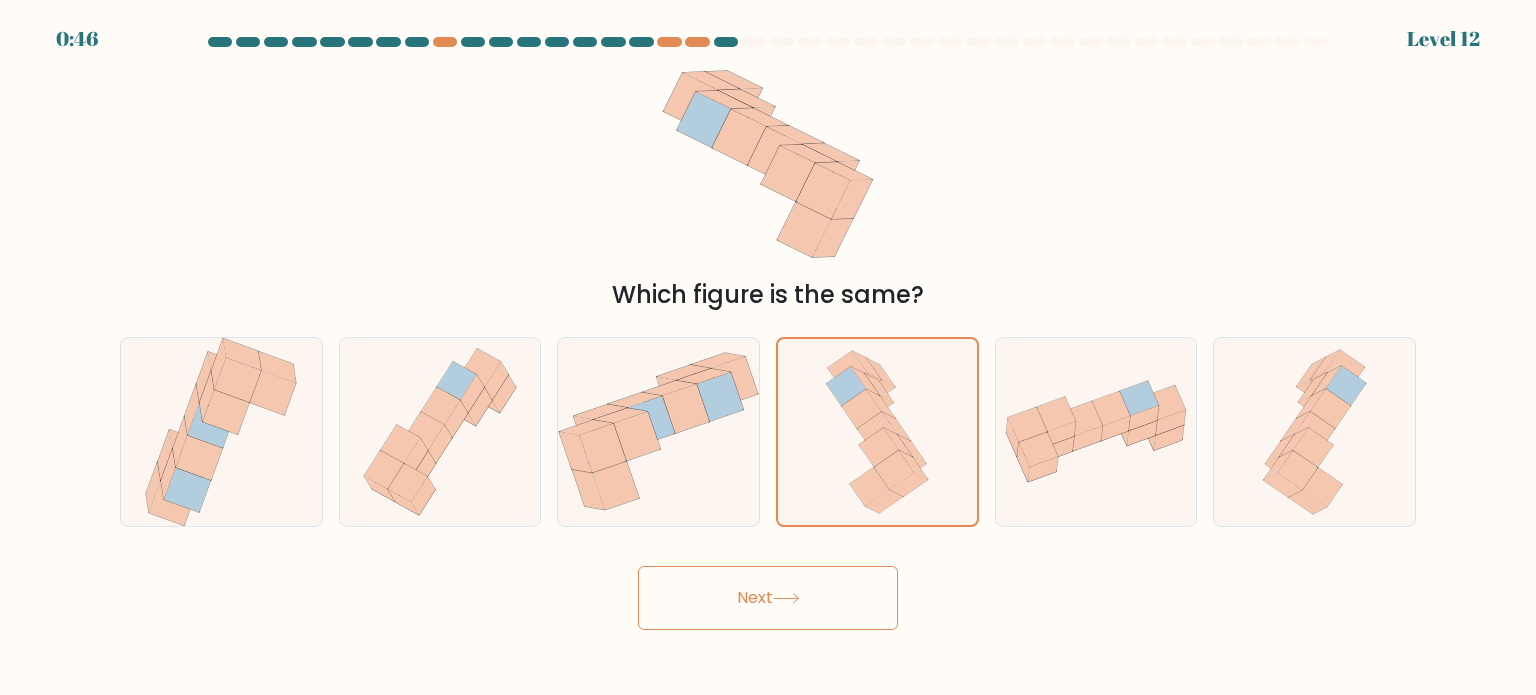 click 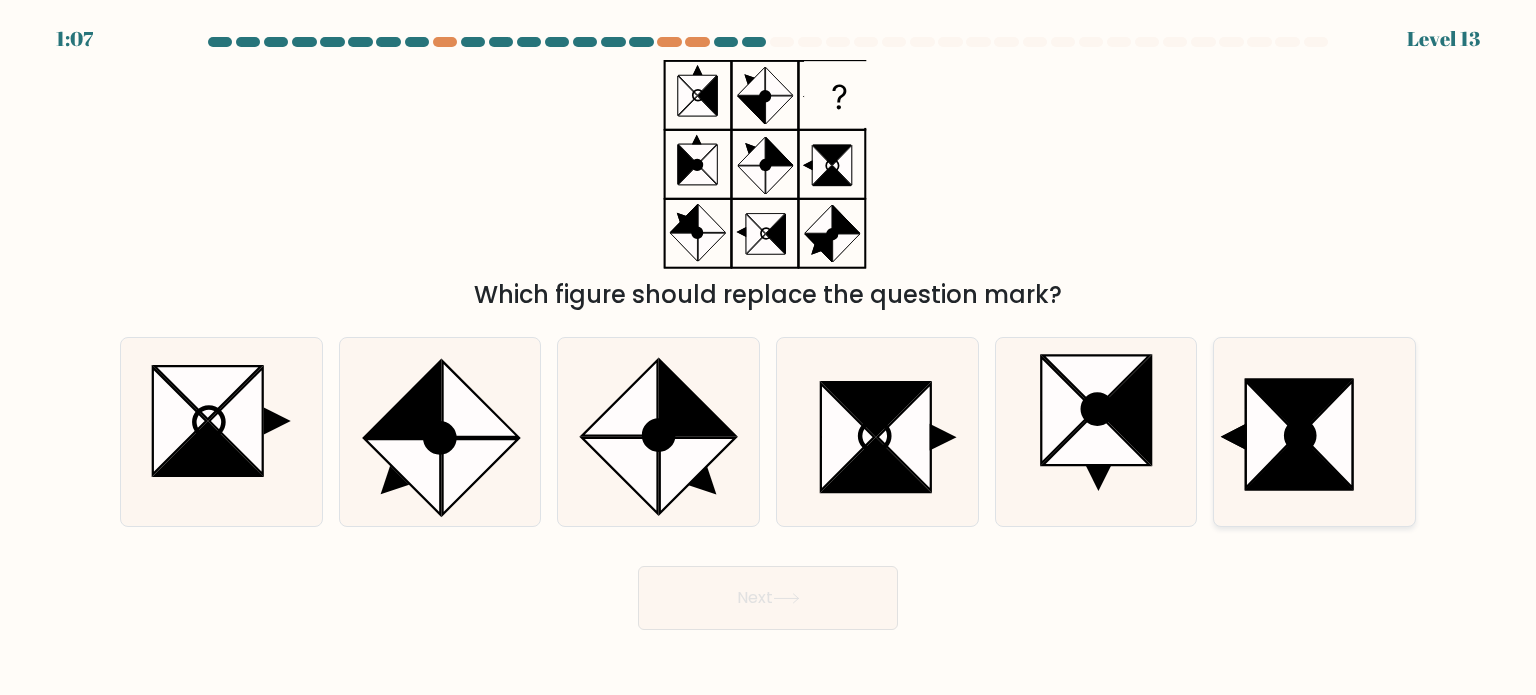 click 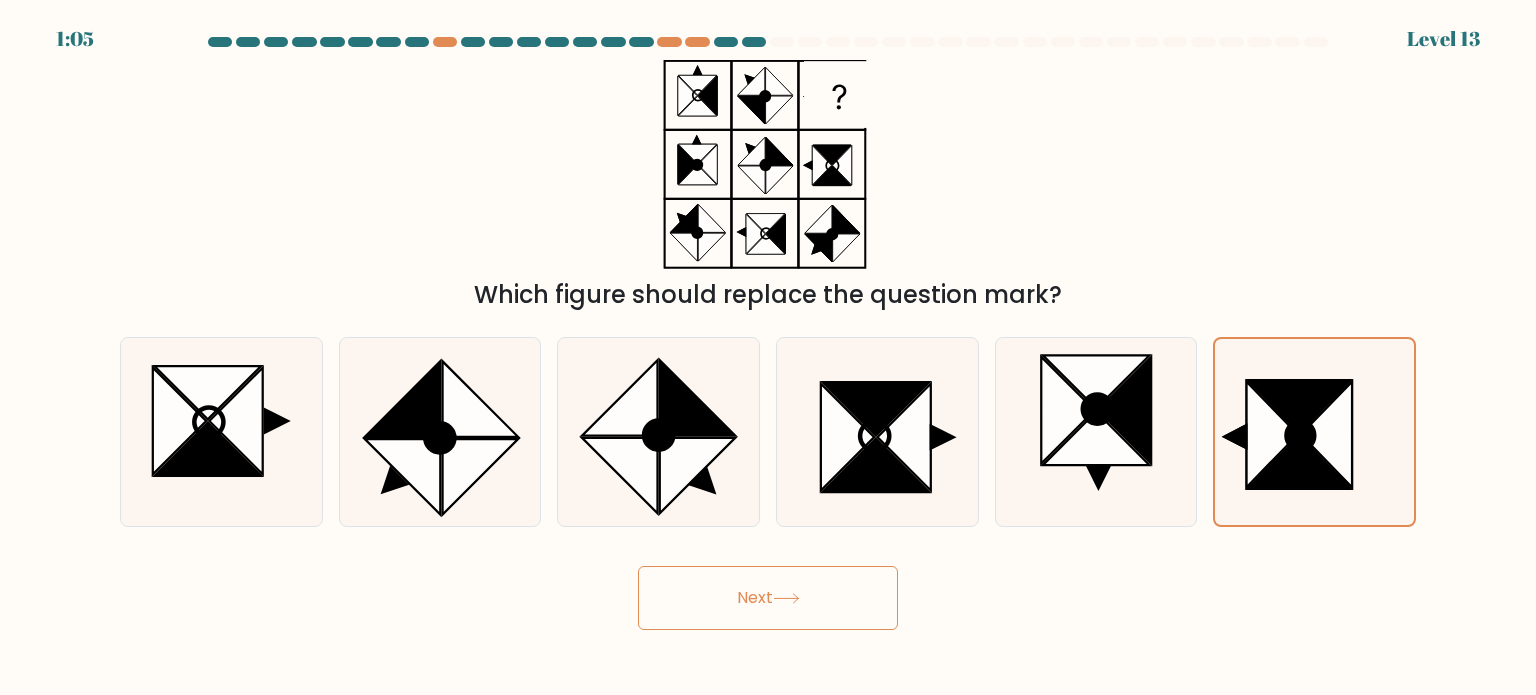 click 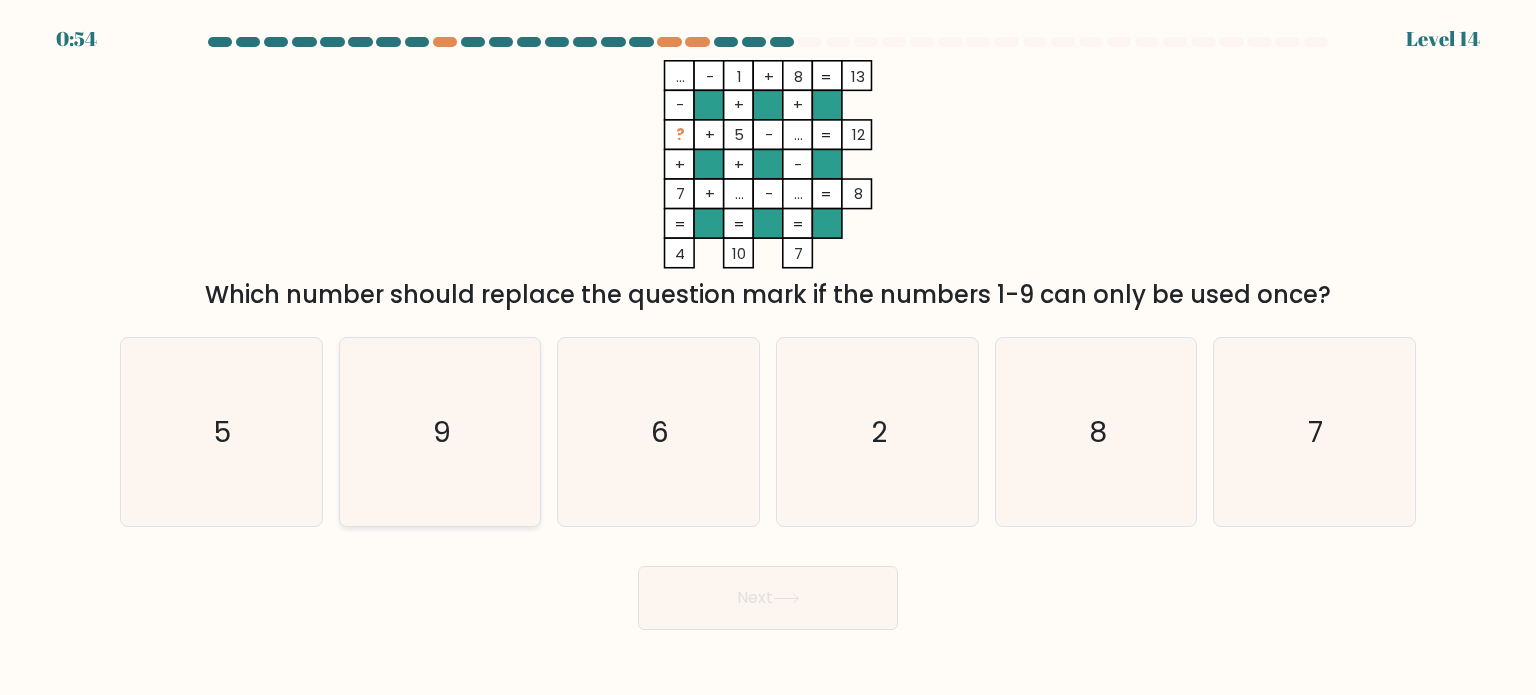 click on "9" 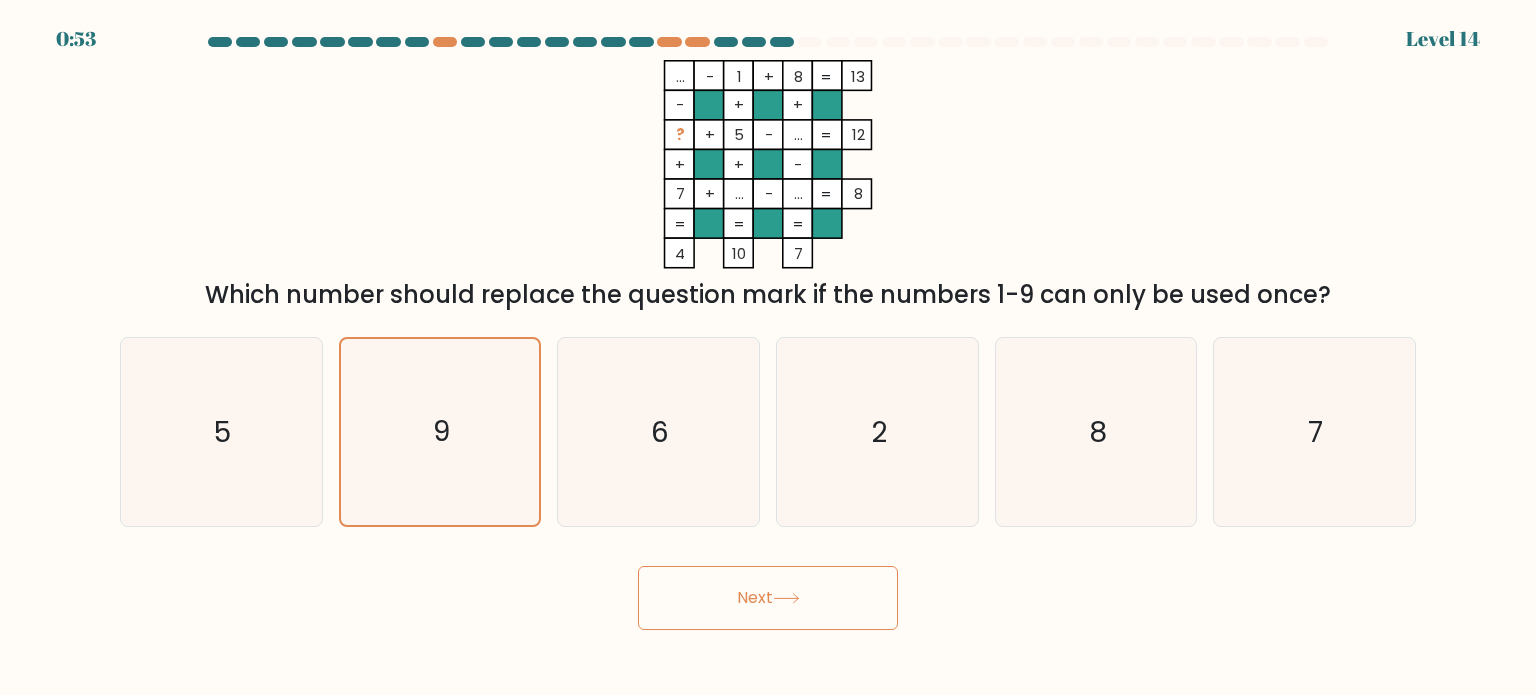 click on "Next" at bounding box center (768, 598) 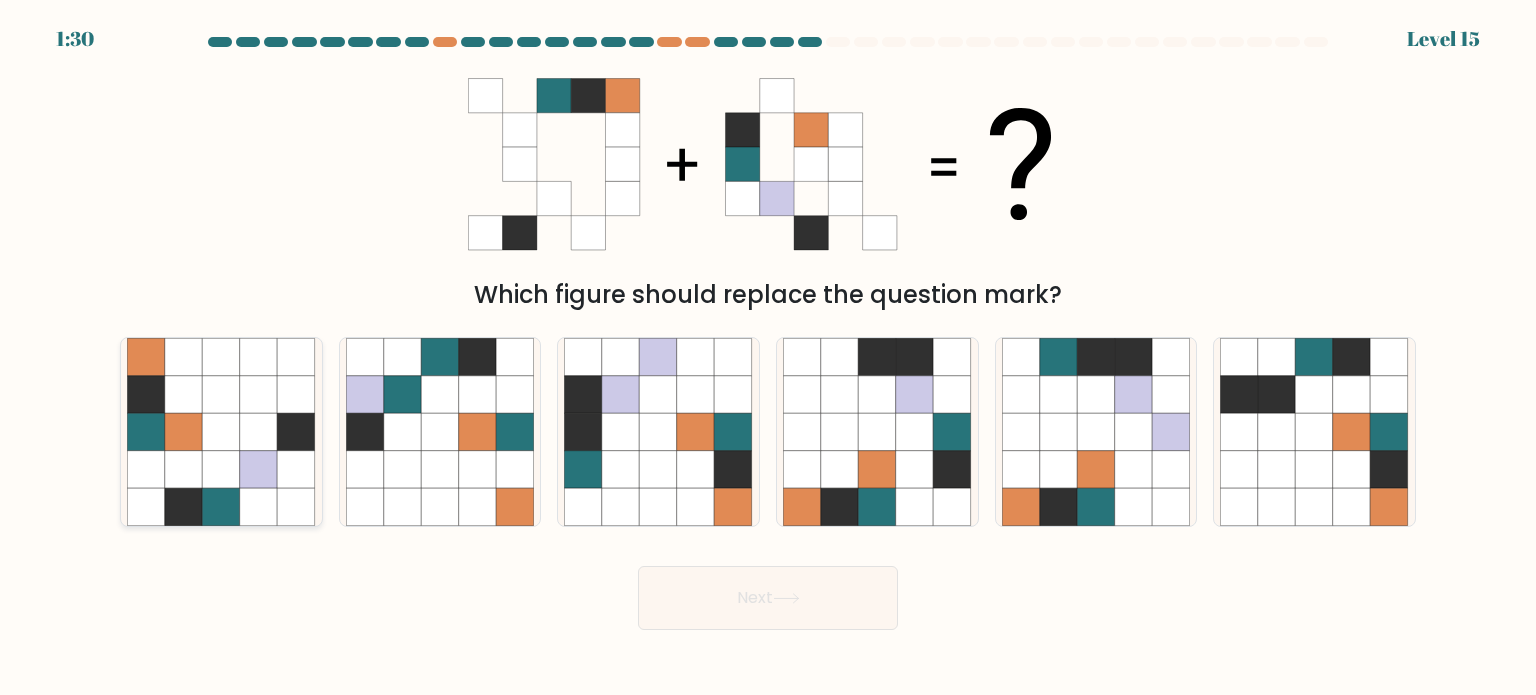 click 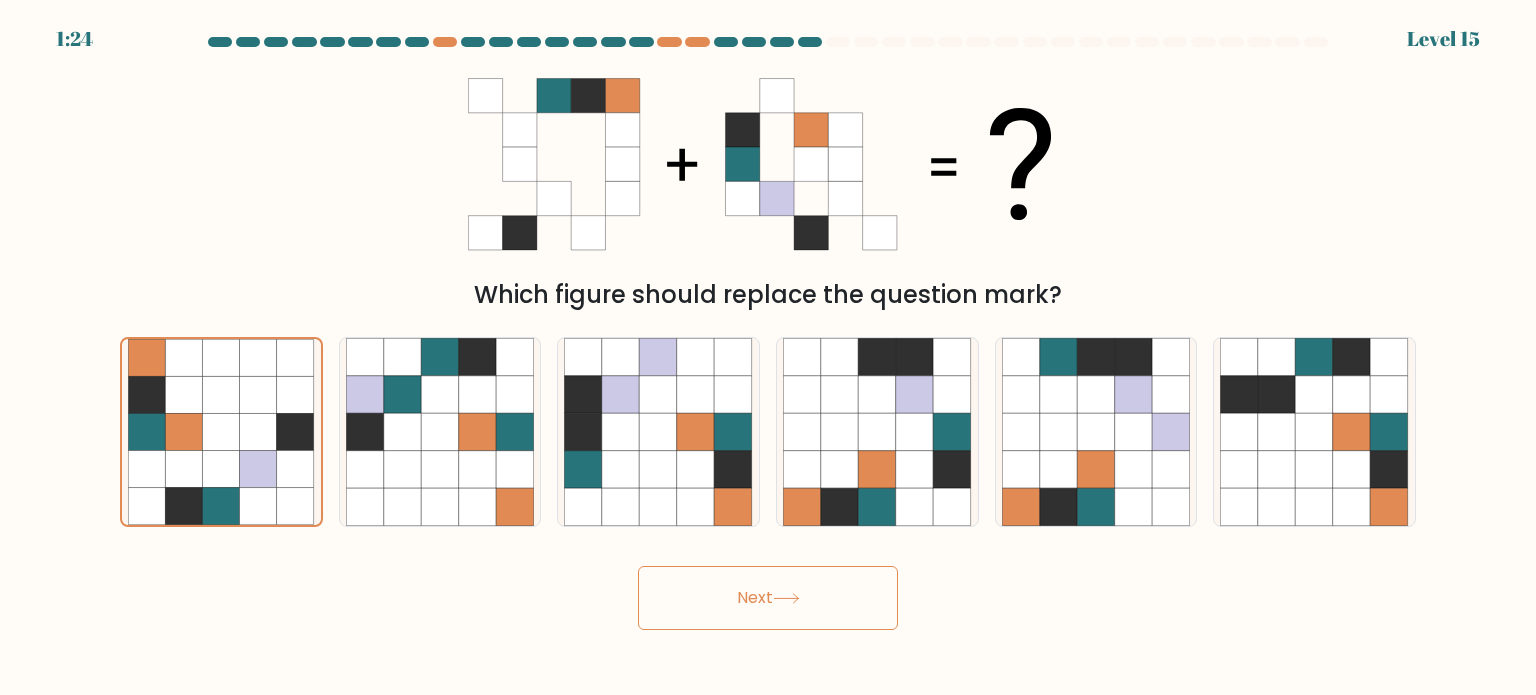 click on "Next" at bounding box center [768, 598] 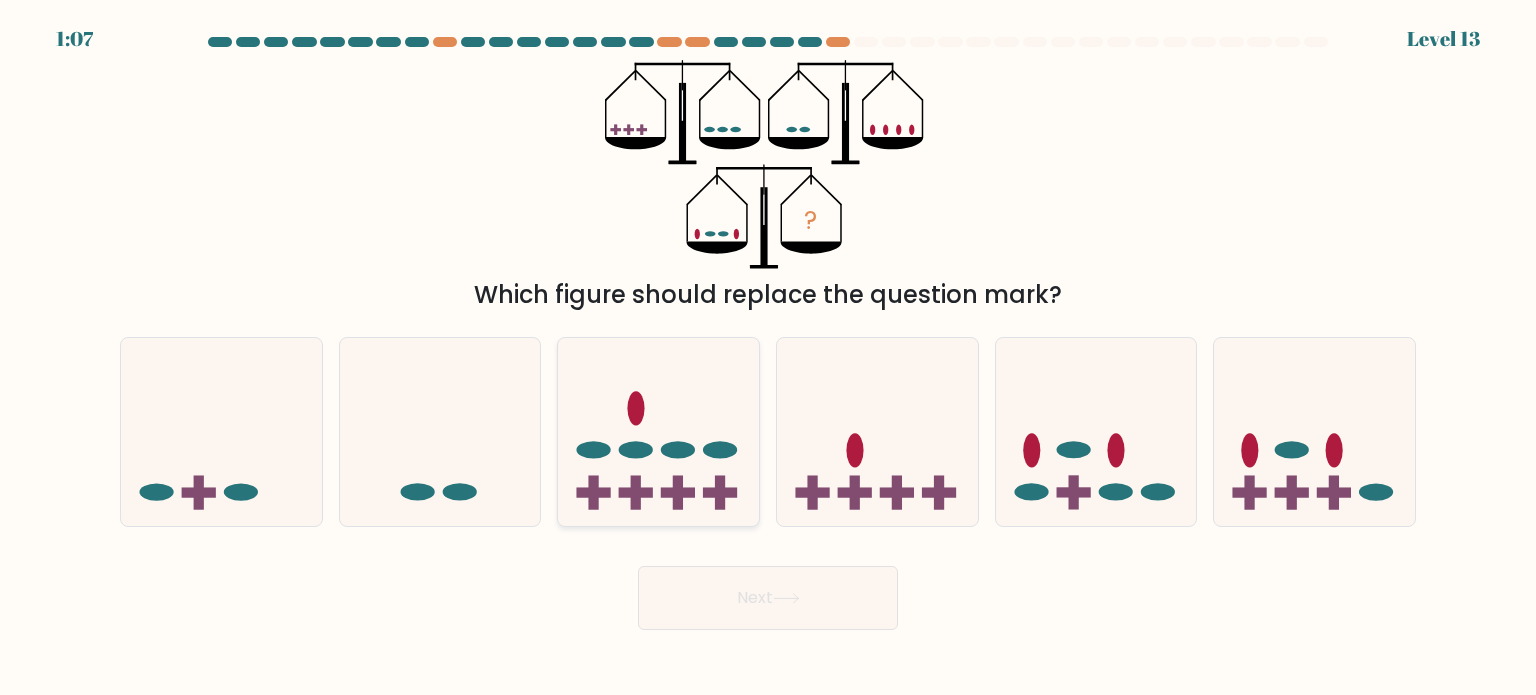 click 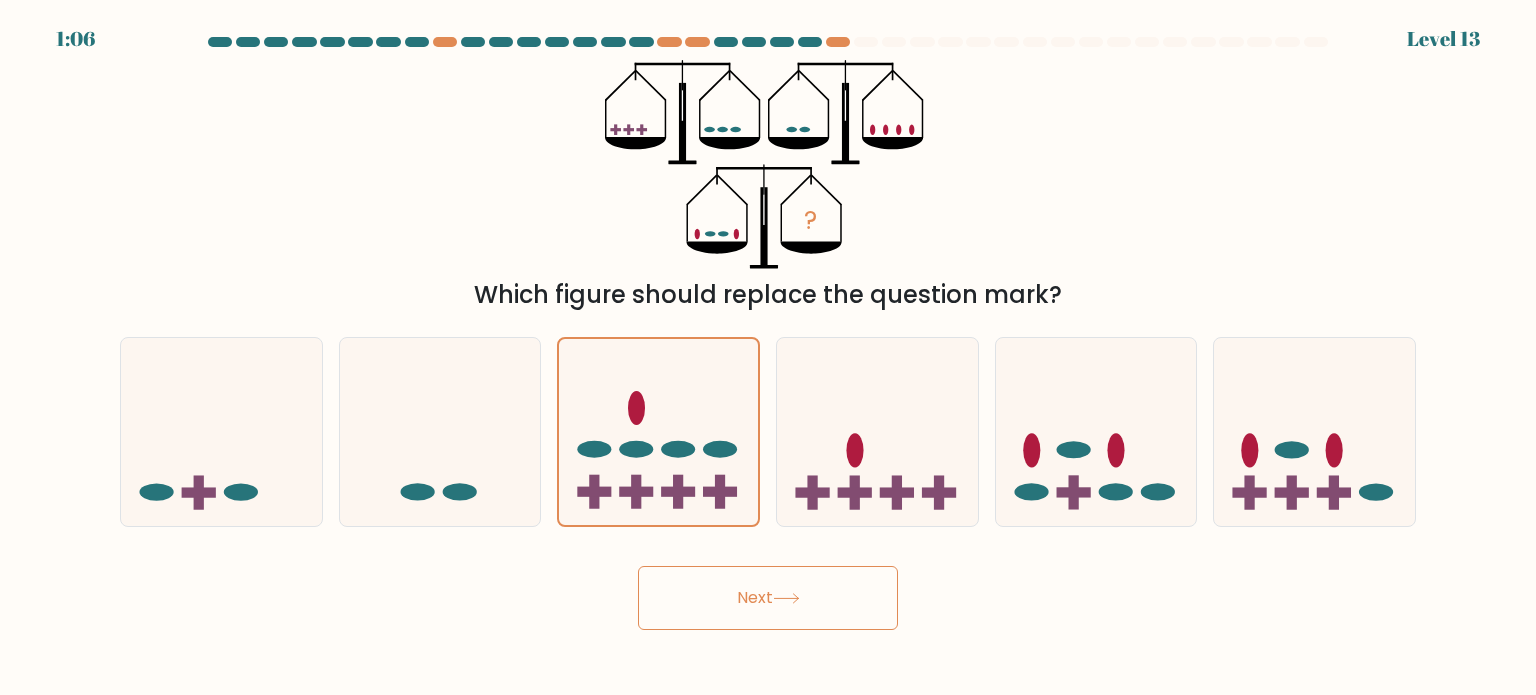 click on "Next" at bounding box center [768, 598] 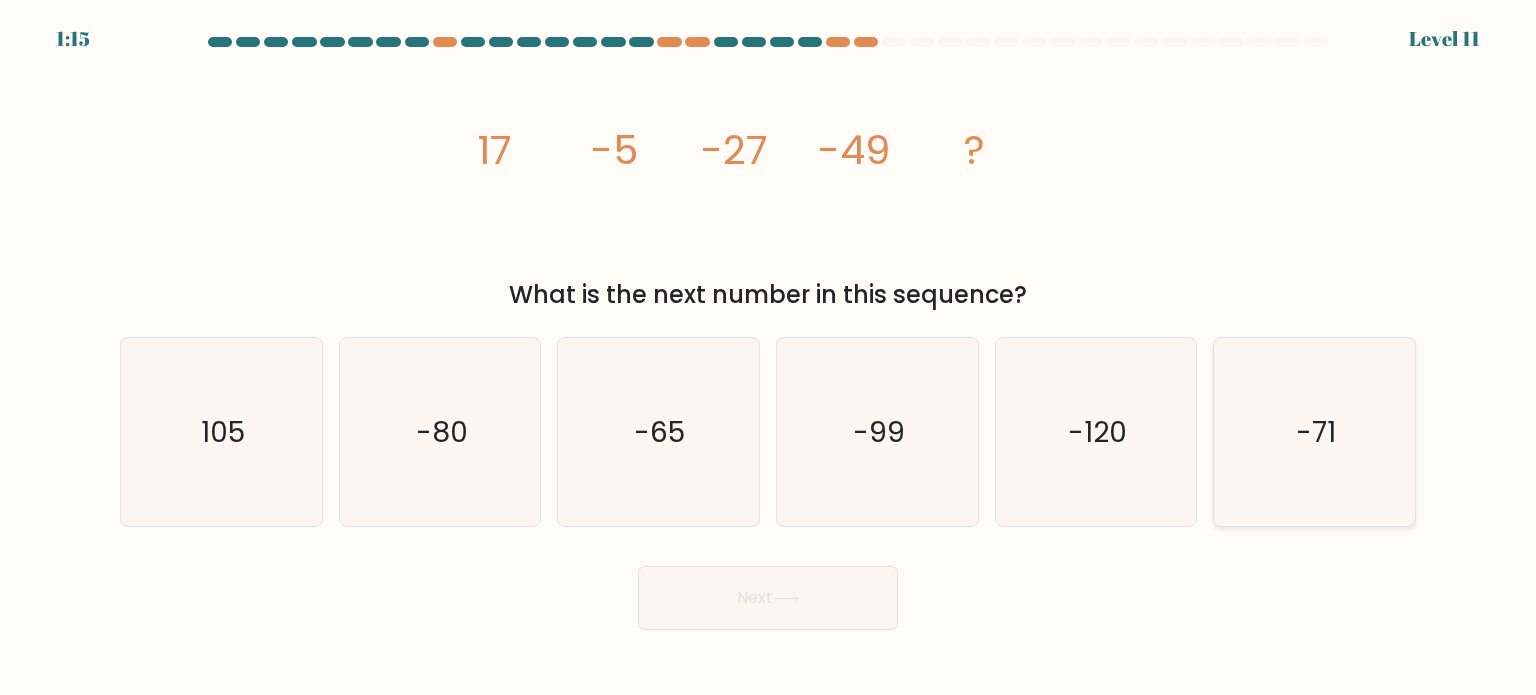 click on "-71" 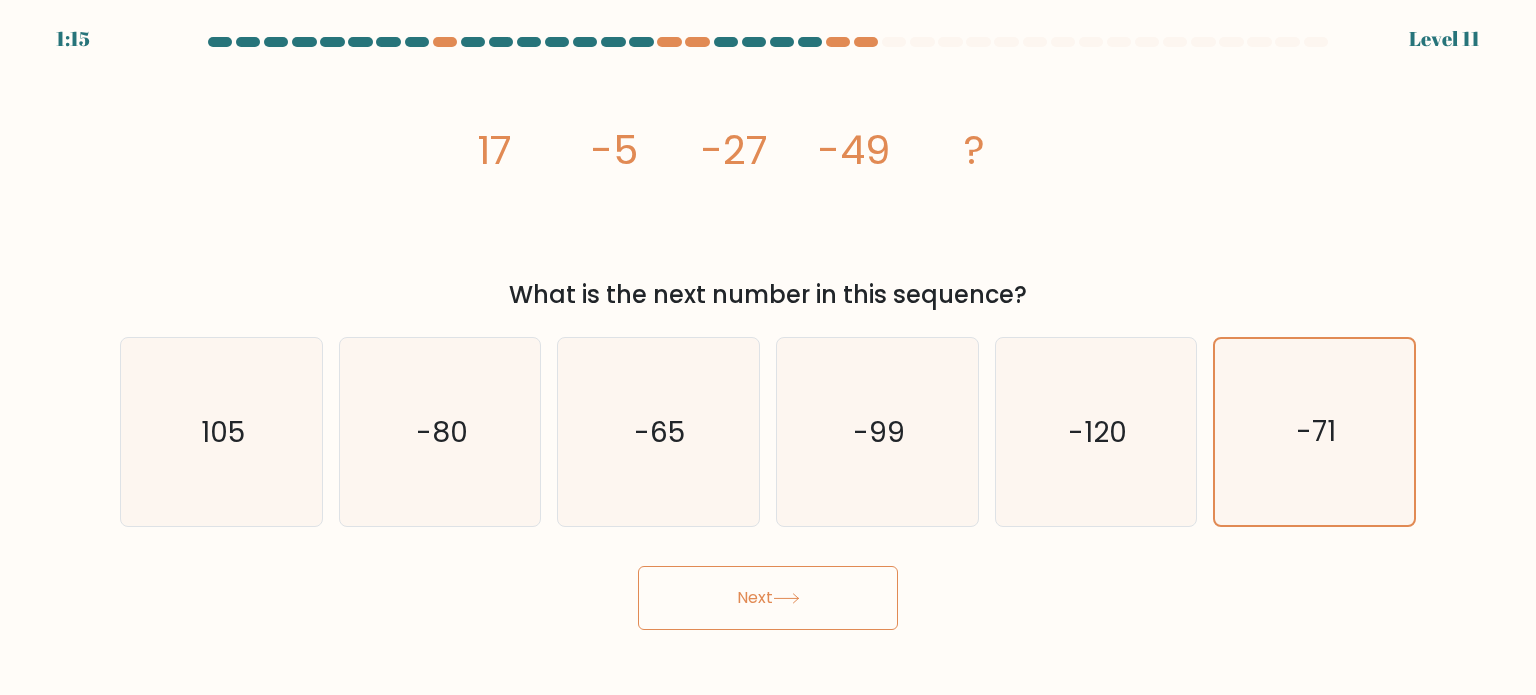 click on "Next" at bounding box center (768, 598) 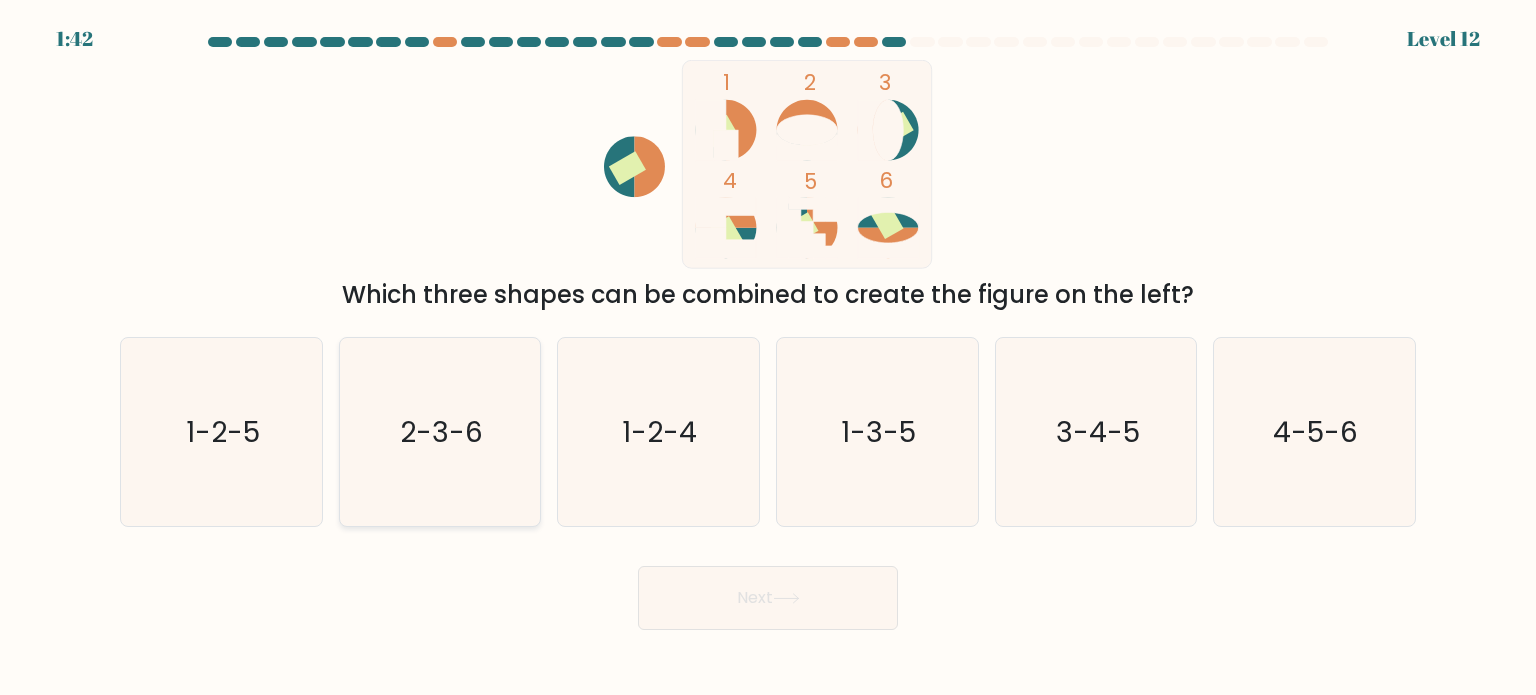 click on "2-3-6" 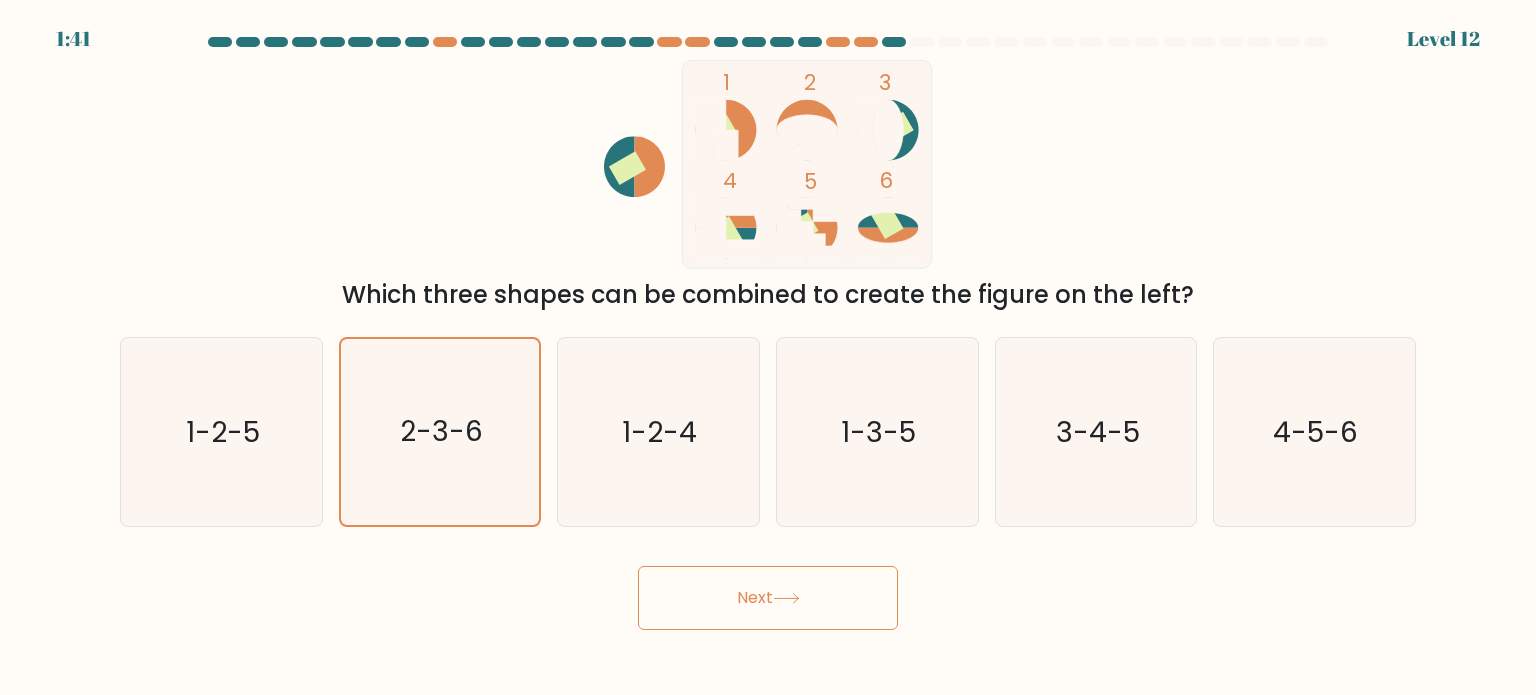 click on "Next" at bounding box center (768, 598) 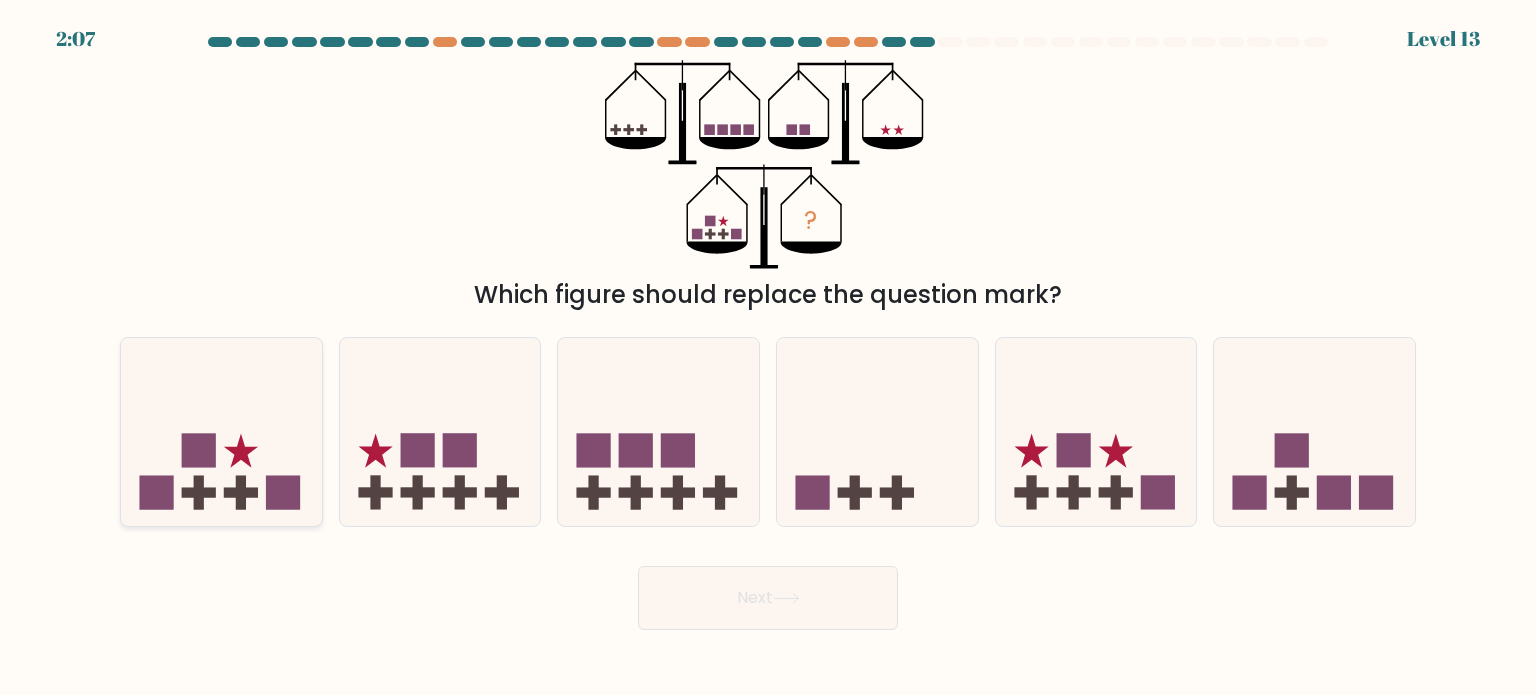 click 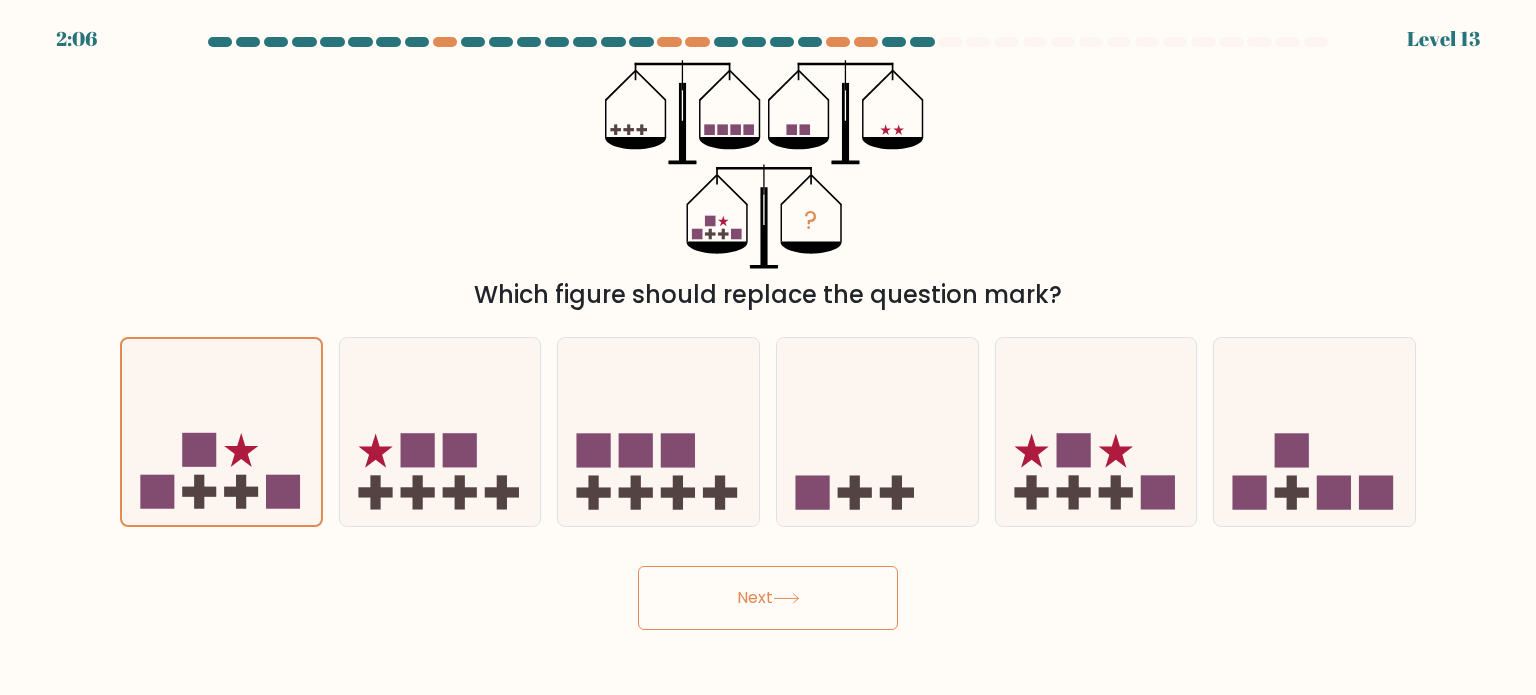 click on "Next" at bounding box center (768, 598) 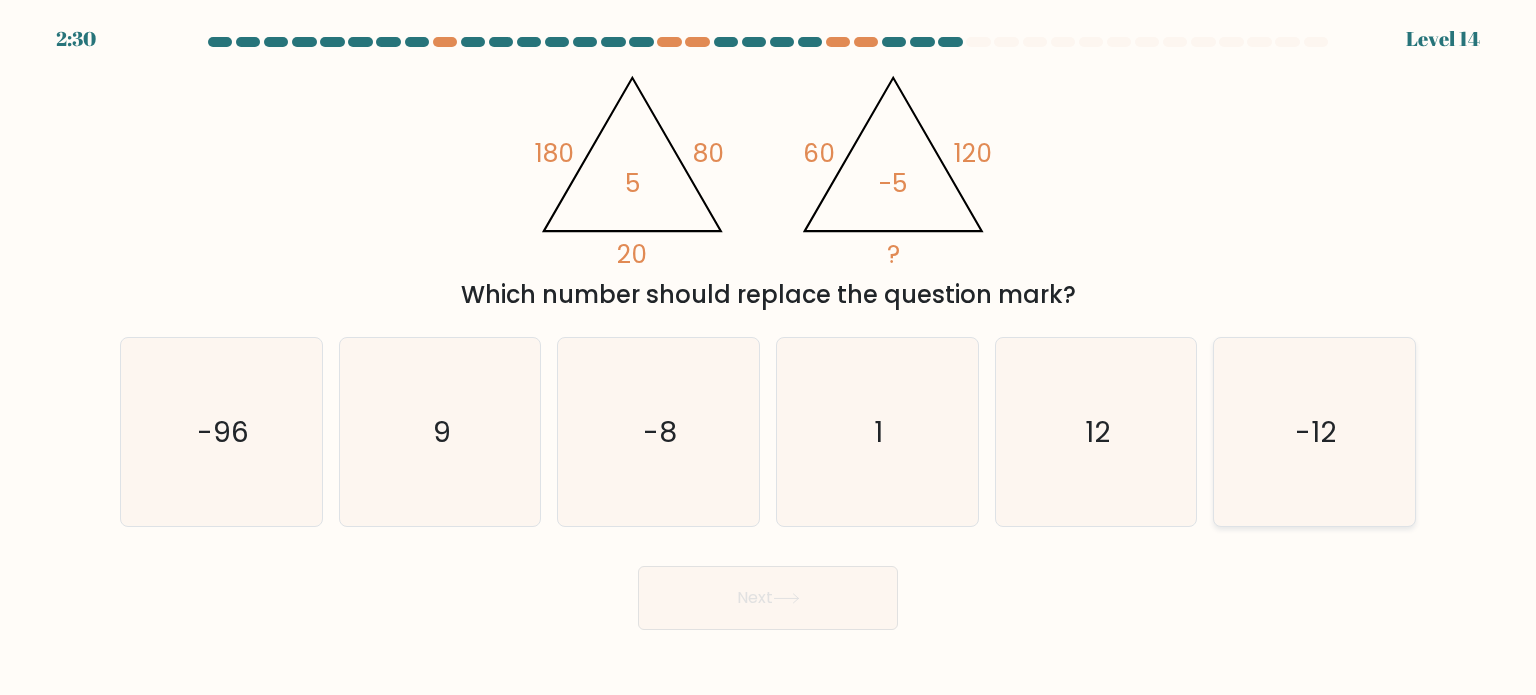 click on "-12" 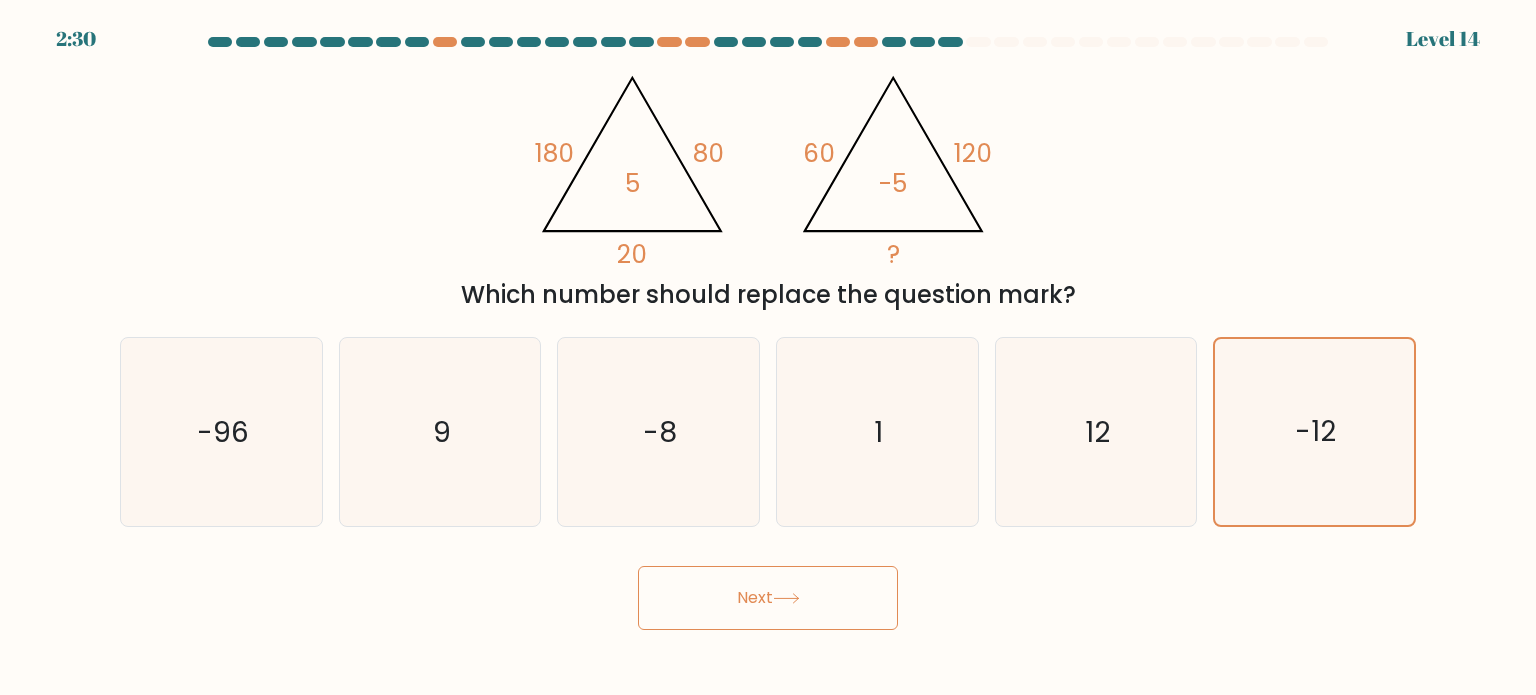 click on "Next" at bounding box center (768, 598) 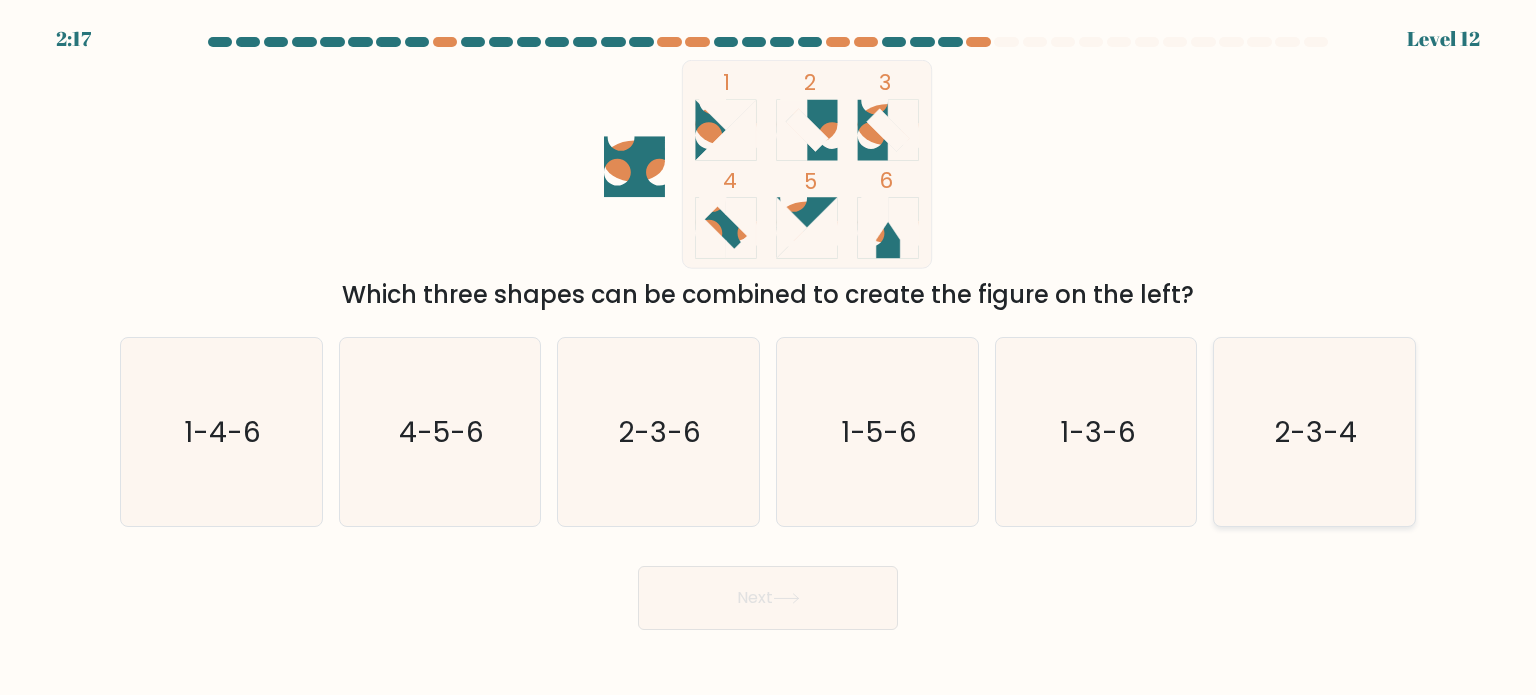 click on "2-3-4" 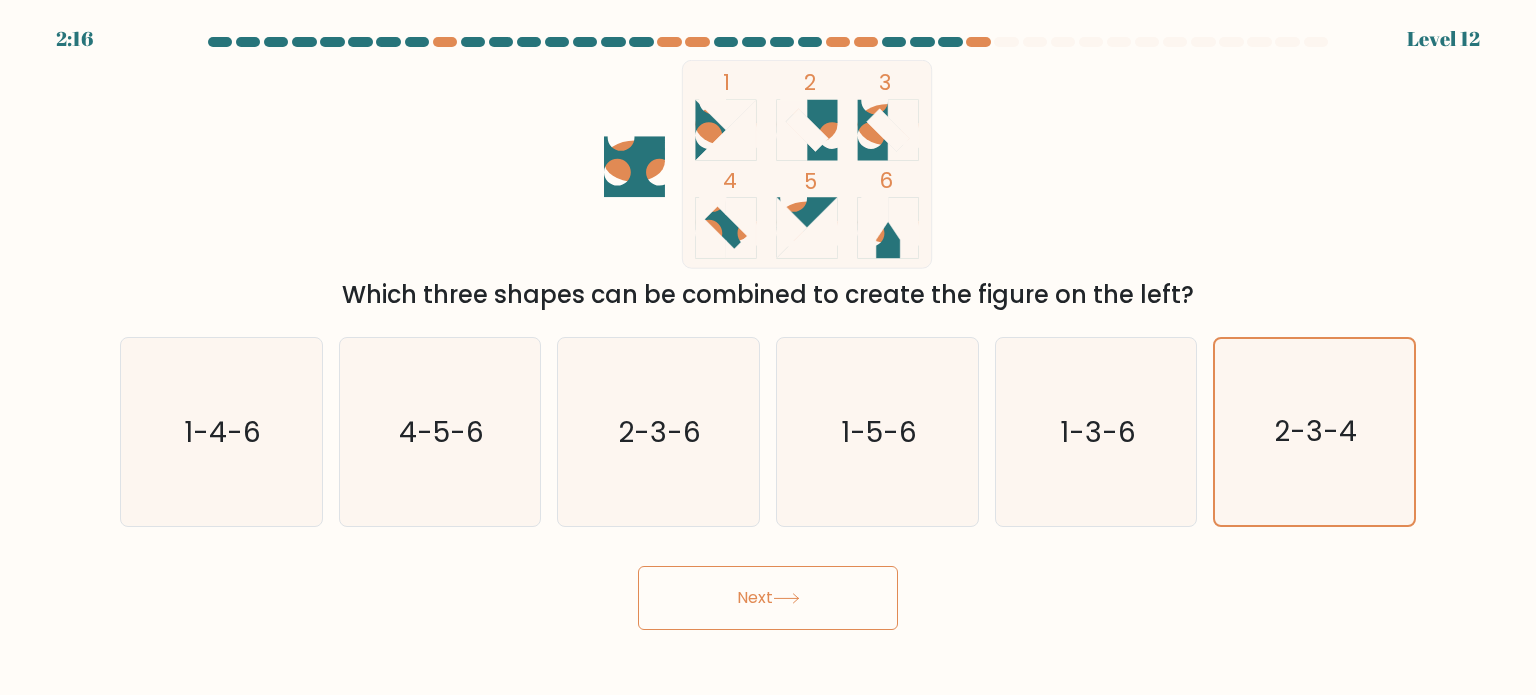 click on "Next" at bounding box center [768, 598] 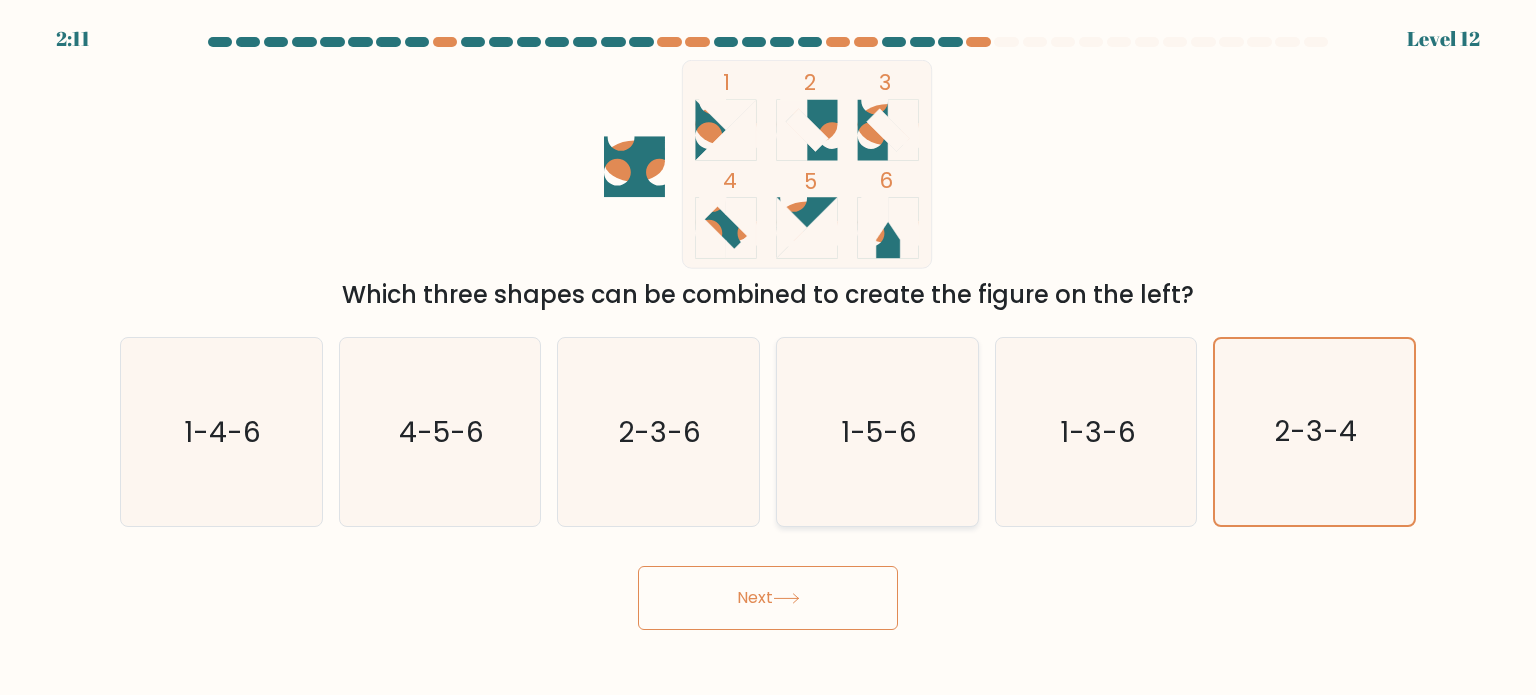 click on "1-5-6" 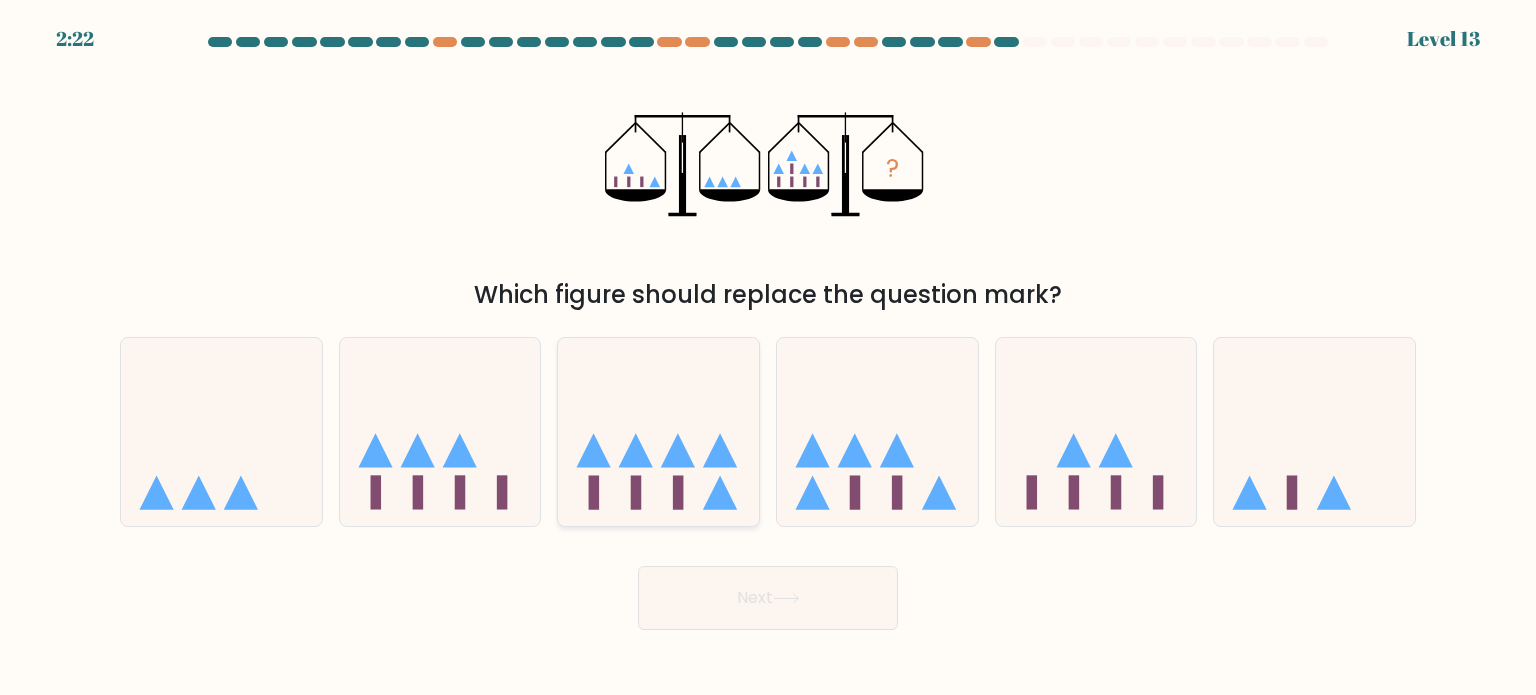 click 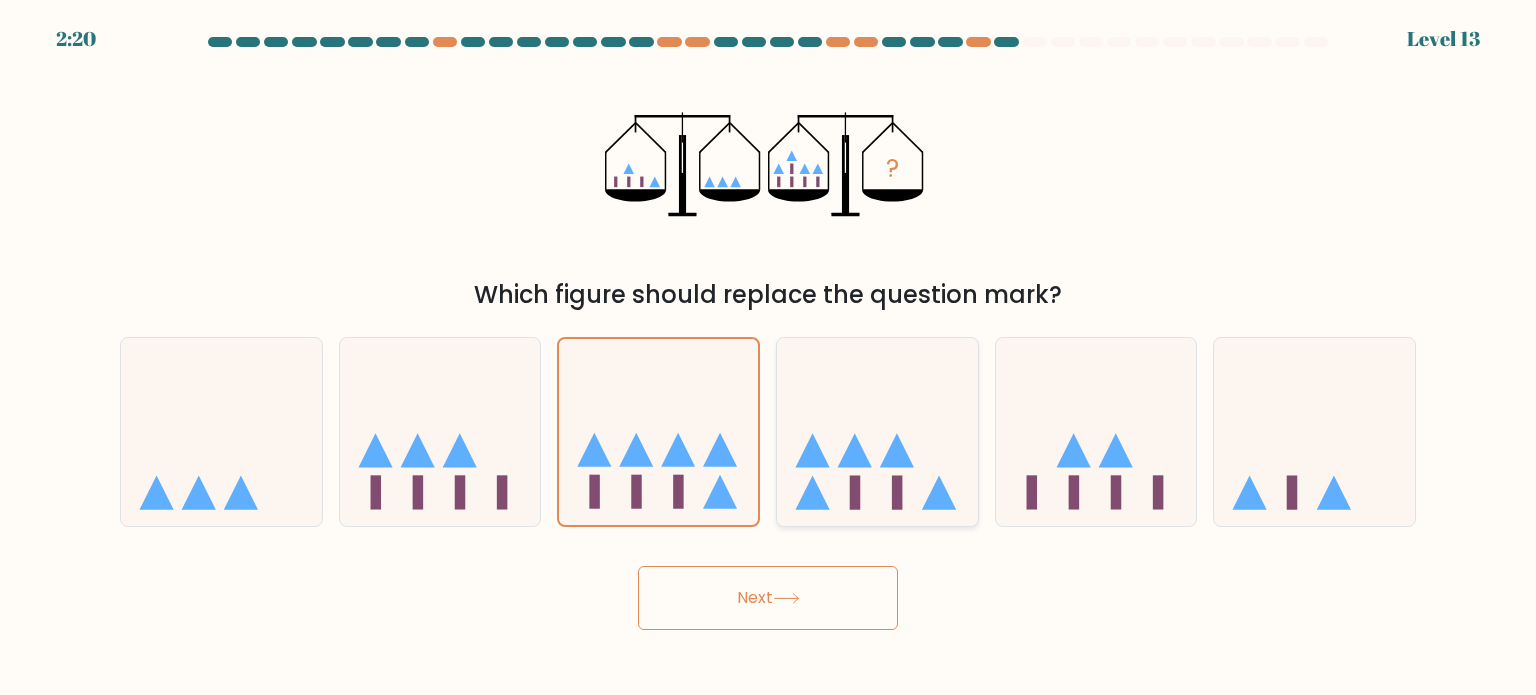 click 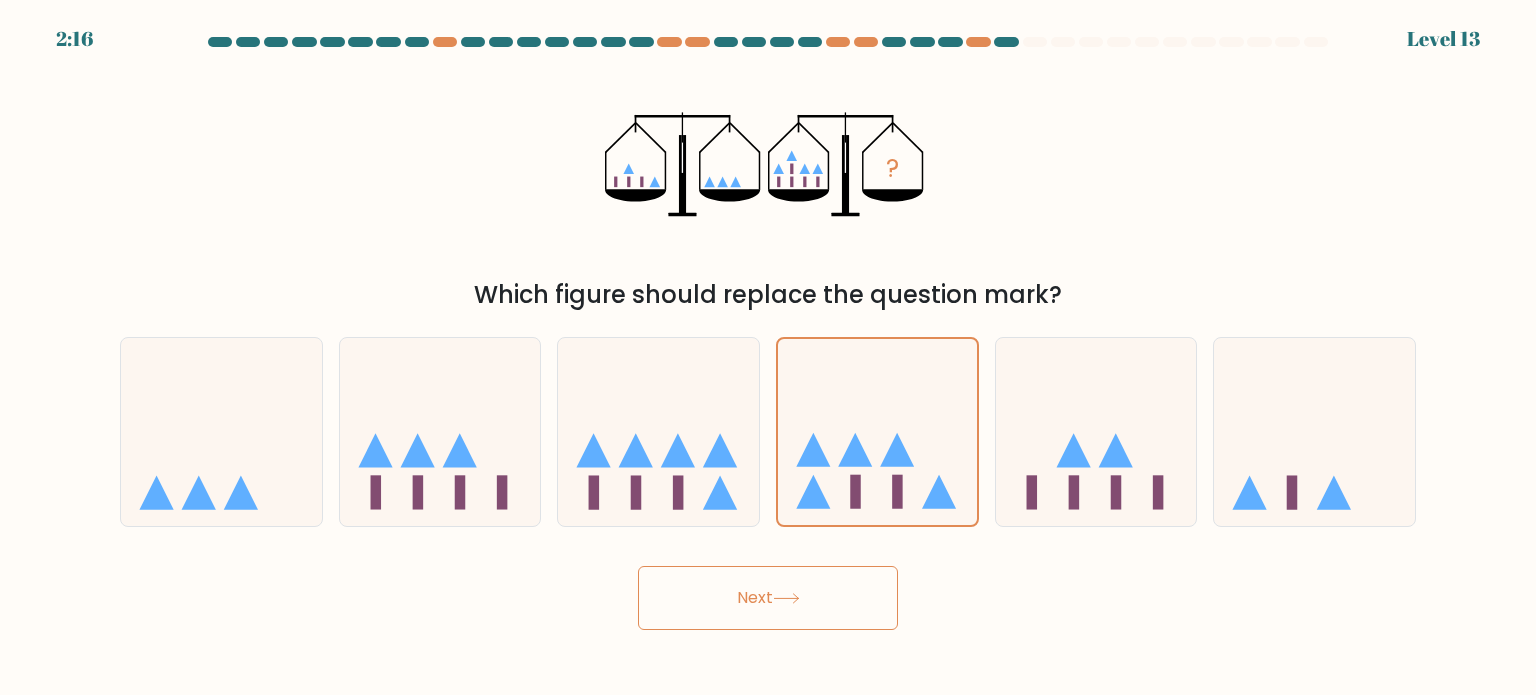 click on "Next" at bounding box center (768, 598) 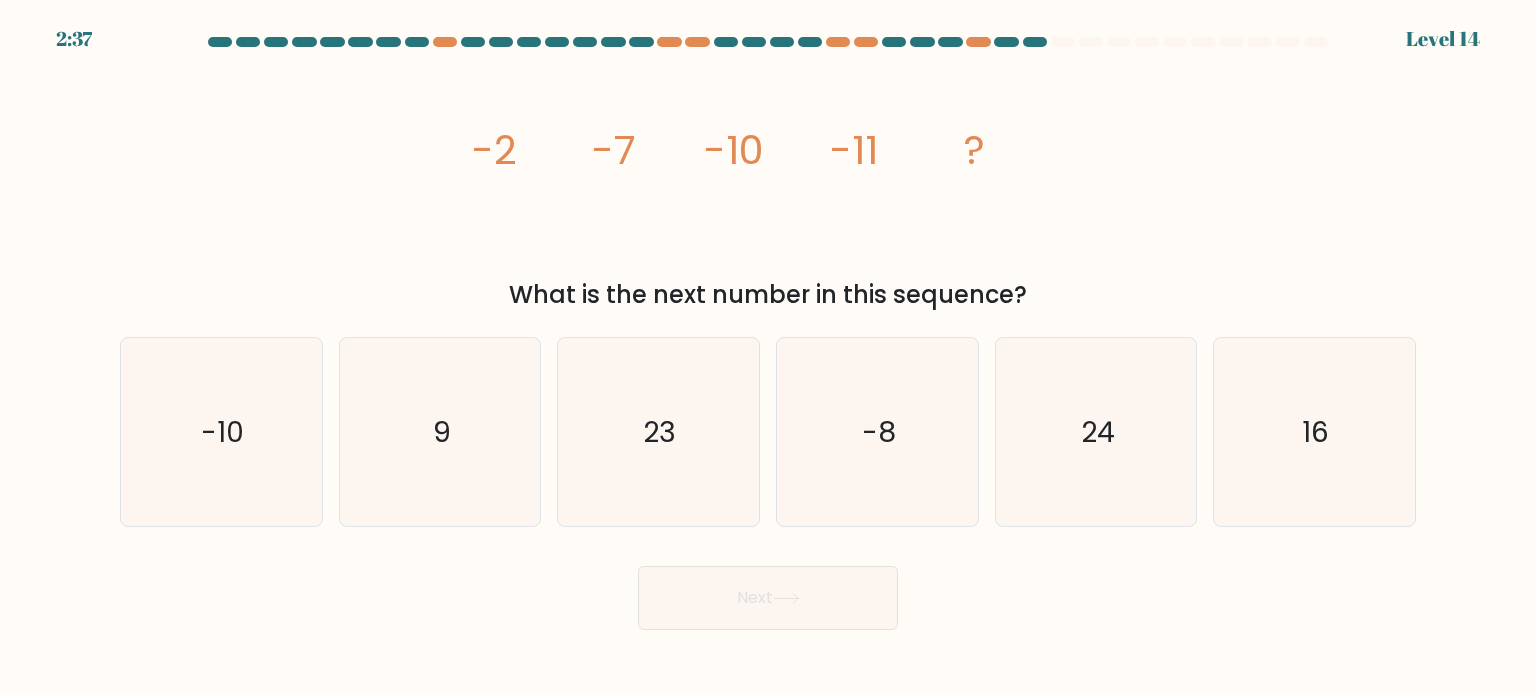 click on "image/svg+xml
-2
-7
-10
-11
?" 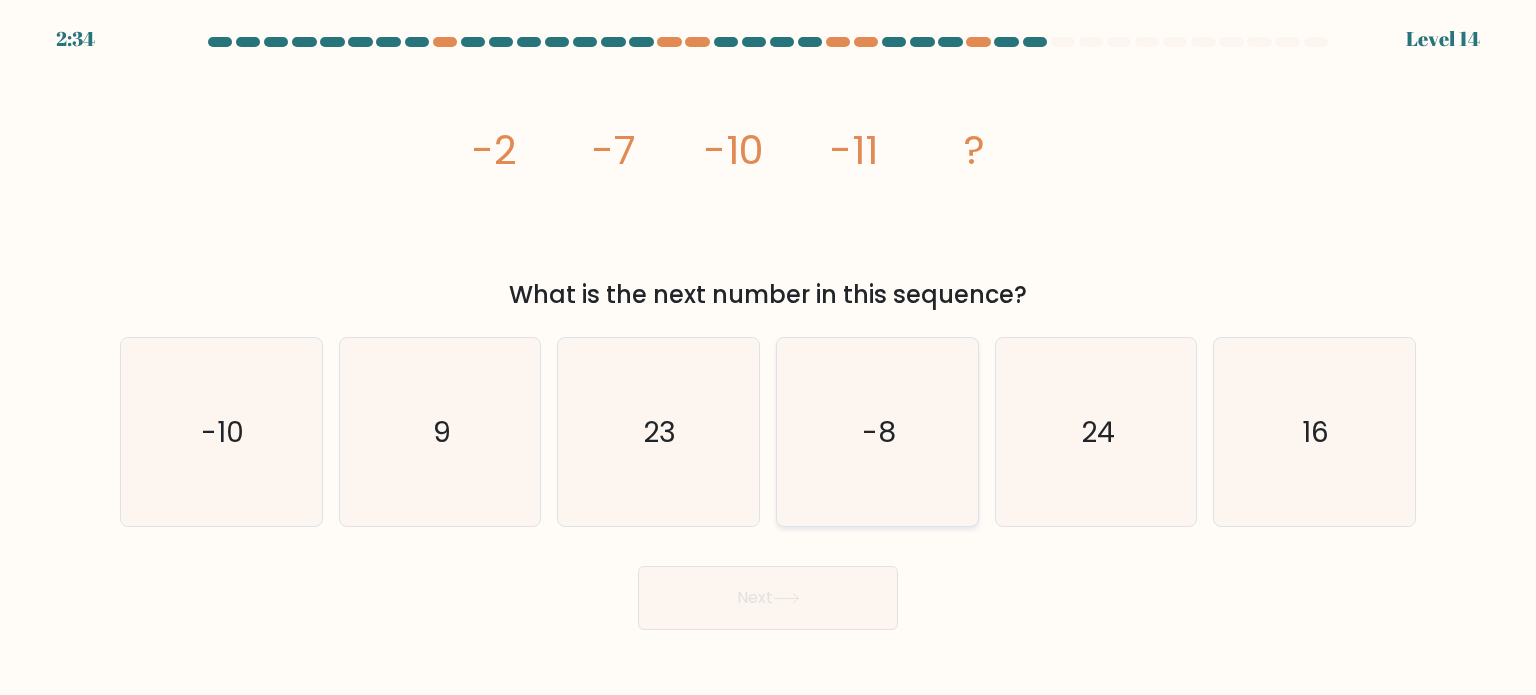 click on "-8" 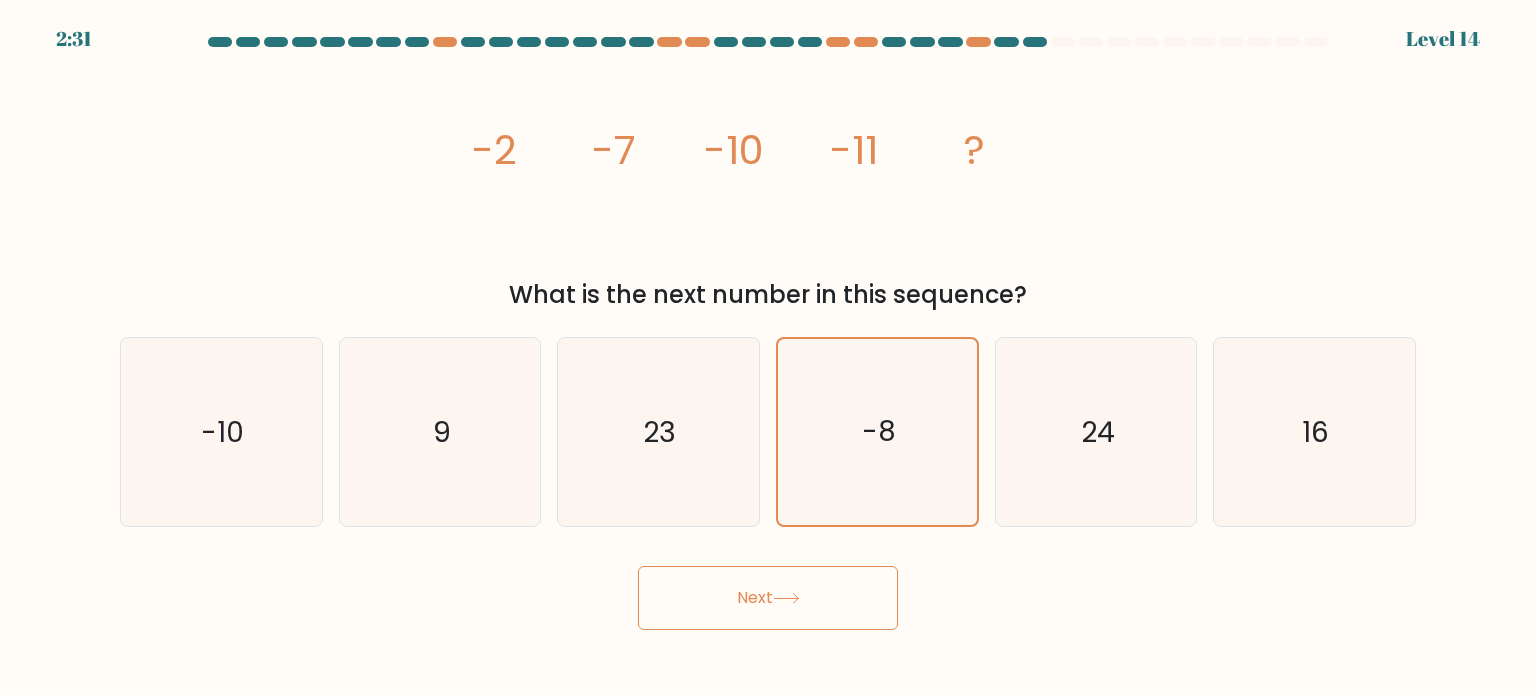 click on "Next" at bounding box center (768, 598) 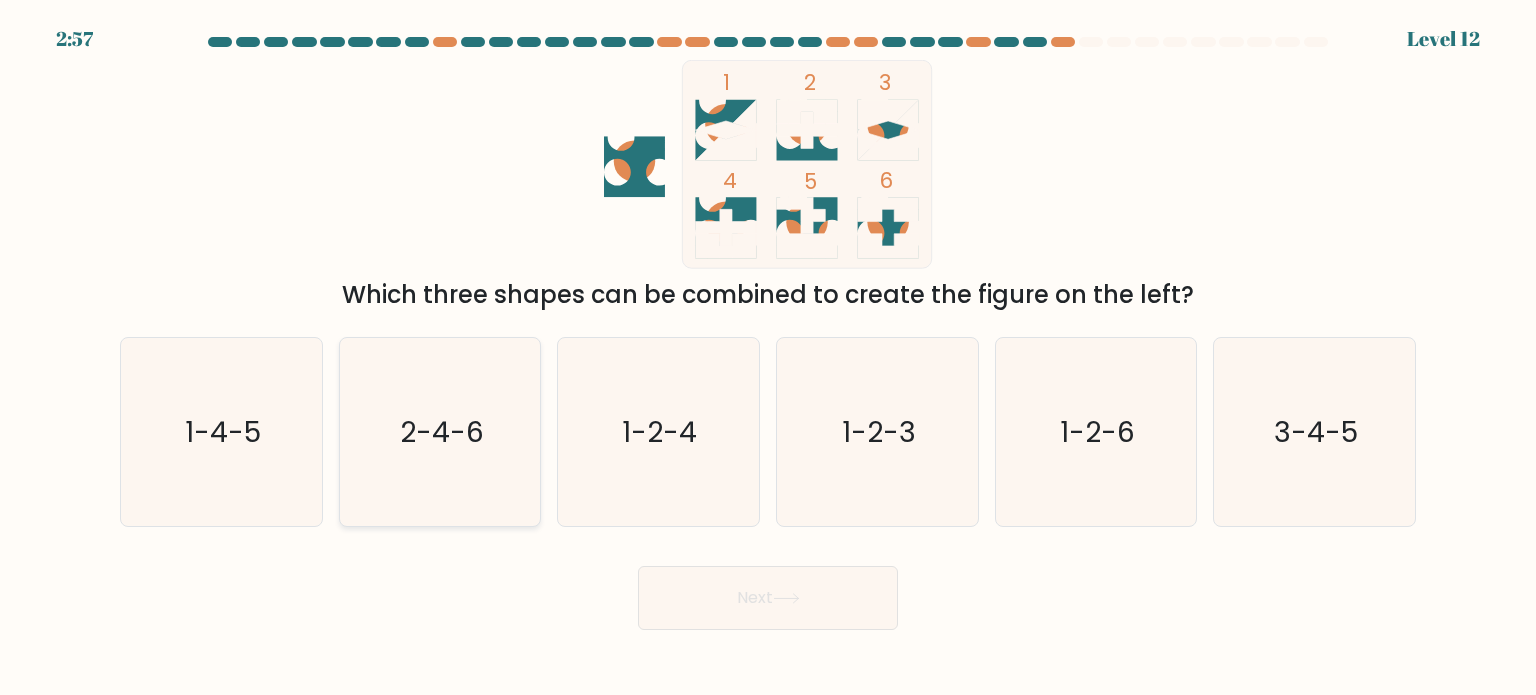 click on "2-4-6" 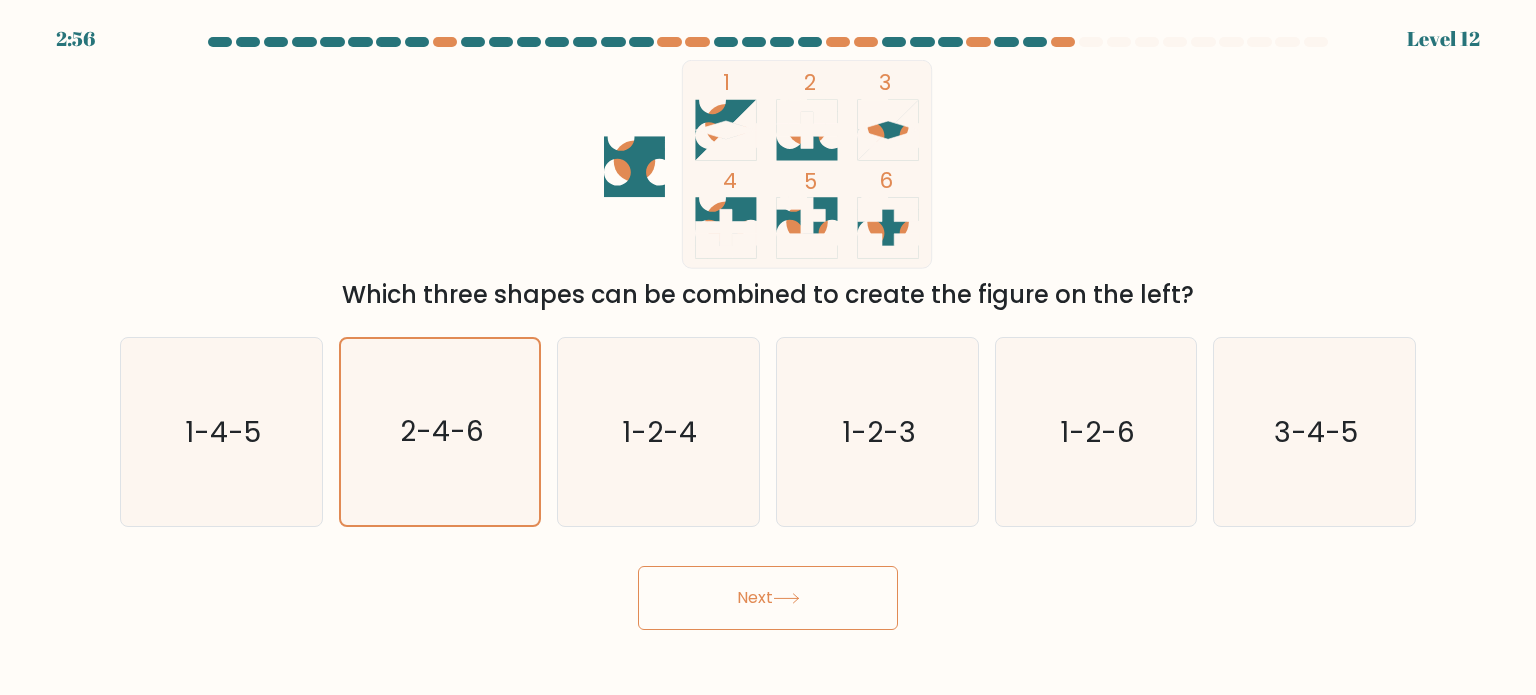 click on "Next" at bounding box center (768, 598) 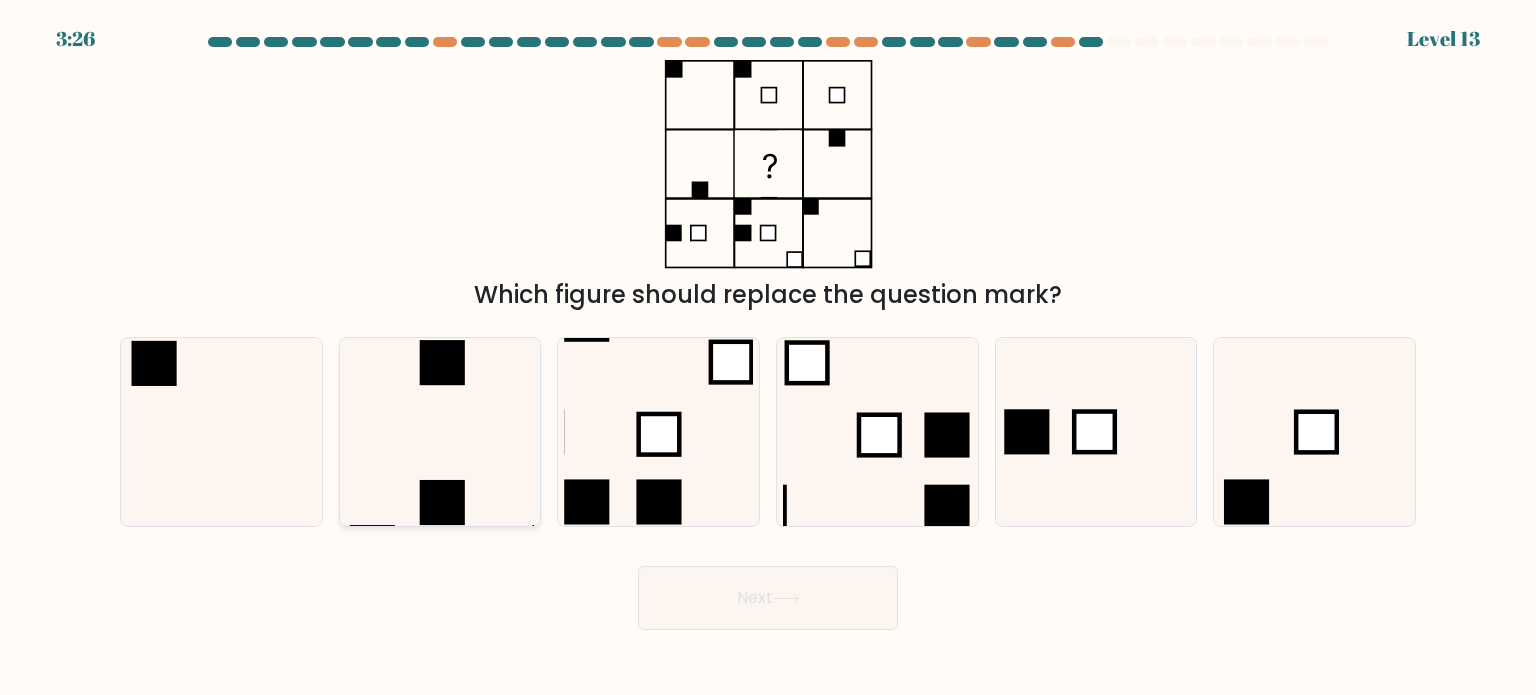click 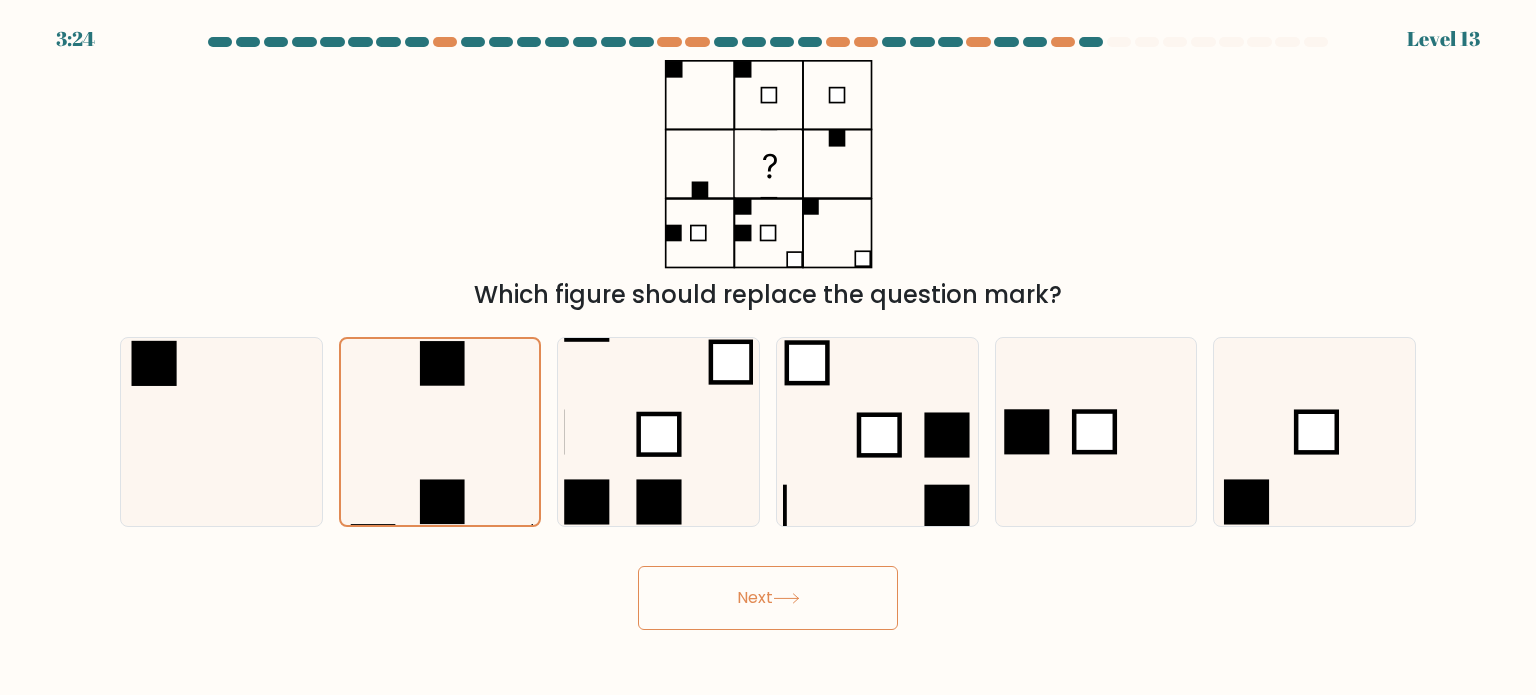 click on "Next" at bounding box center [768, 598] 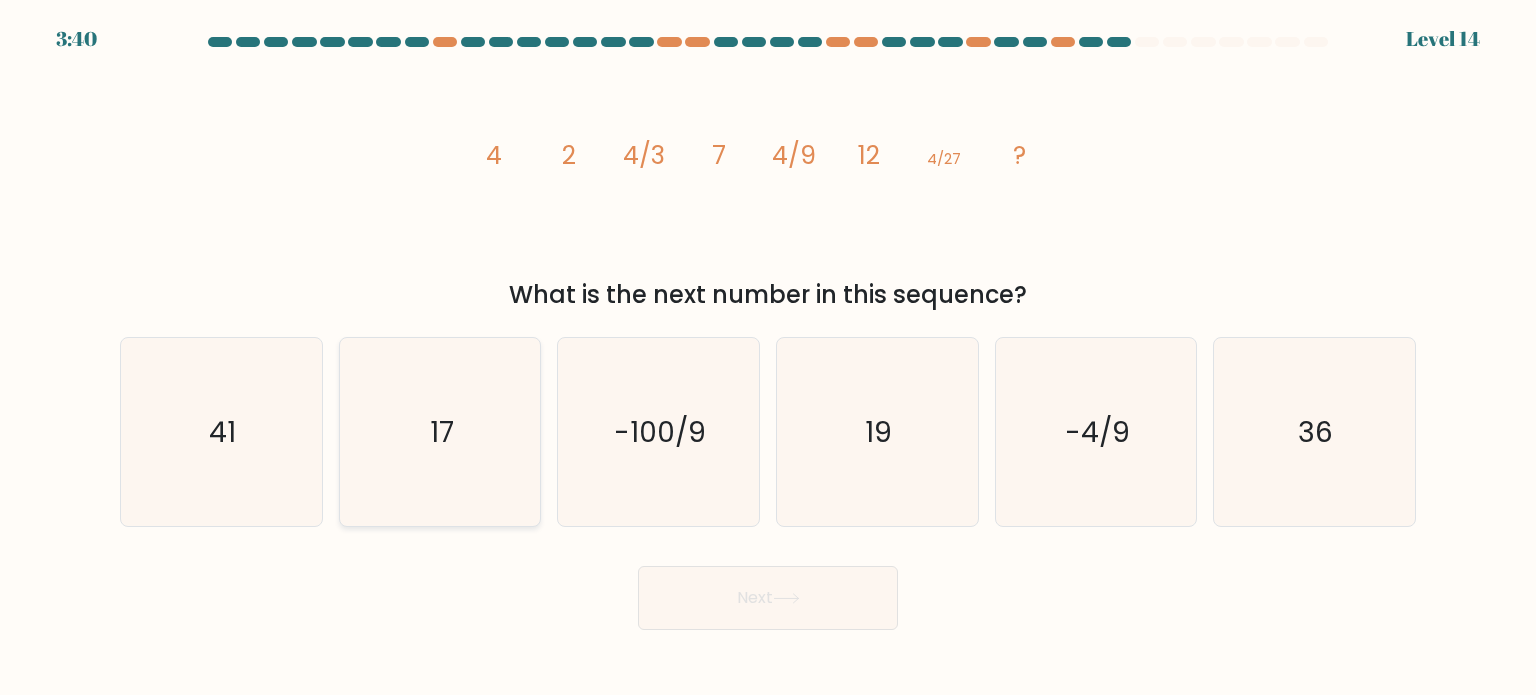 click on "17" 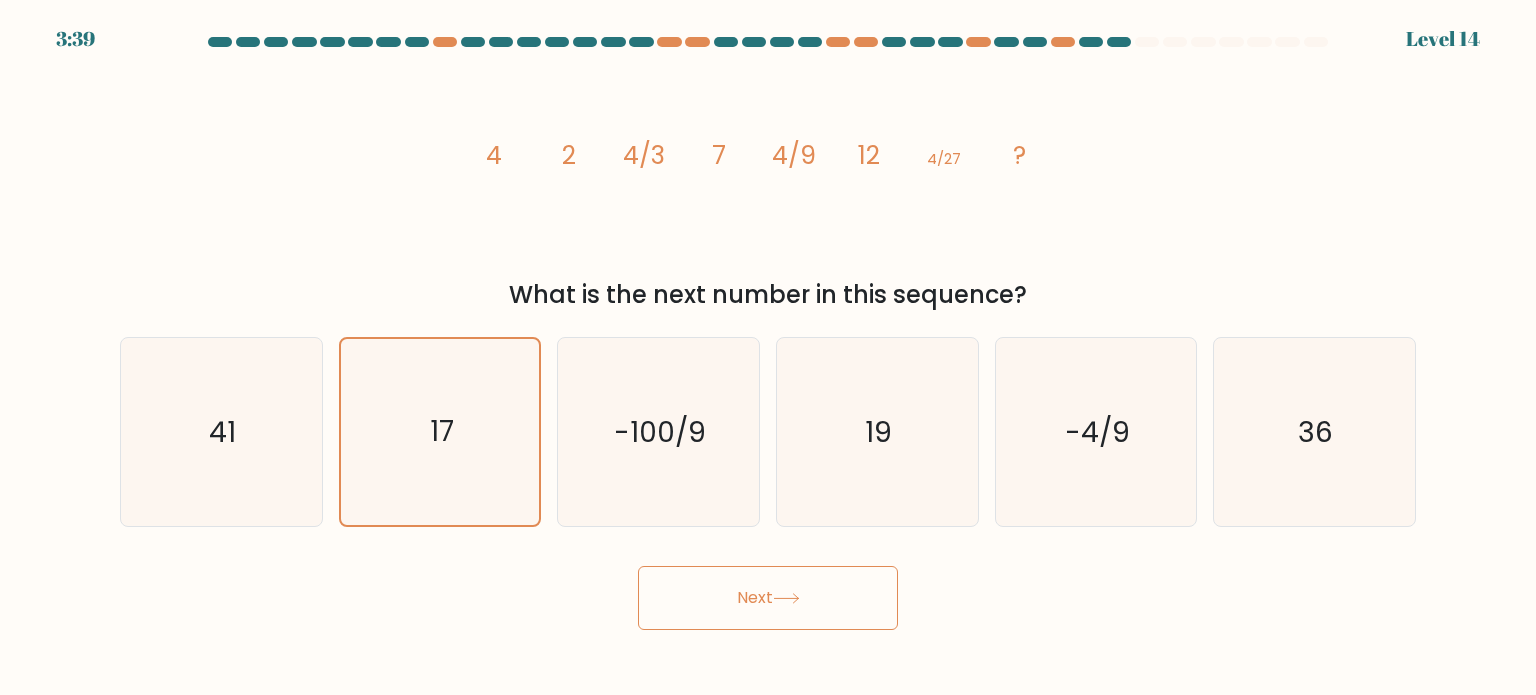 click on "Next" at bounding box center (768, 598) 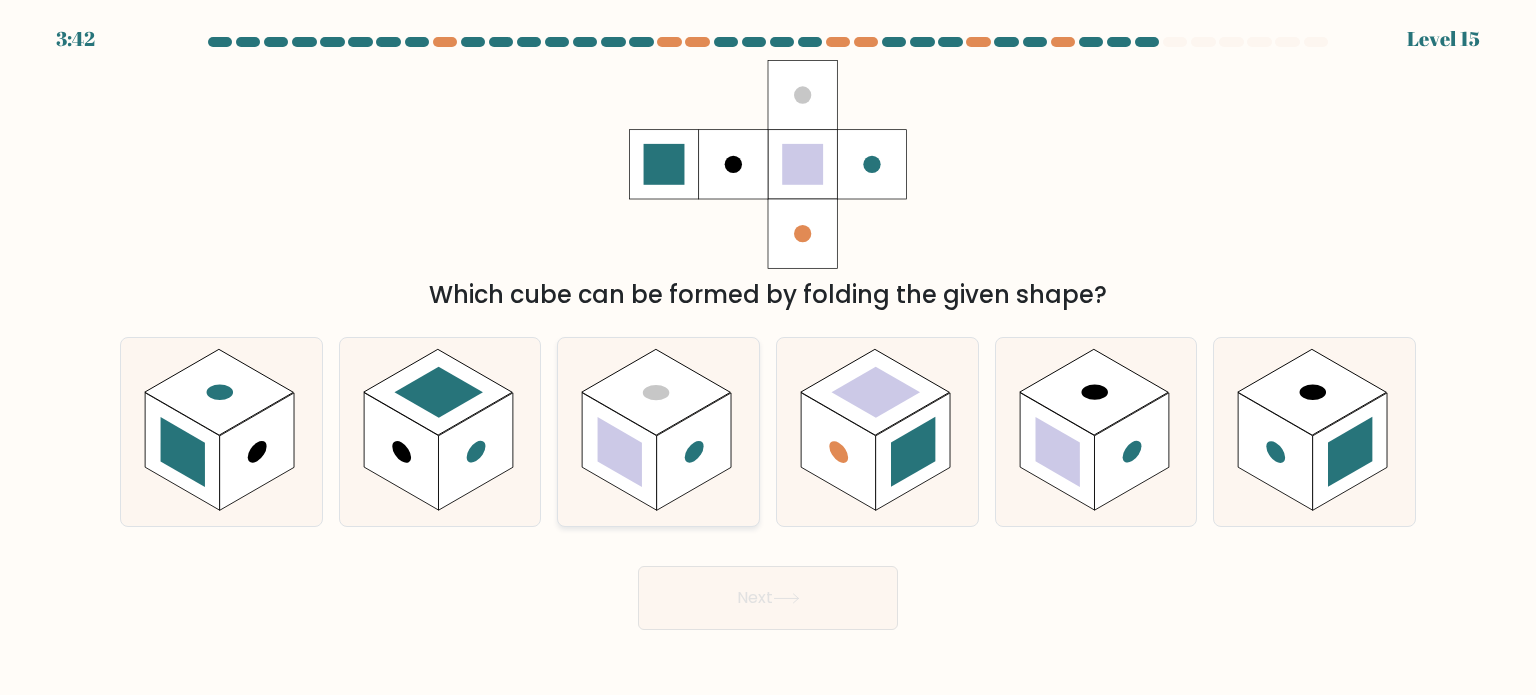 click 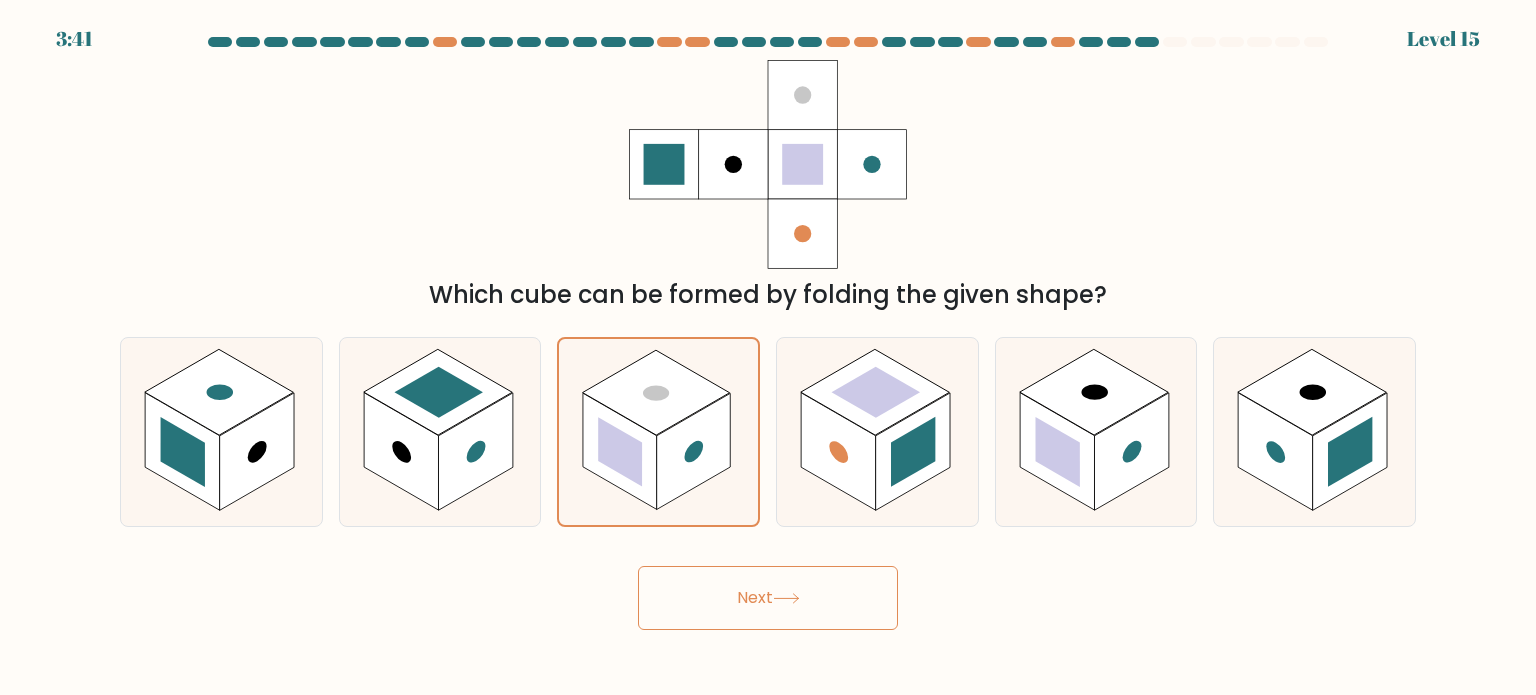 click 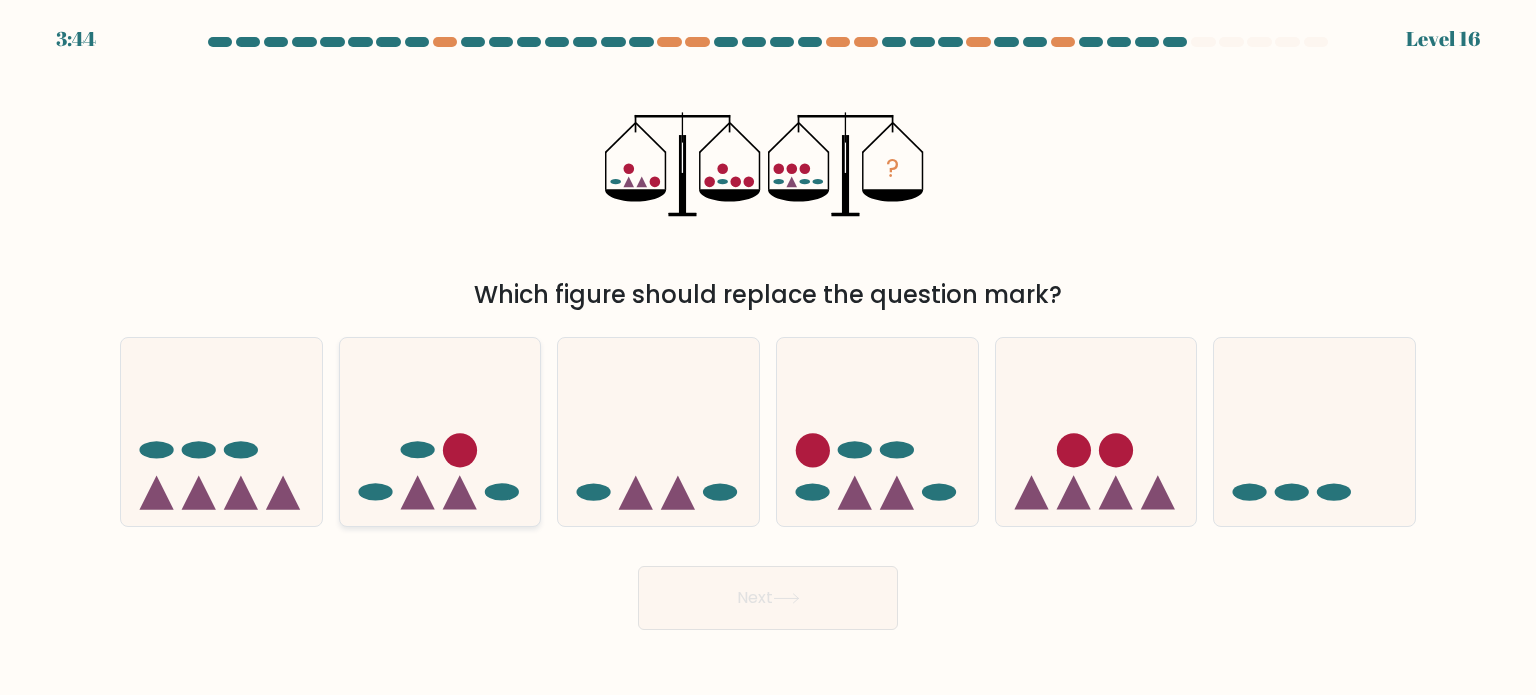 click 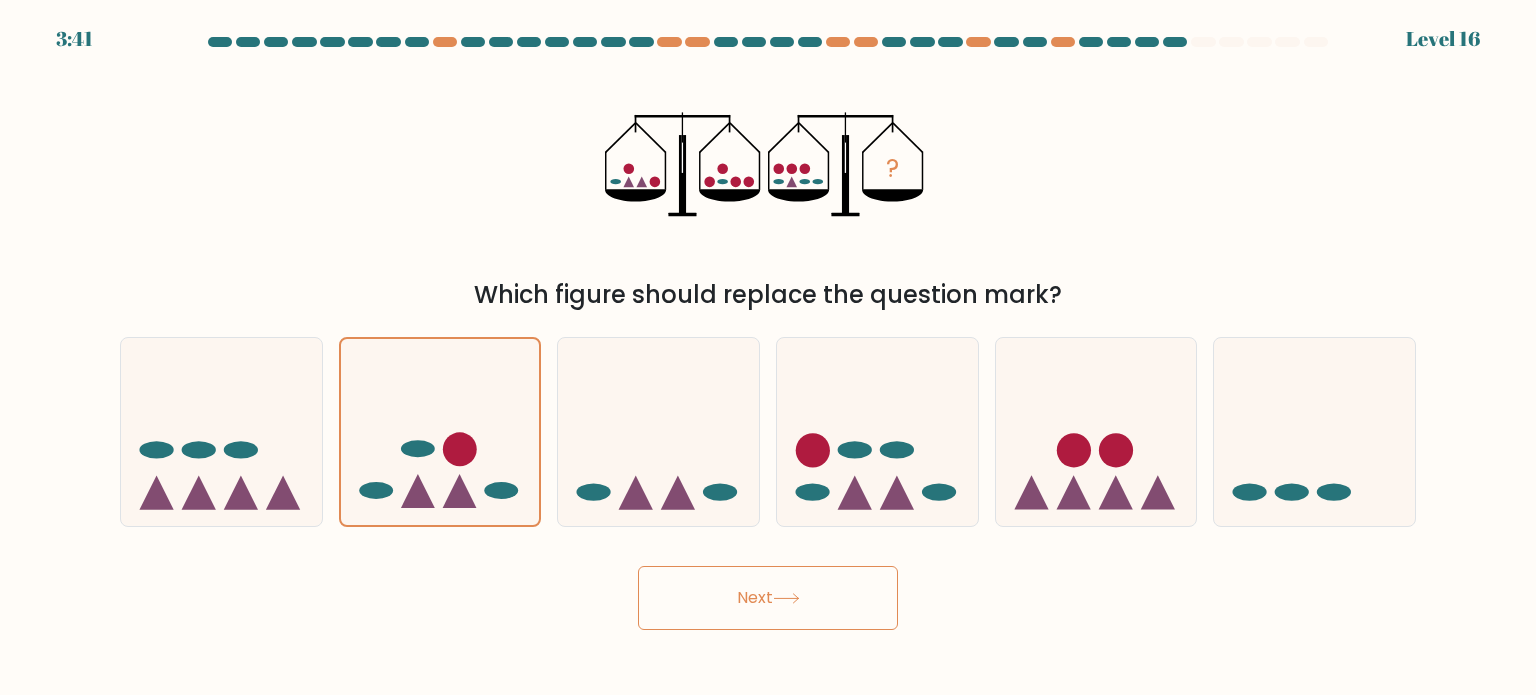 click on "Next" at bounding box center [768, 598] 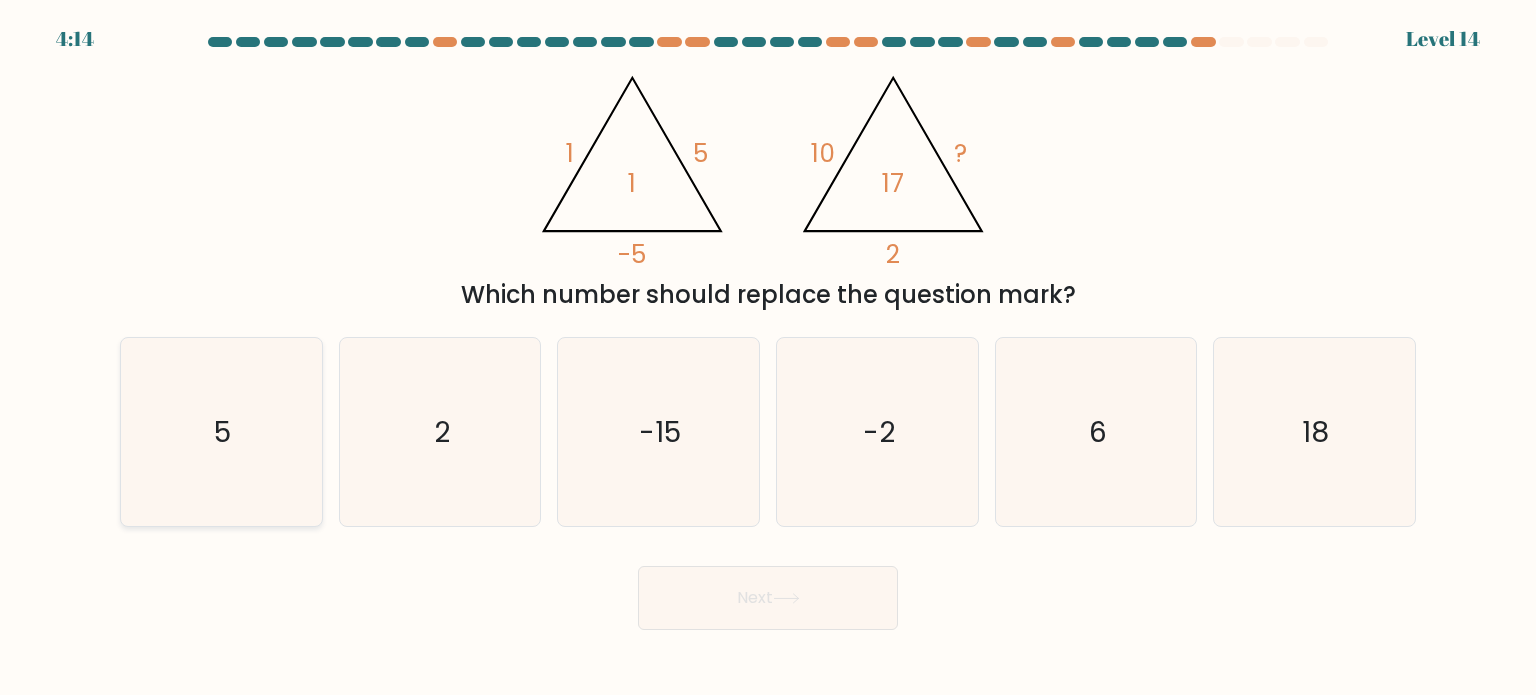 click on "5" 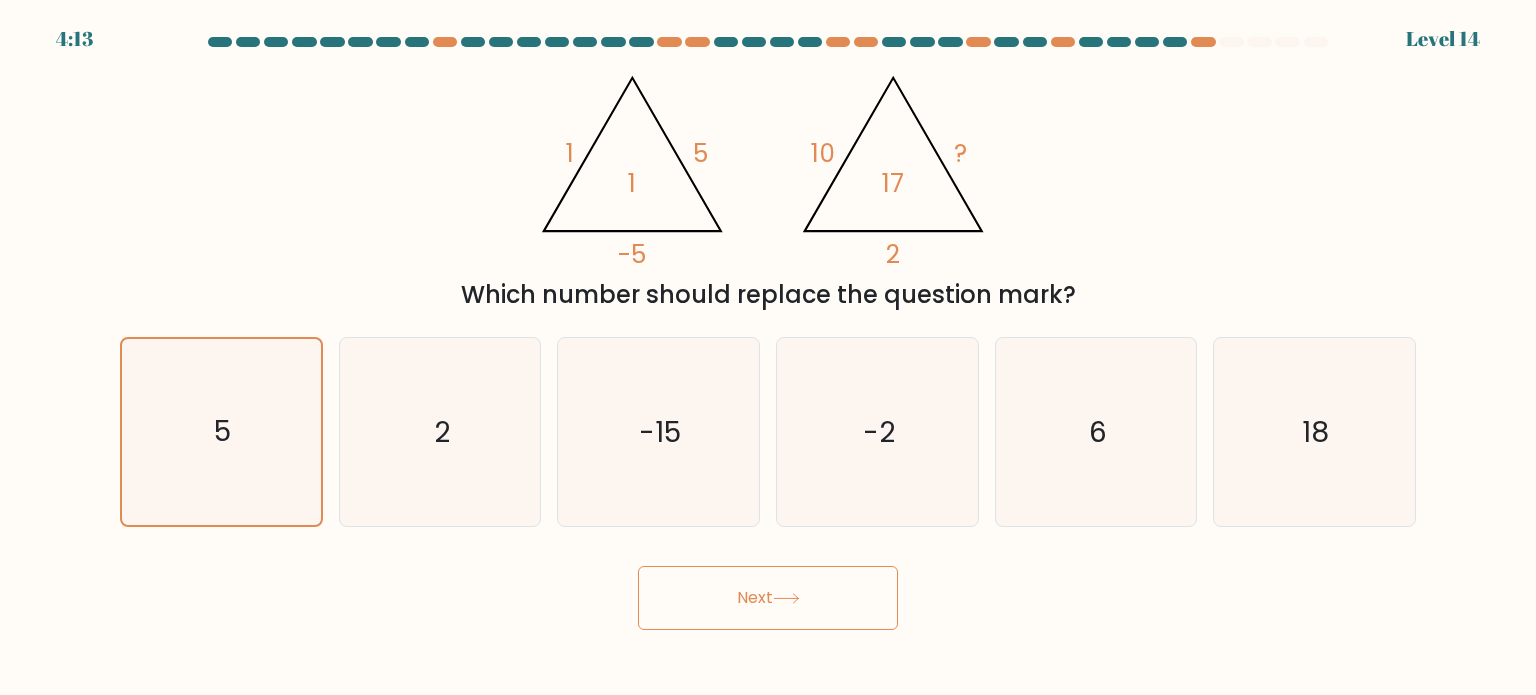 click on "Next" at bounding box center (768, 598) 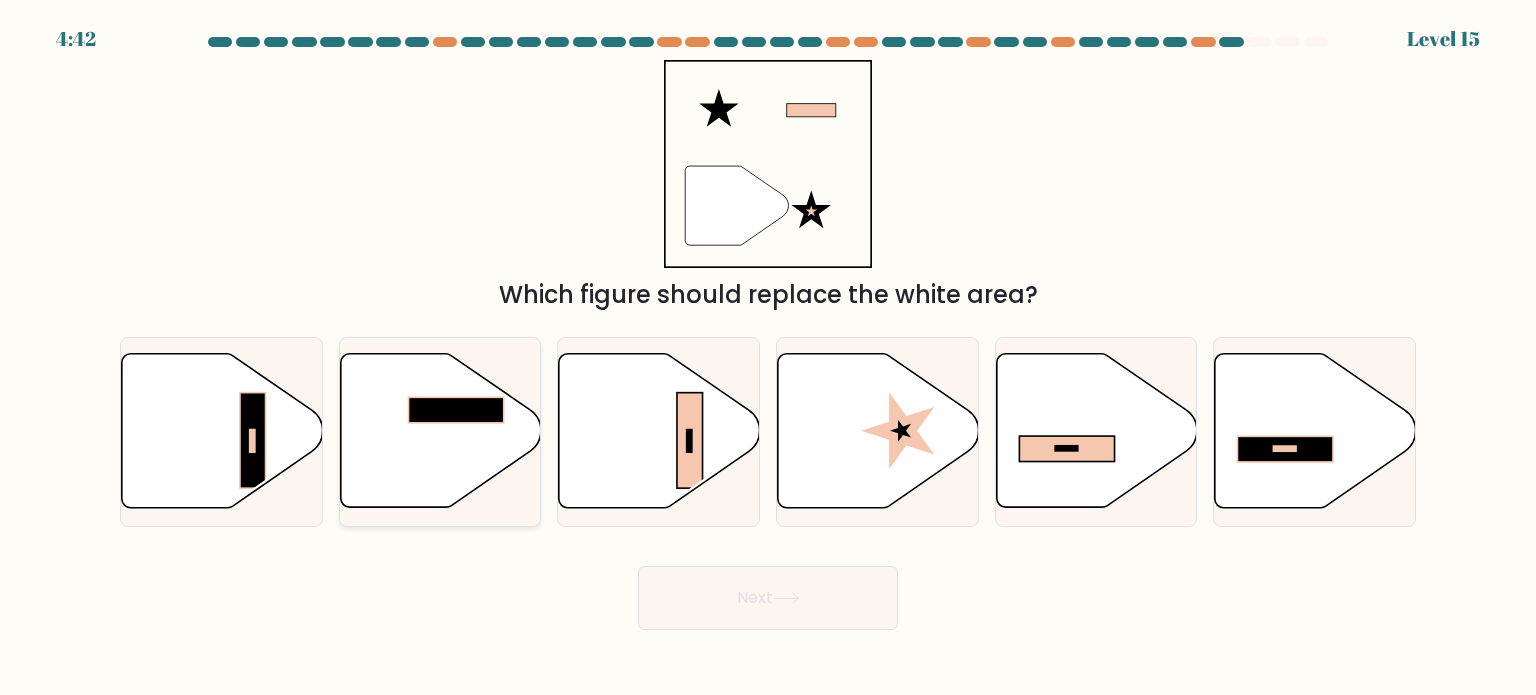 click 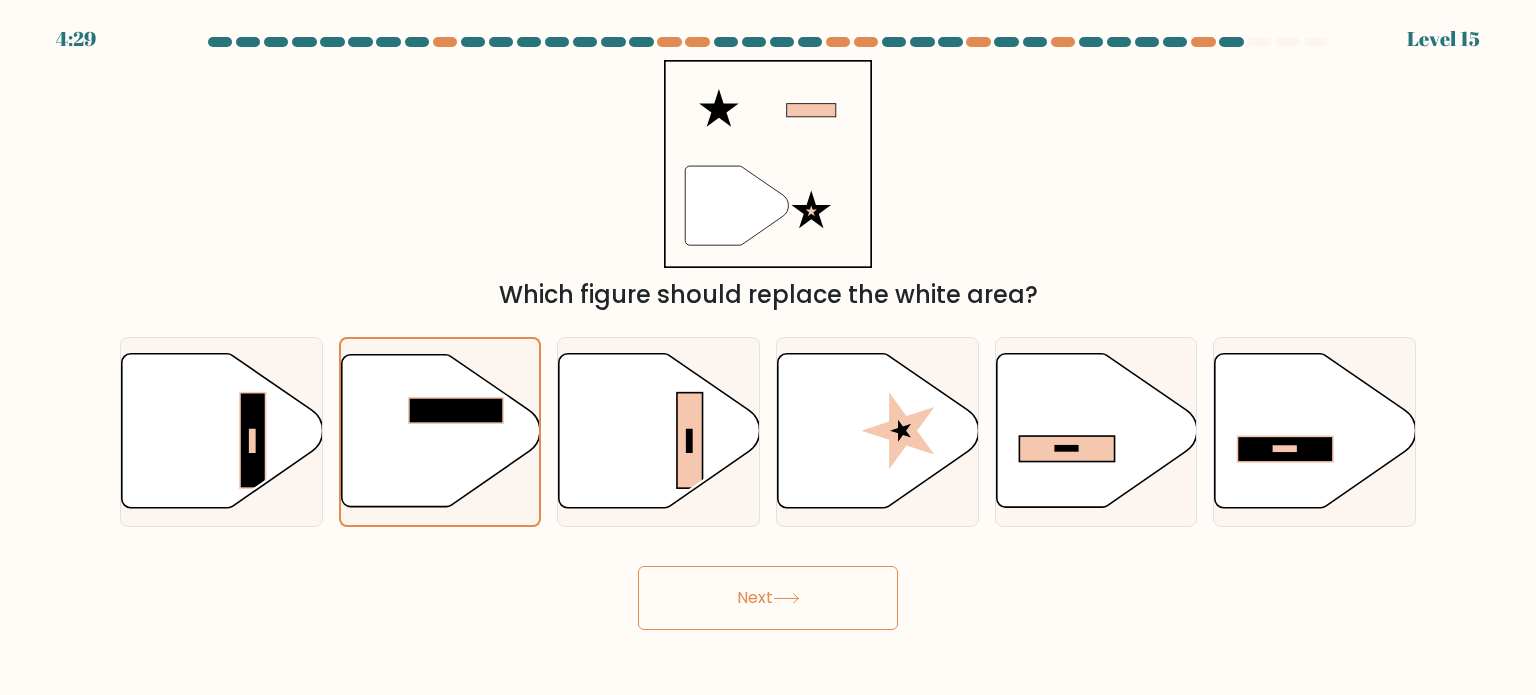 click on "Next" at bounding box center [768, 598] 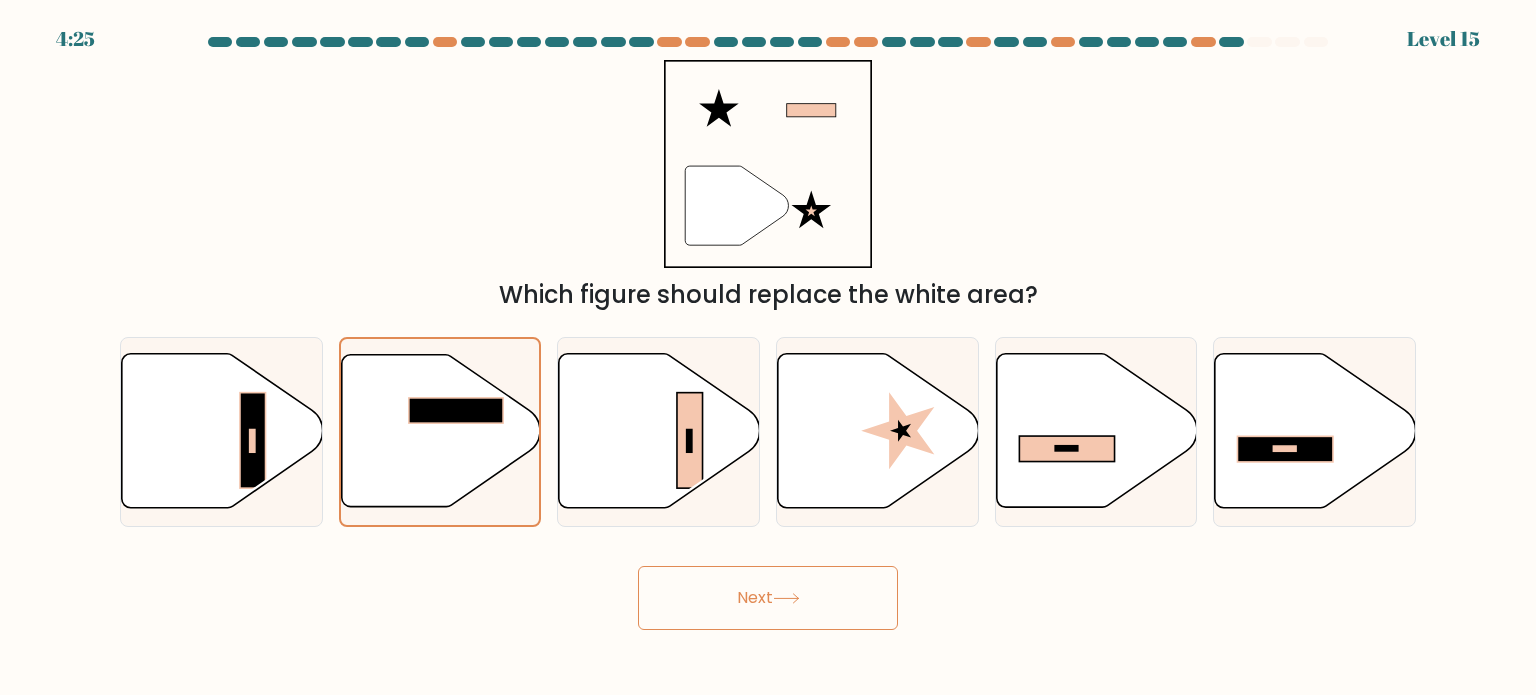 click on "Next" at bounding box center (768, 598) 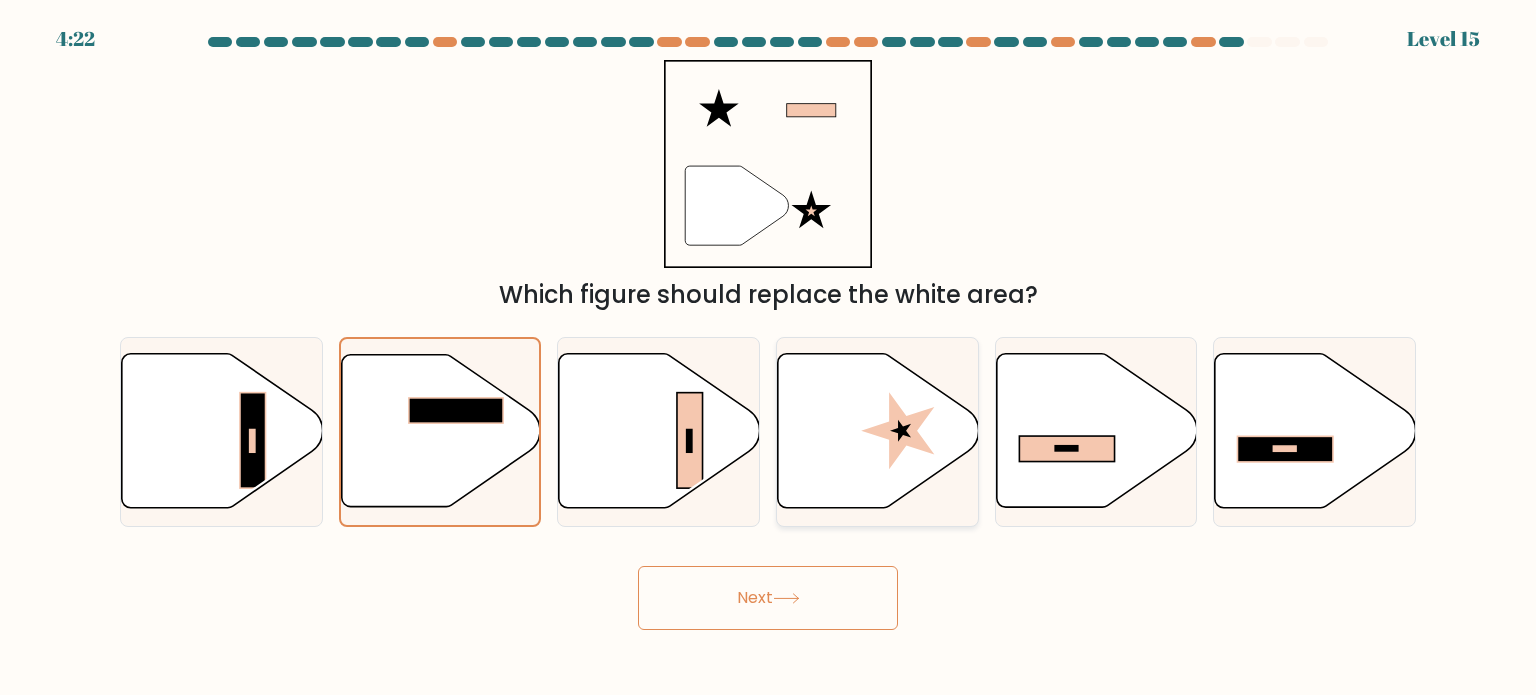 click 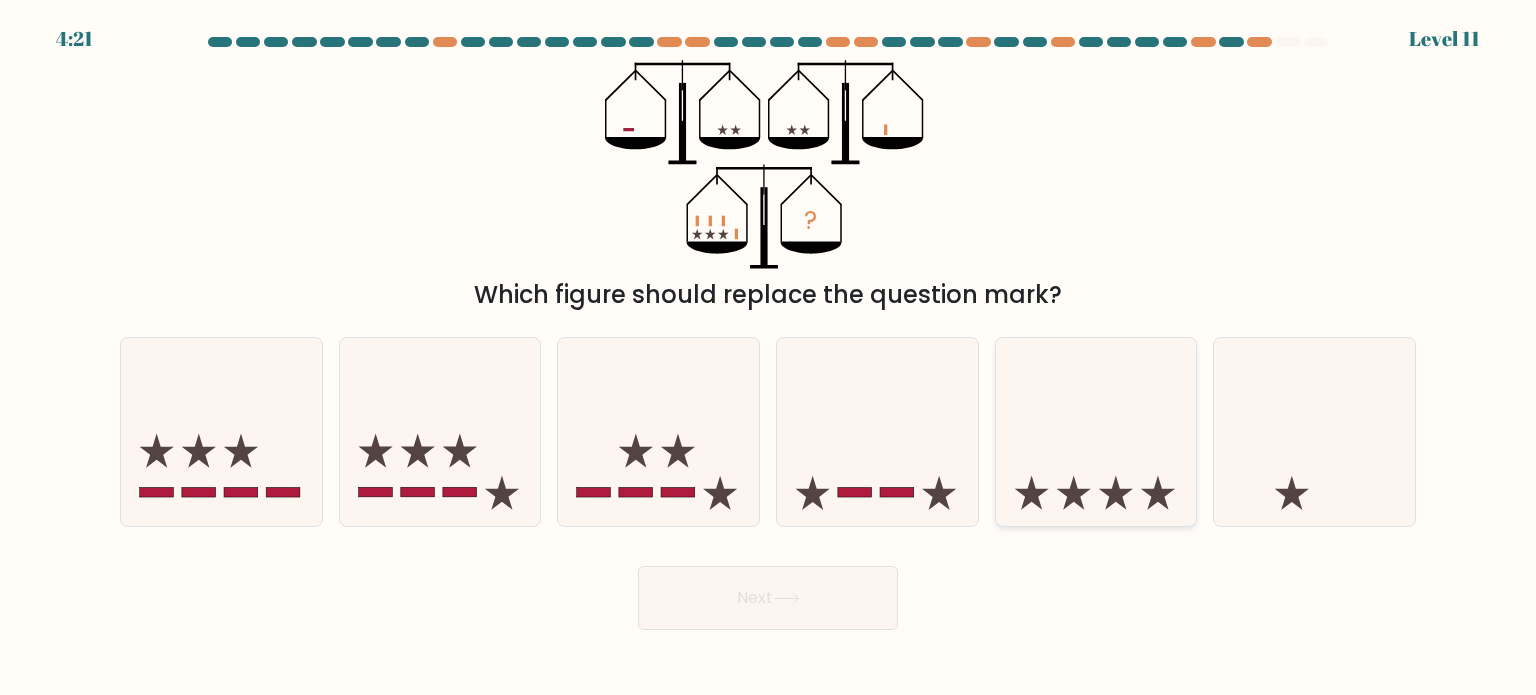 click 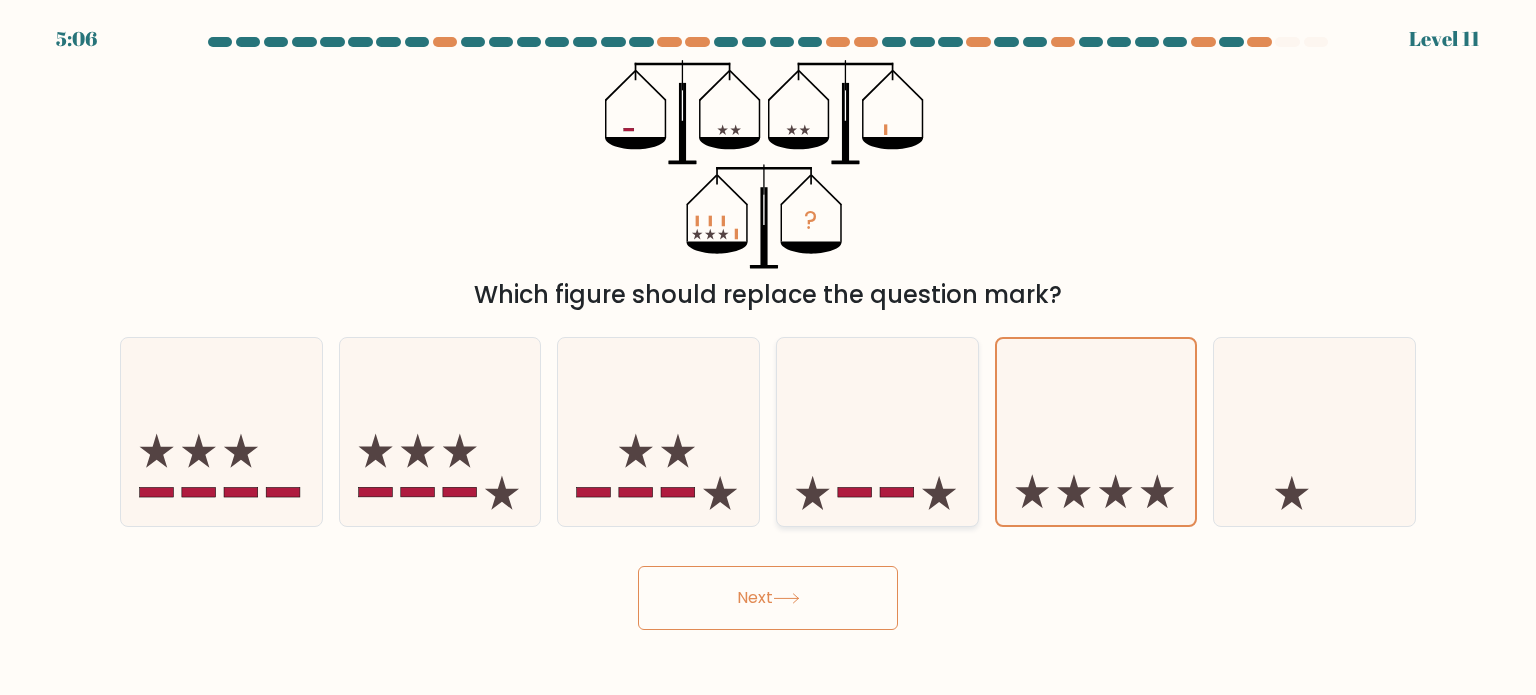 click 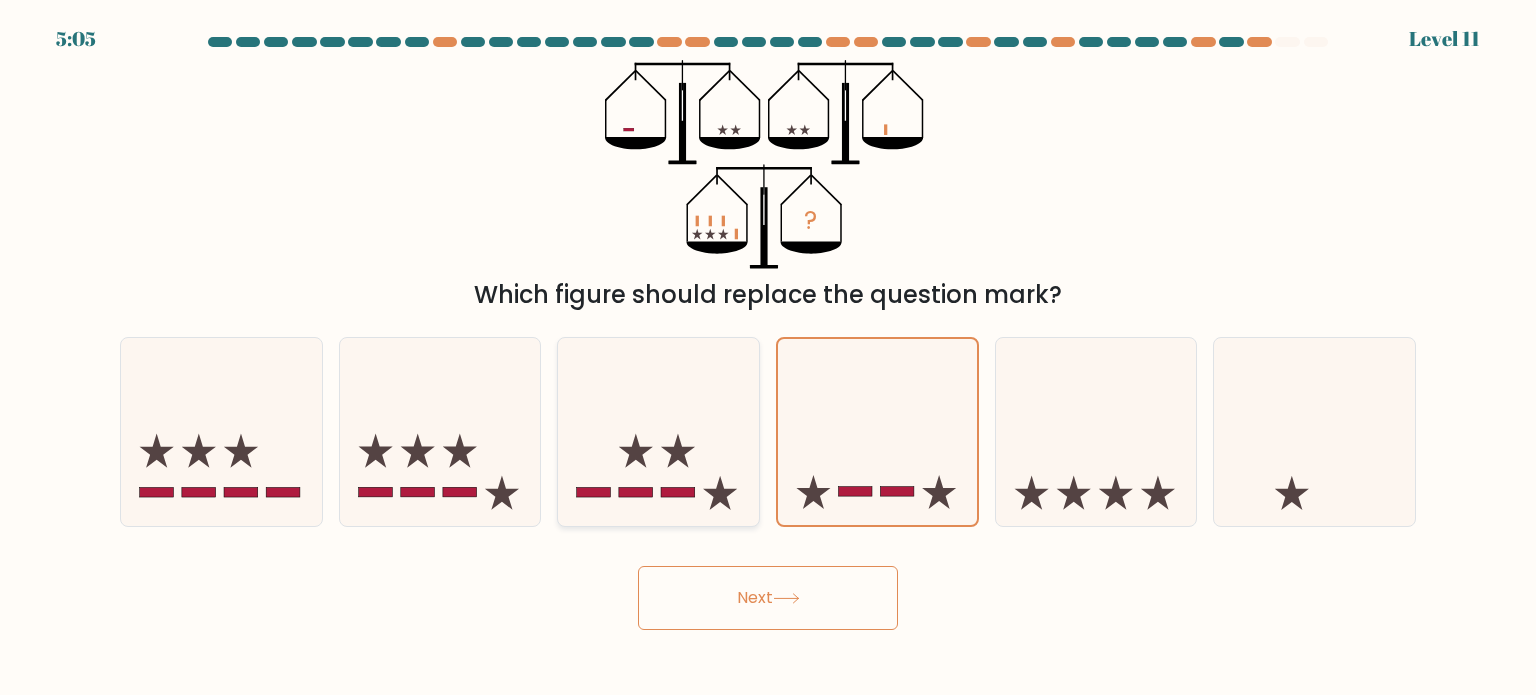 click 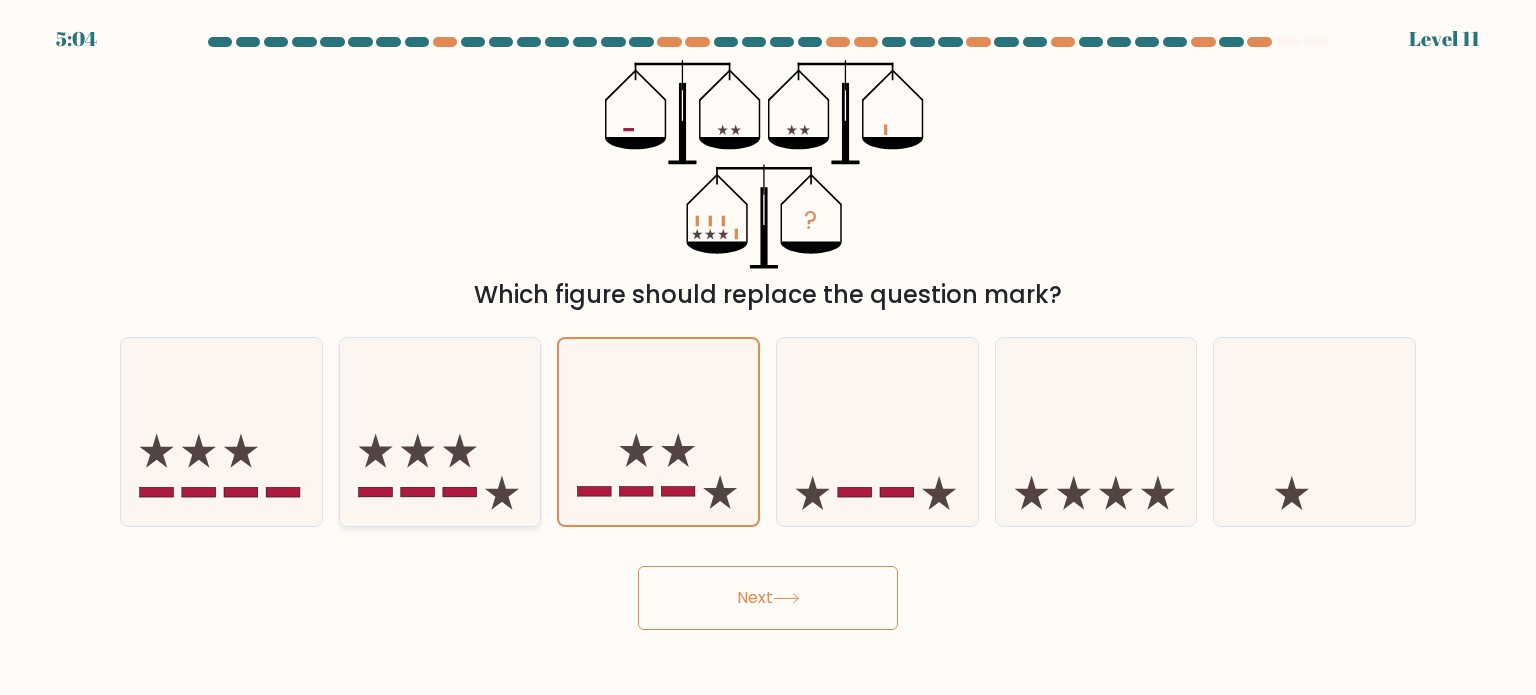 click 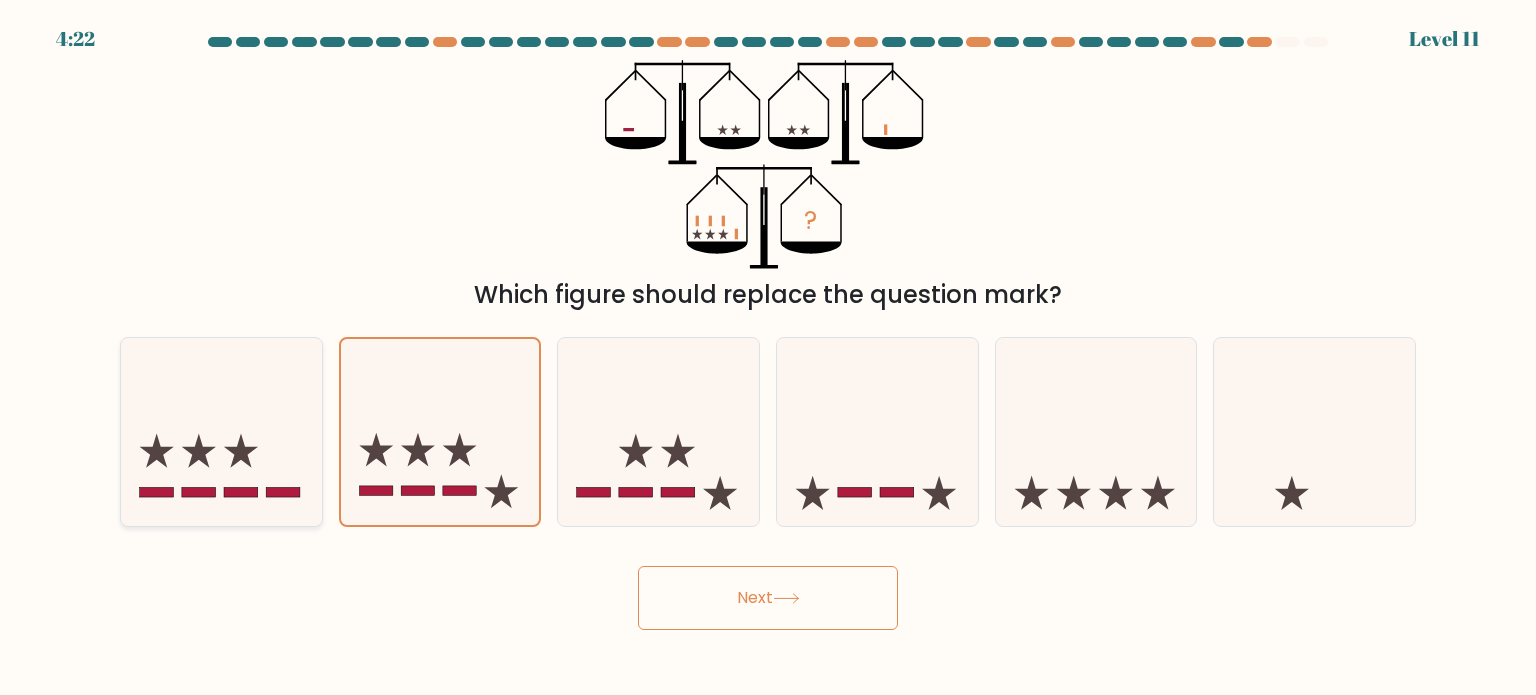 click 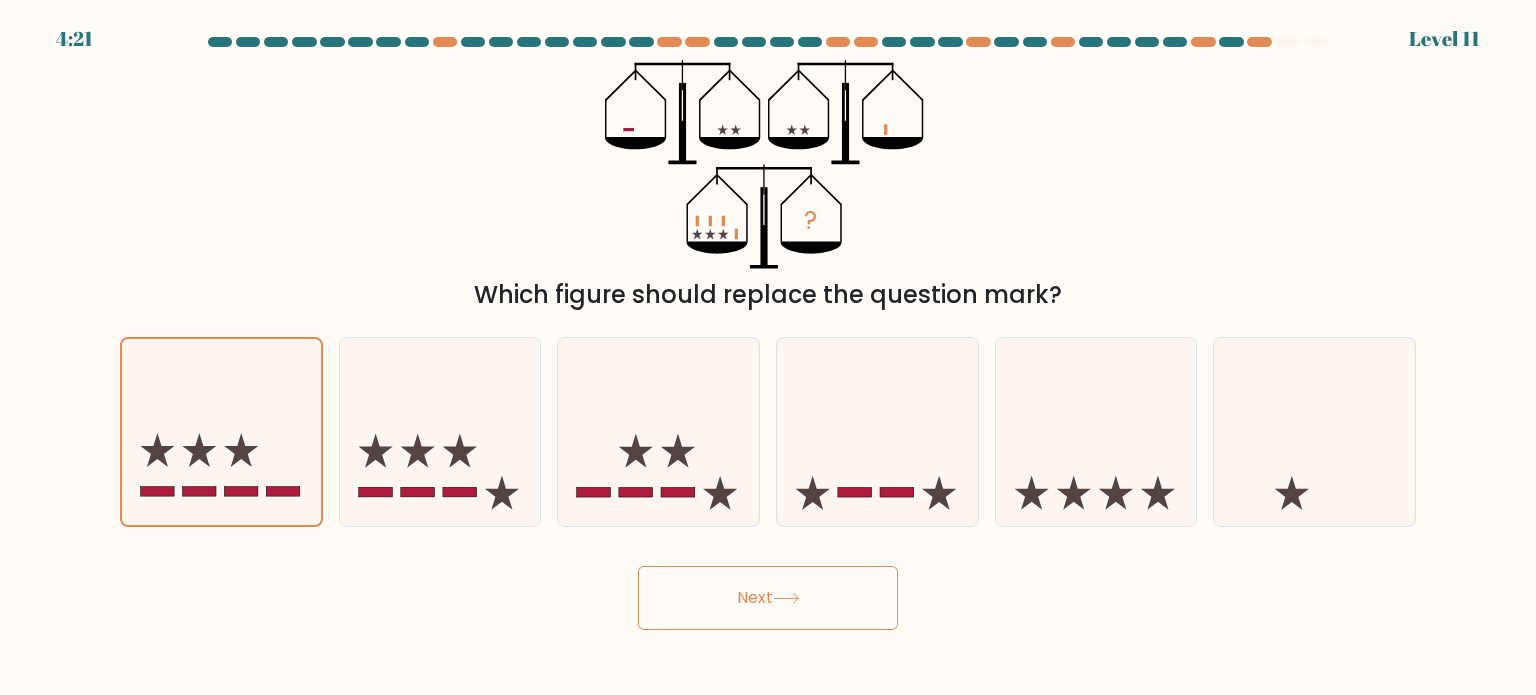 click on "Next" at bounding box center [768, 598] 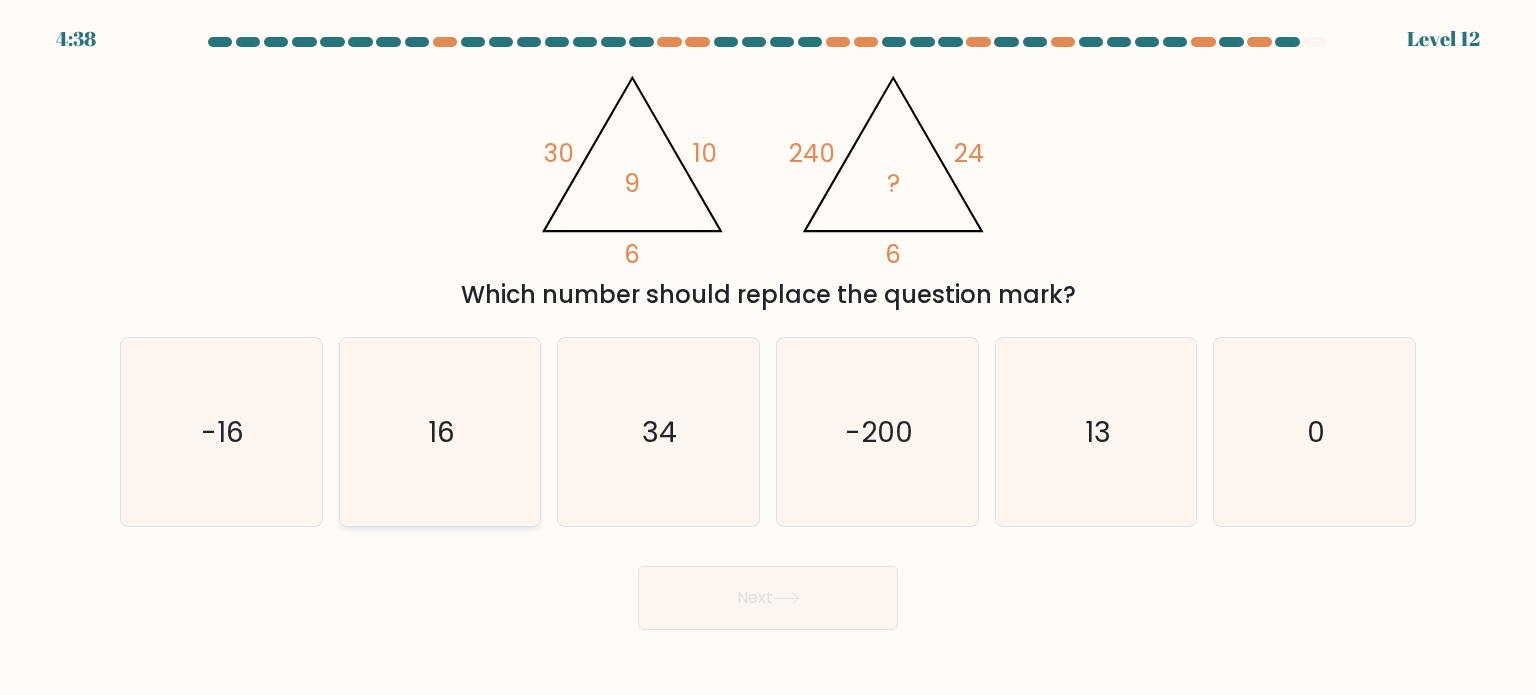 click on "16" 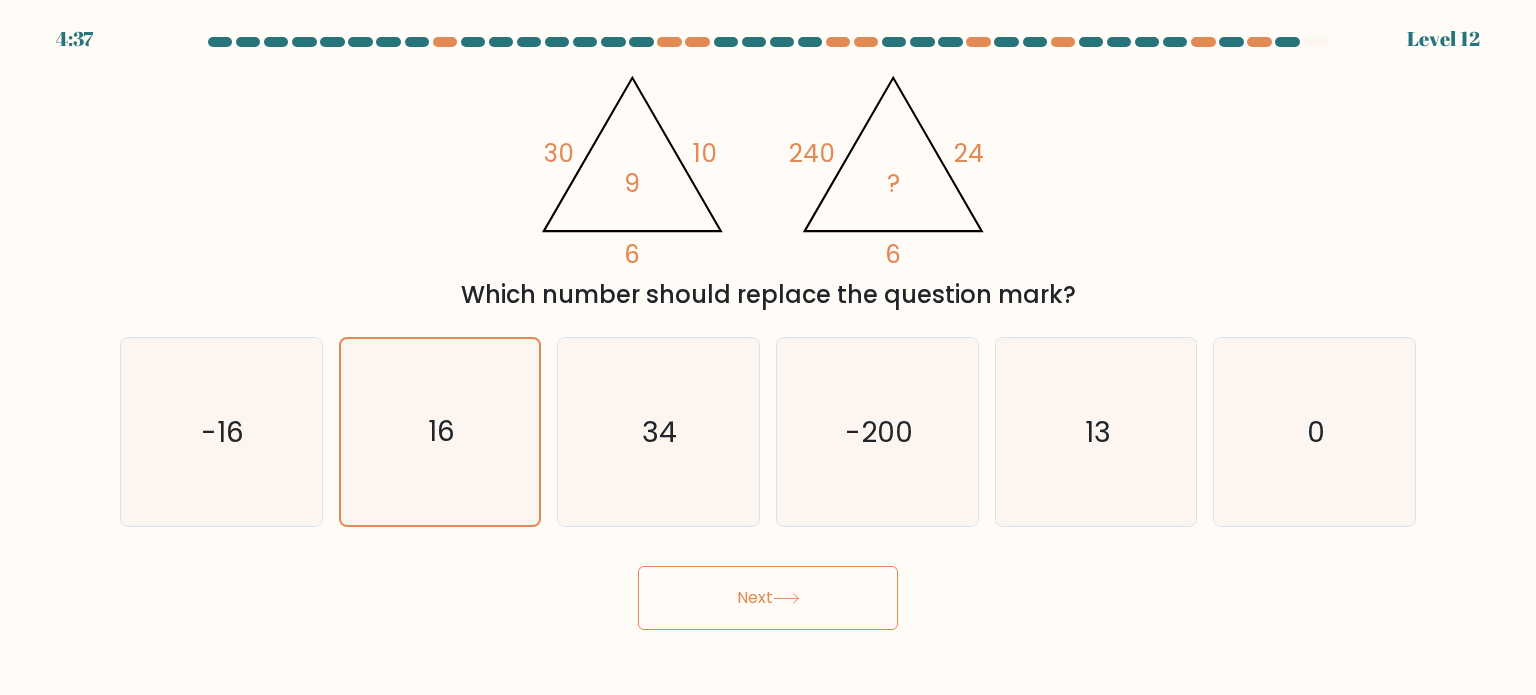 click on "Next" at bounding box center (768, 598) 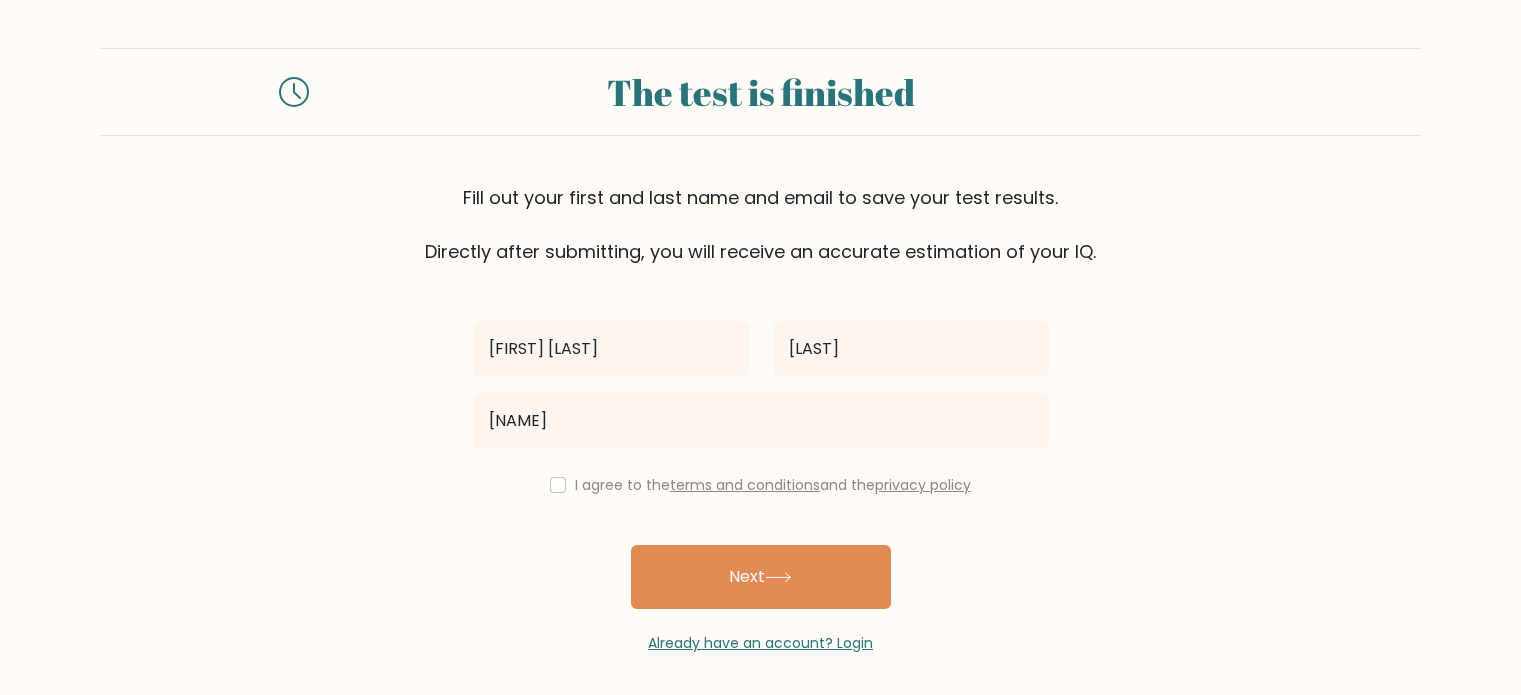 scroll, scrollTop: 0, scrollLeft: 0, axis: both 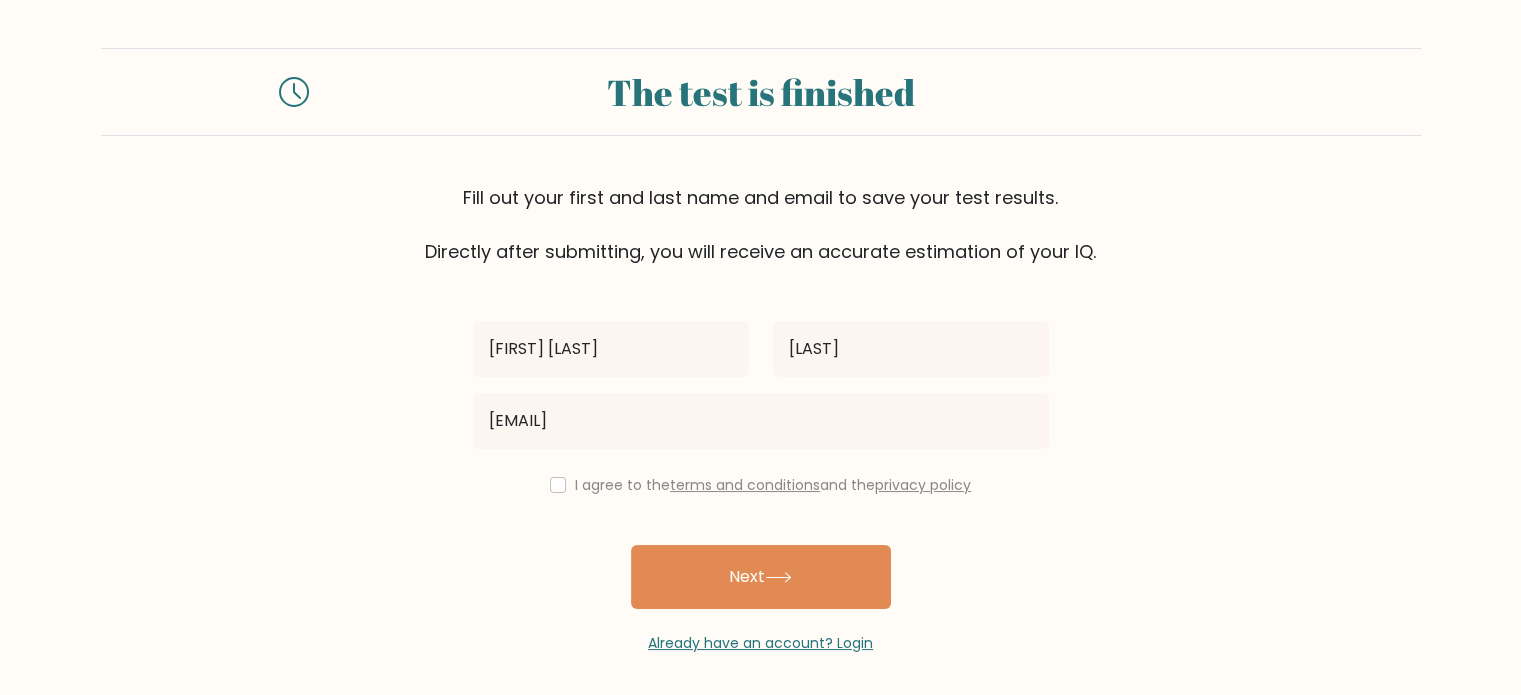 type on "seanmaliwat098@gmail.com" 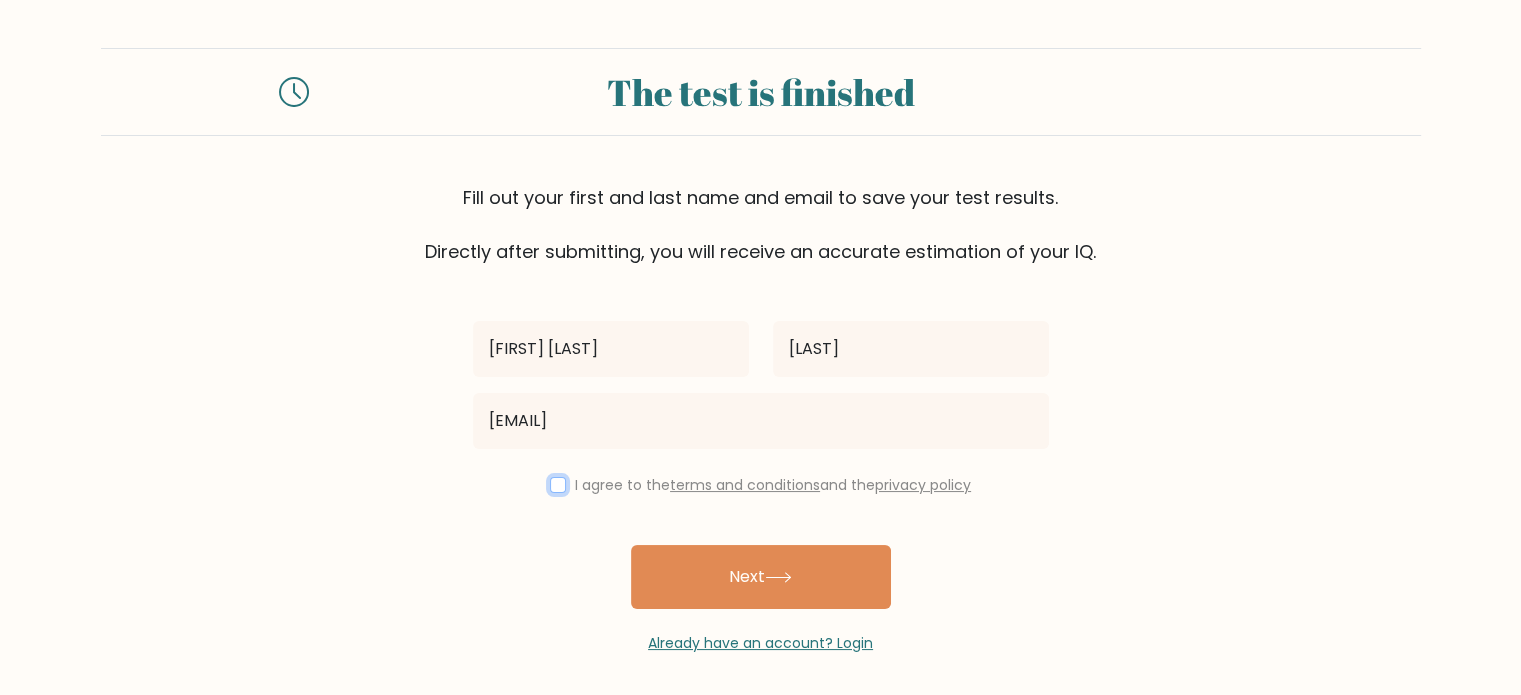 click at bounding box center (558, 485) 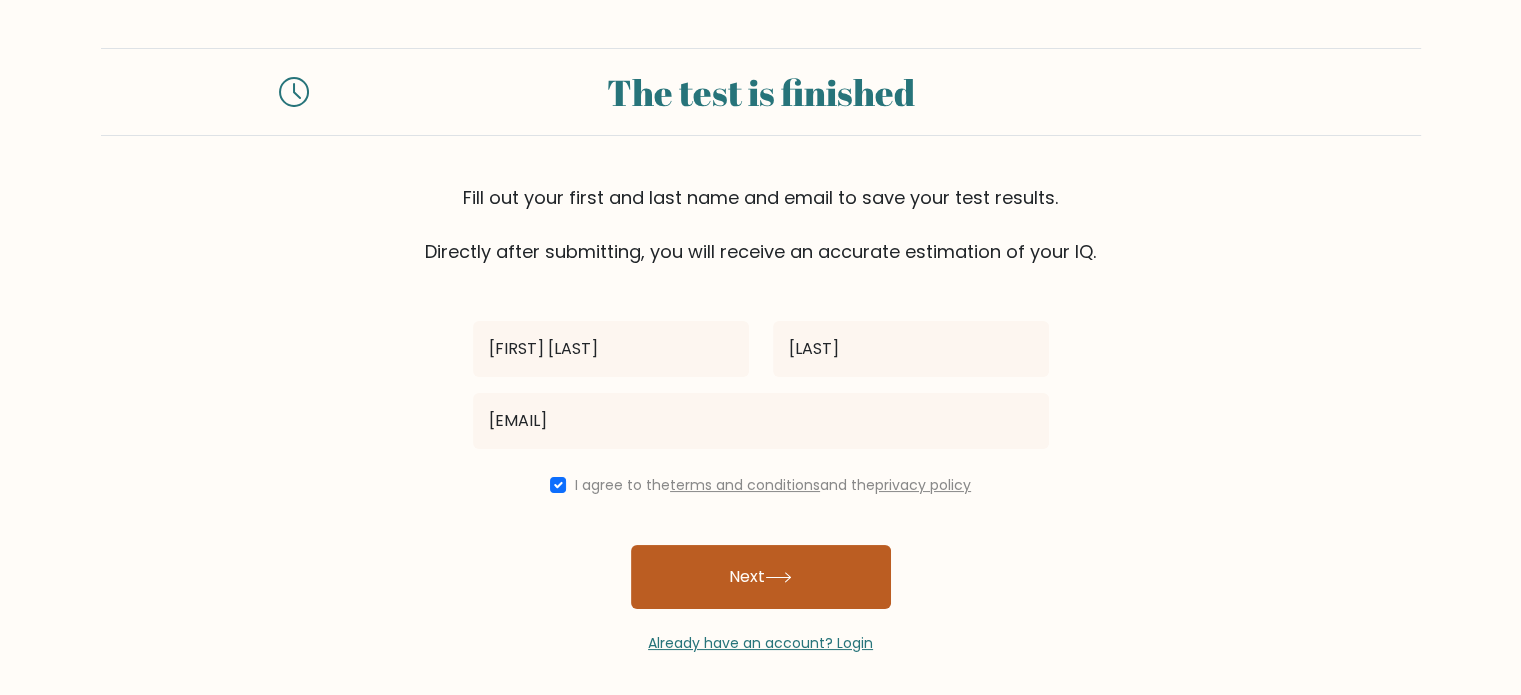 click on "Next" at bounding box center (761, 577) 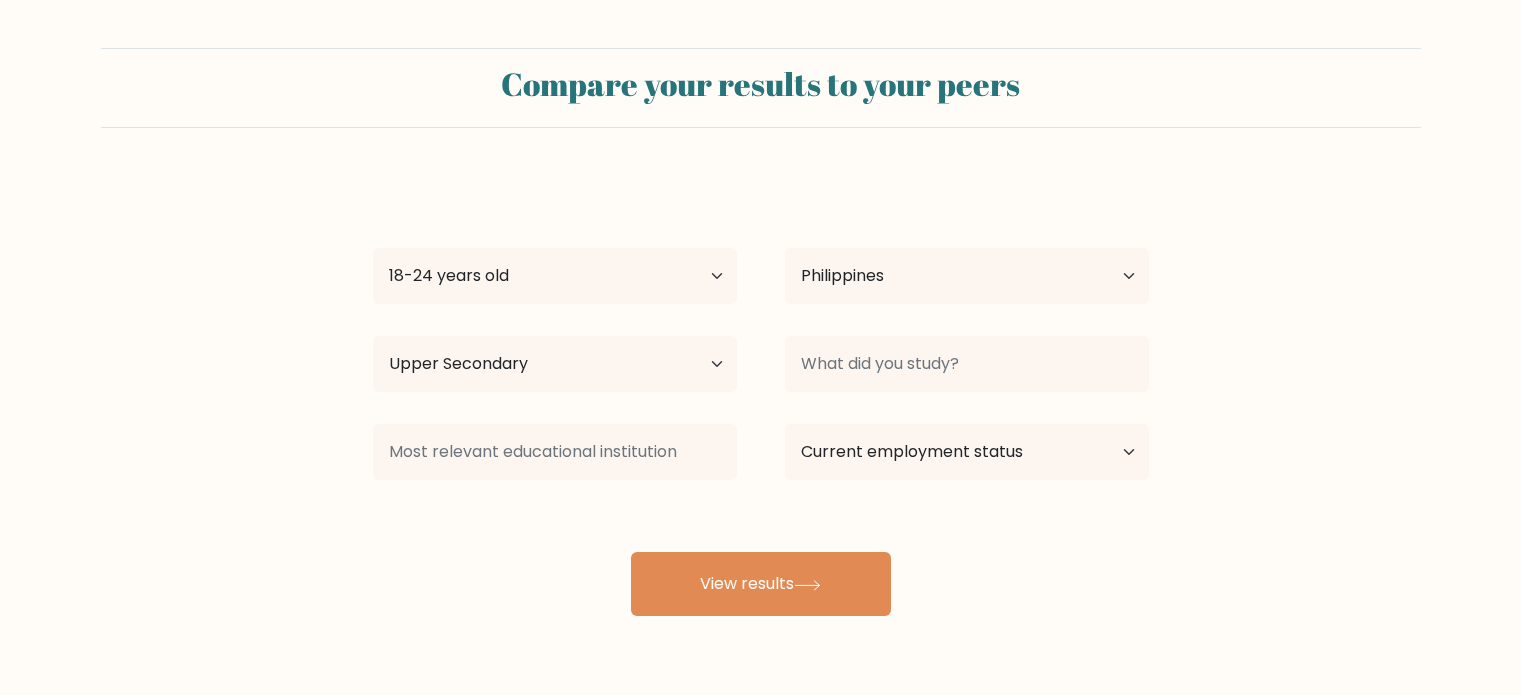 select on "18_24" 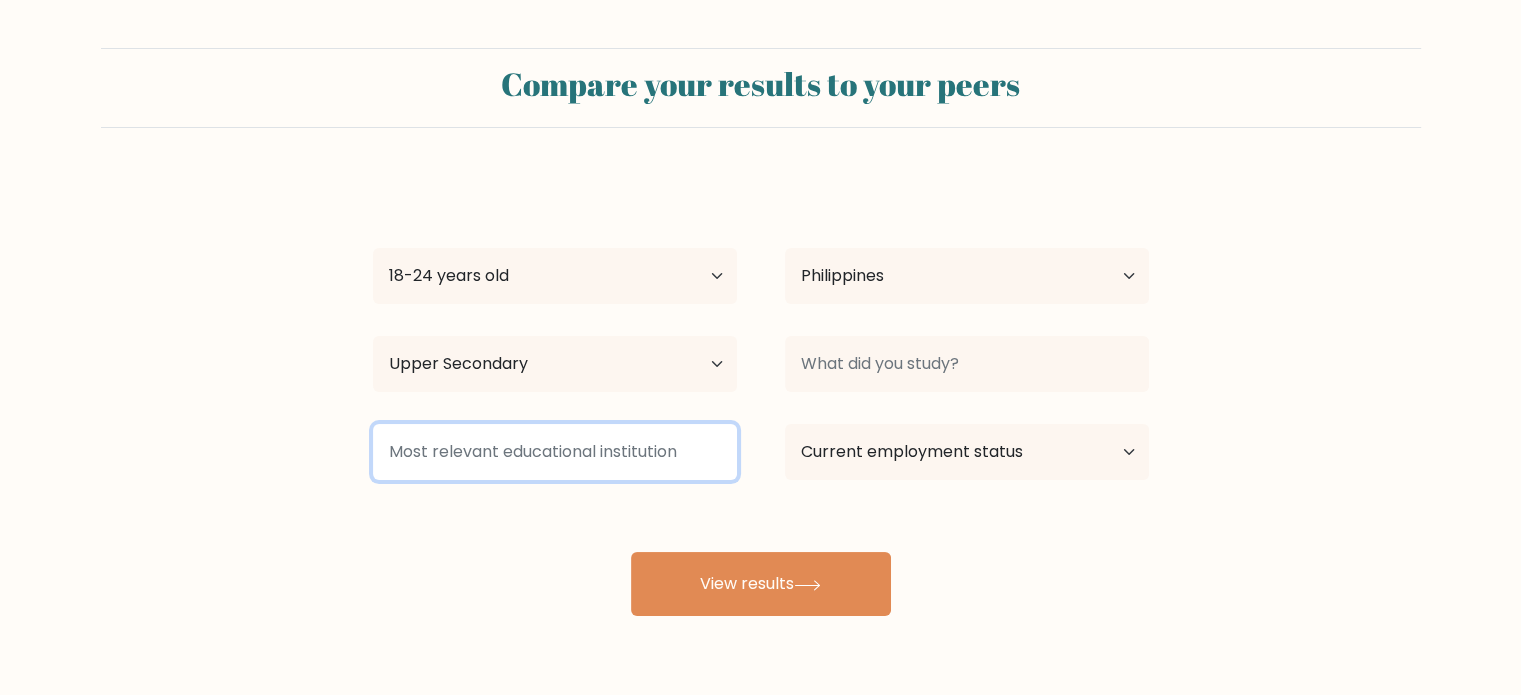 click at bounding box center (555, 452) 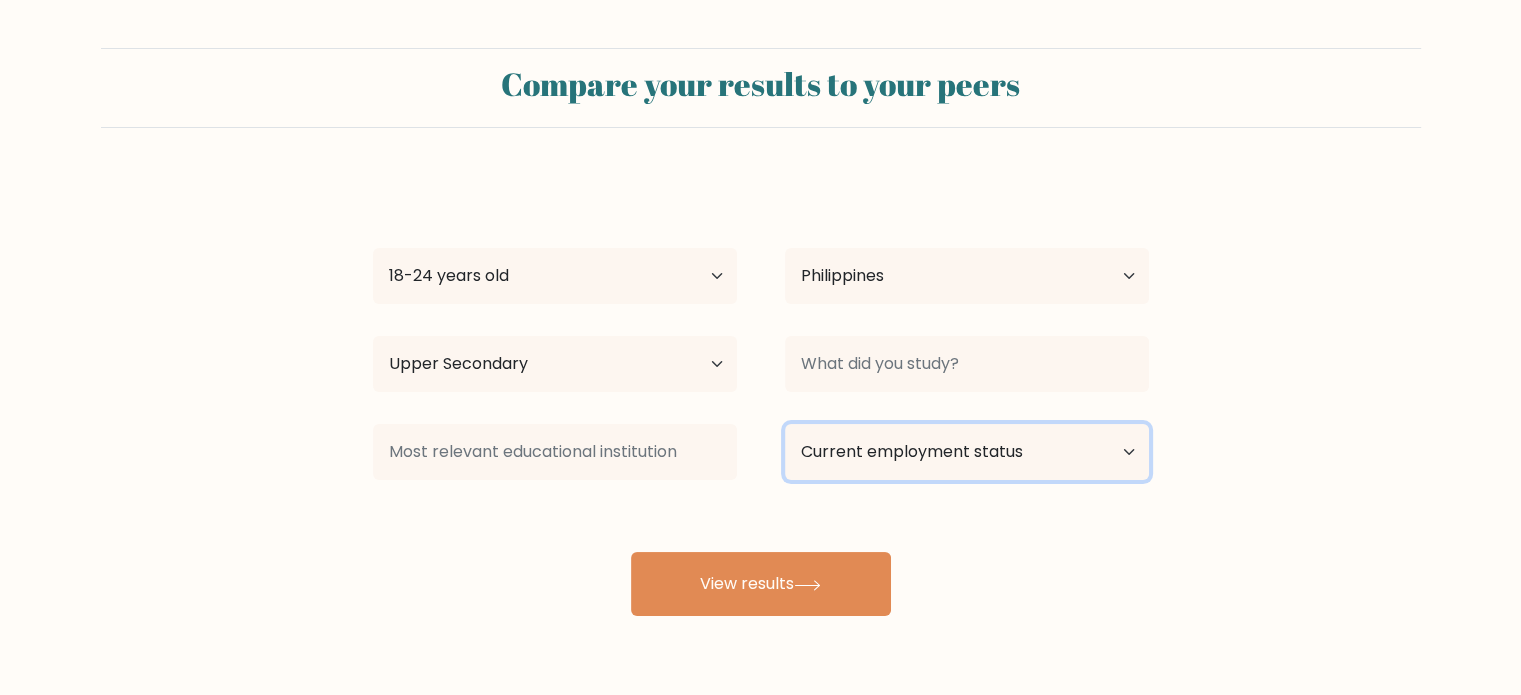click on "Current employment status
Employed
Student
Retired
Other / prefer not to answer" at bounding box center [967, 452] 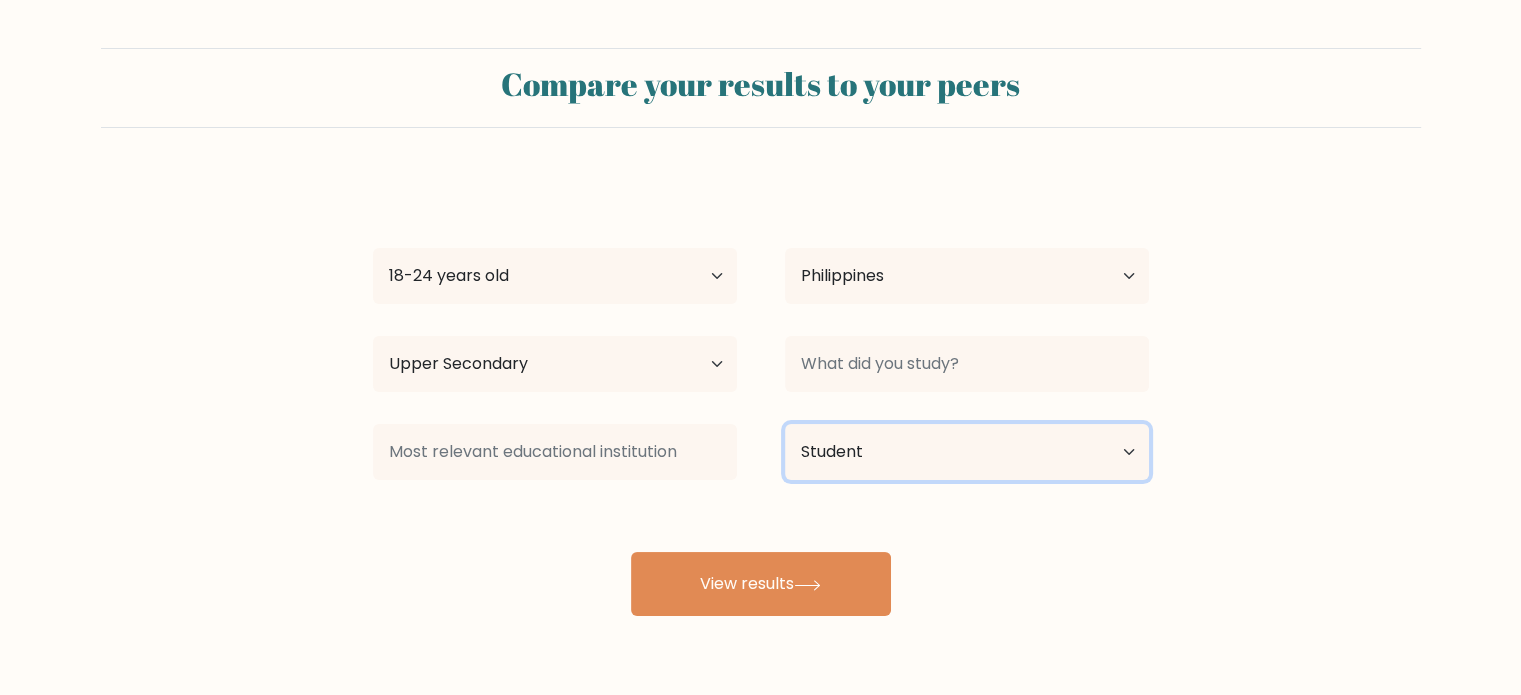 click on "Current employment status
Employed
Student
Retired
Other / prefer not to answer" at bounding box center (967, 452) 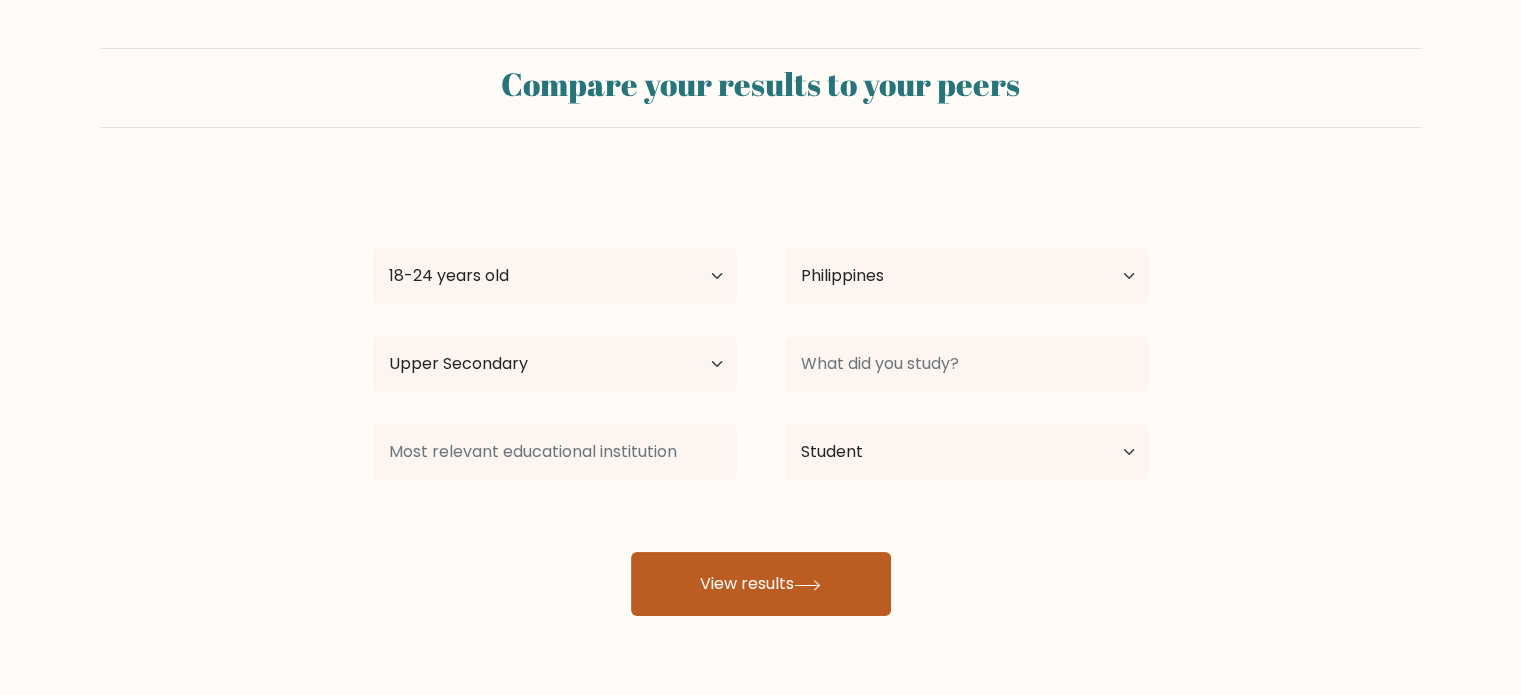 click on "View results" at bounding box center [761, 584] 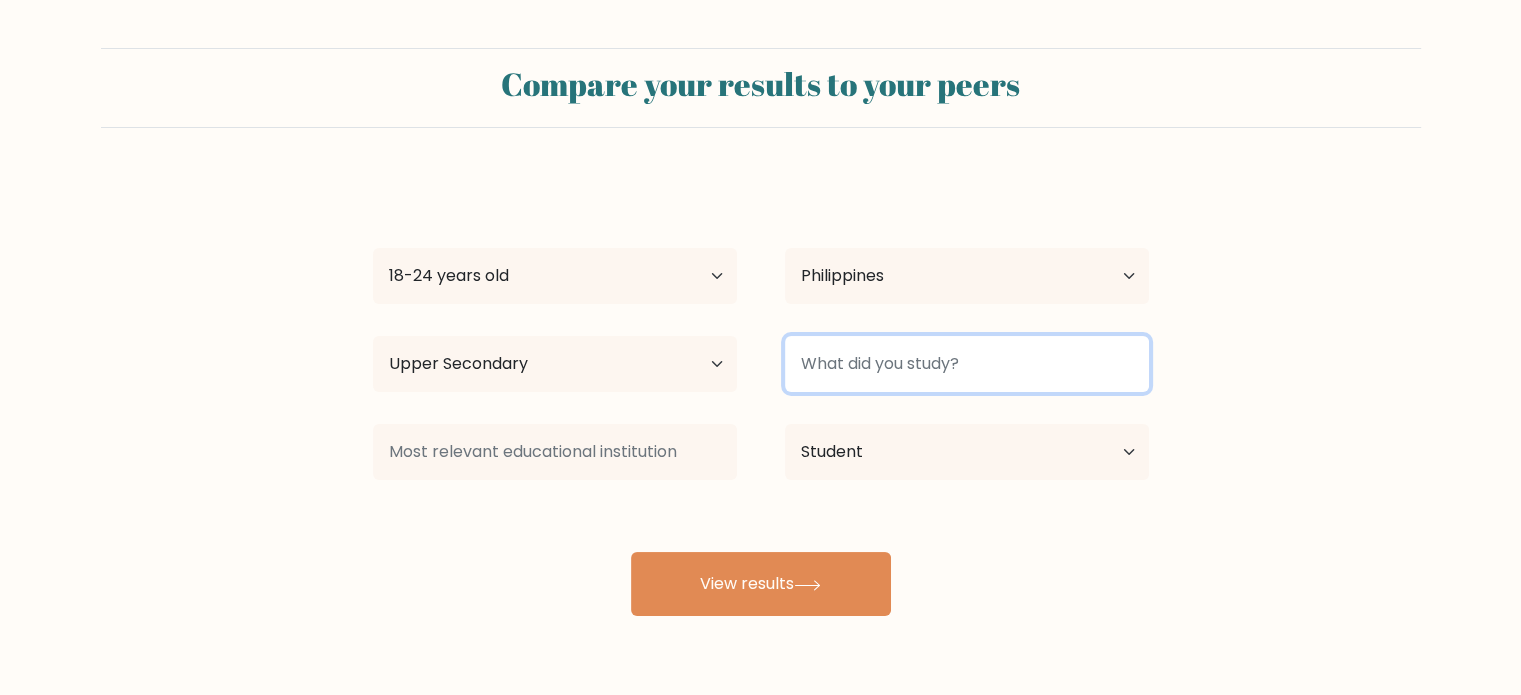 click at bounding box center [967, 364] 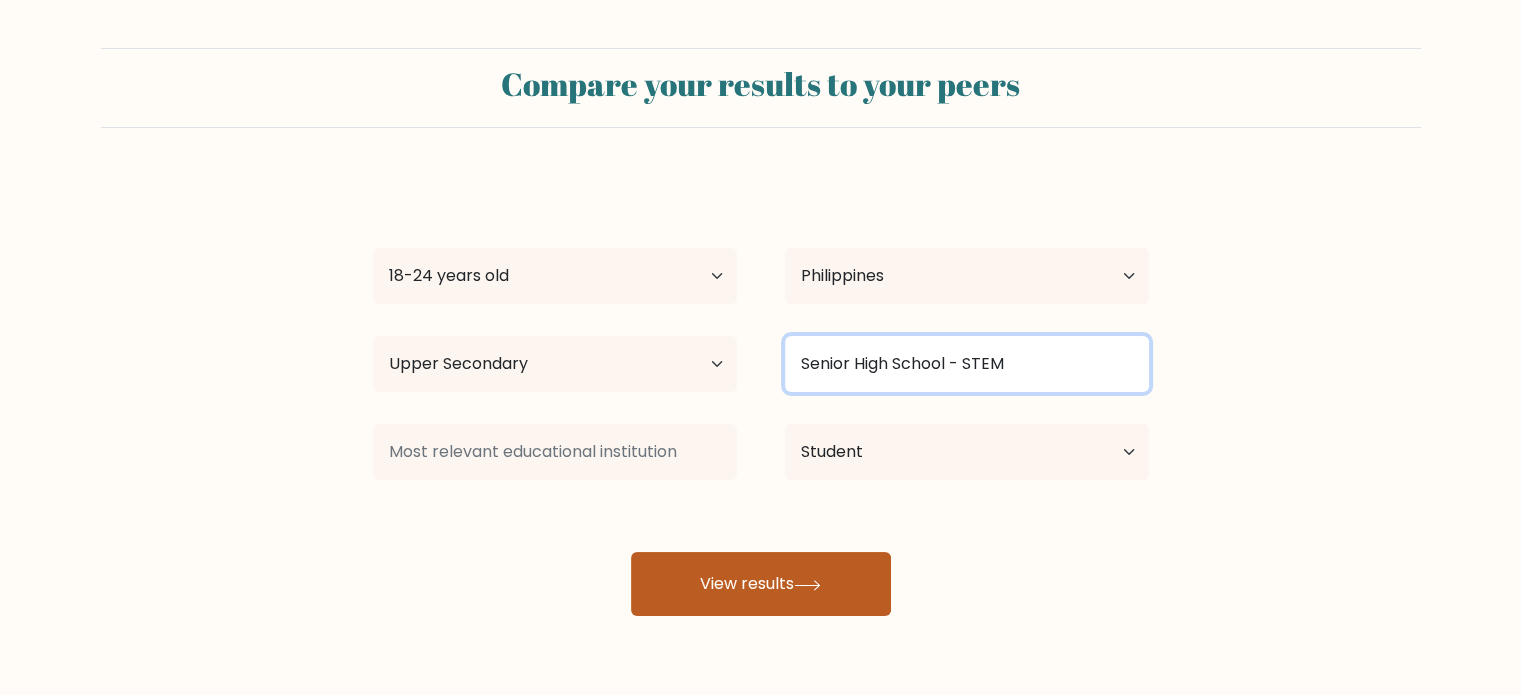 type on "Senior High School - STEM" 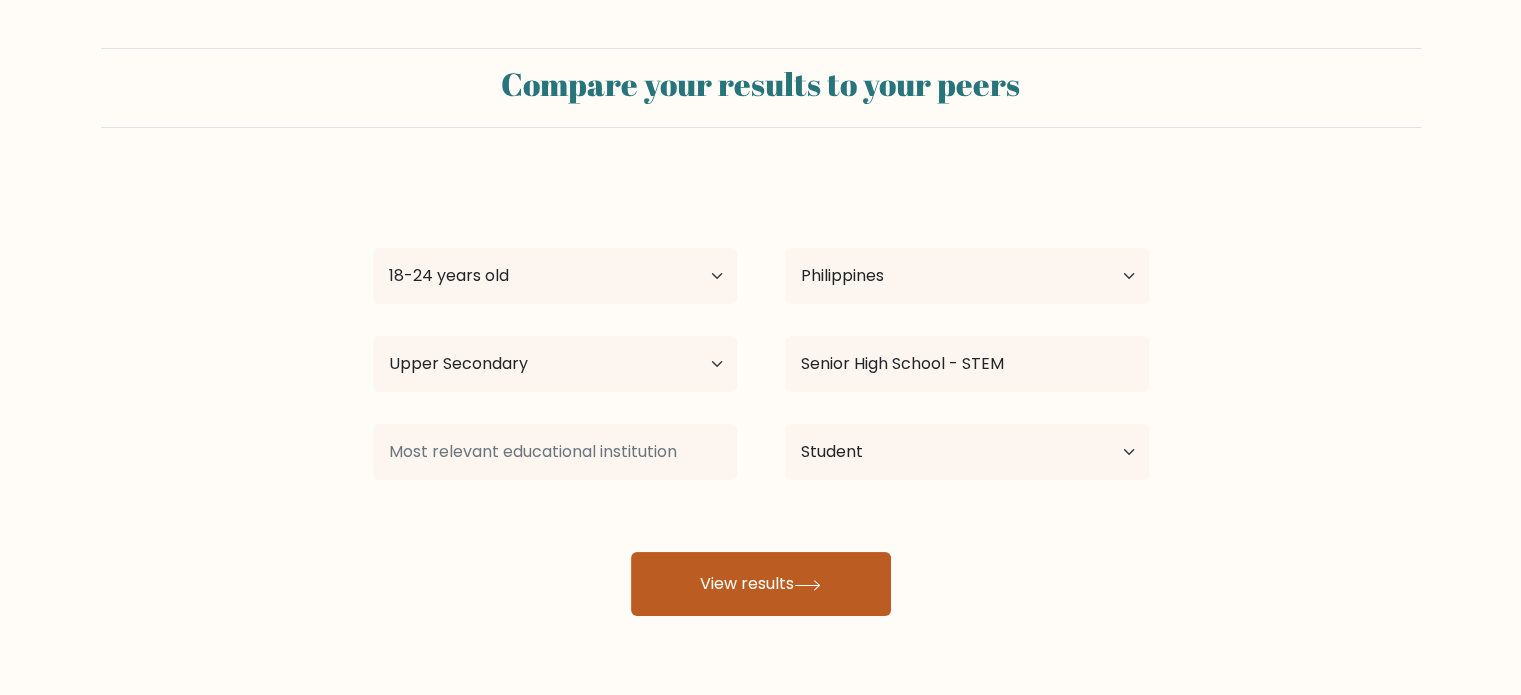 click on "View results" at bounding box center [761, 584] 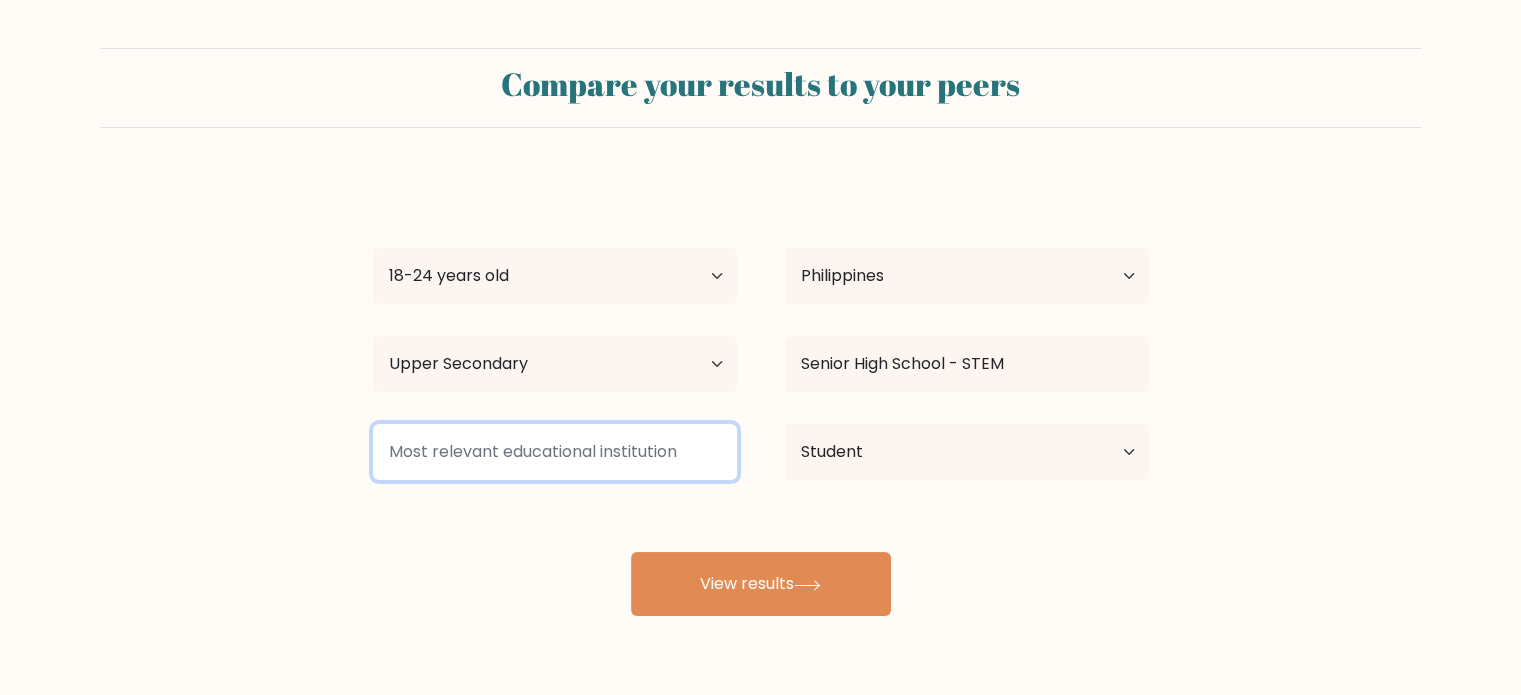 click at bounding box center (555, 452) 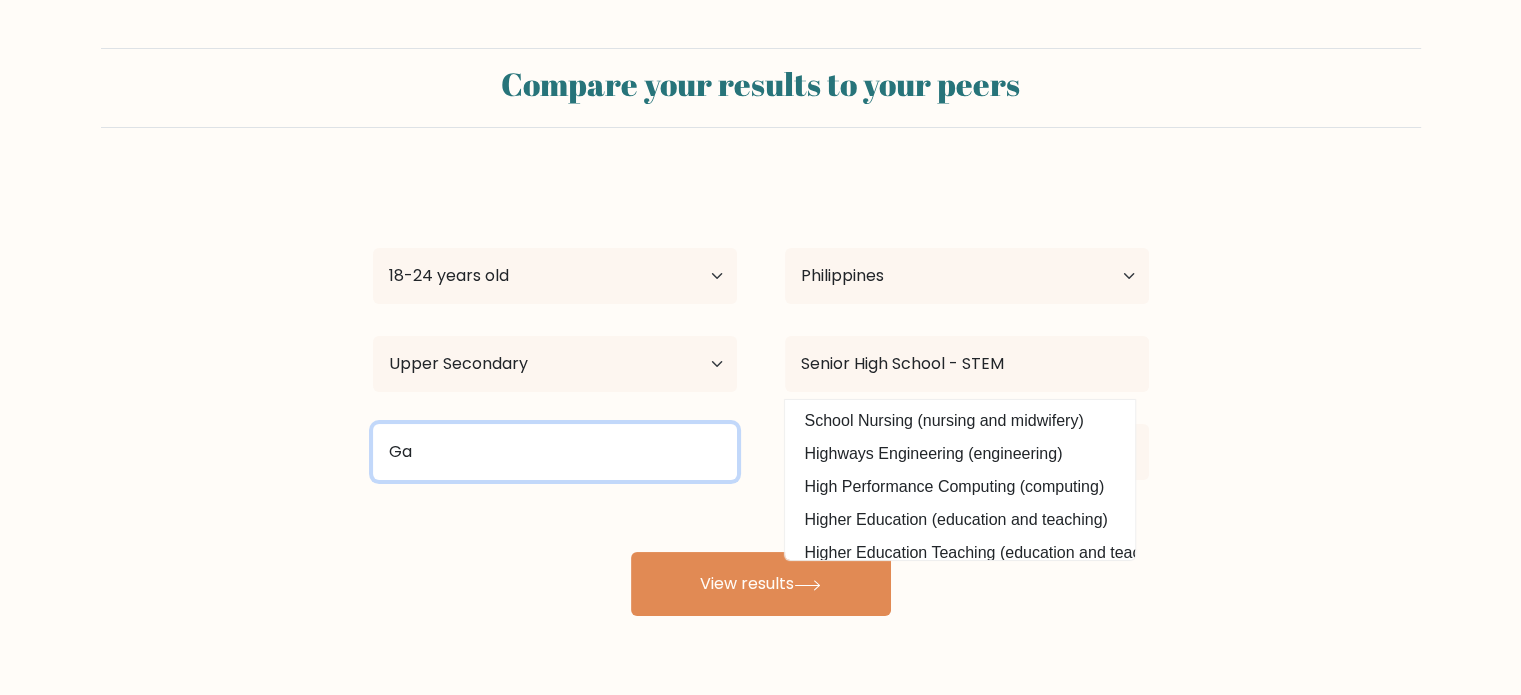 type on "G" 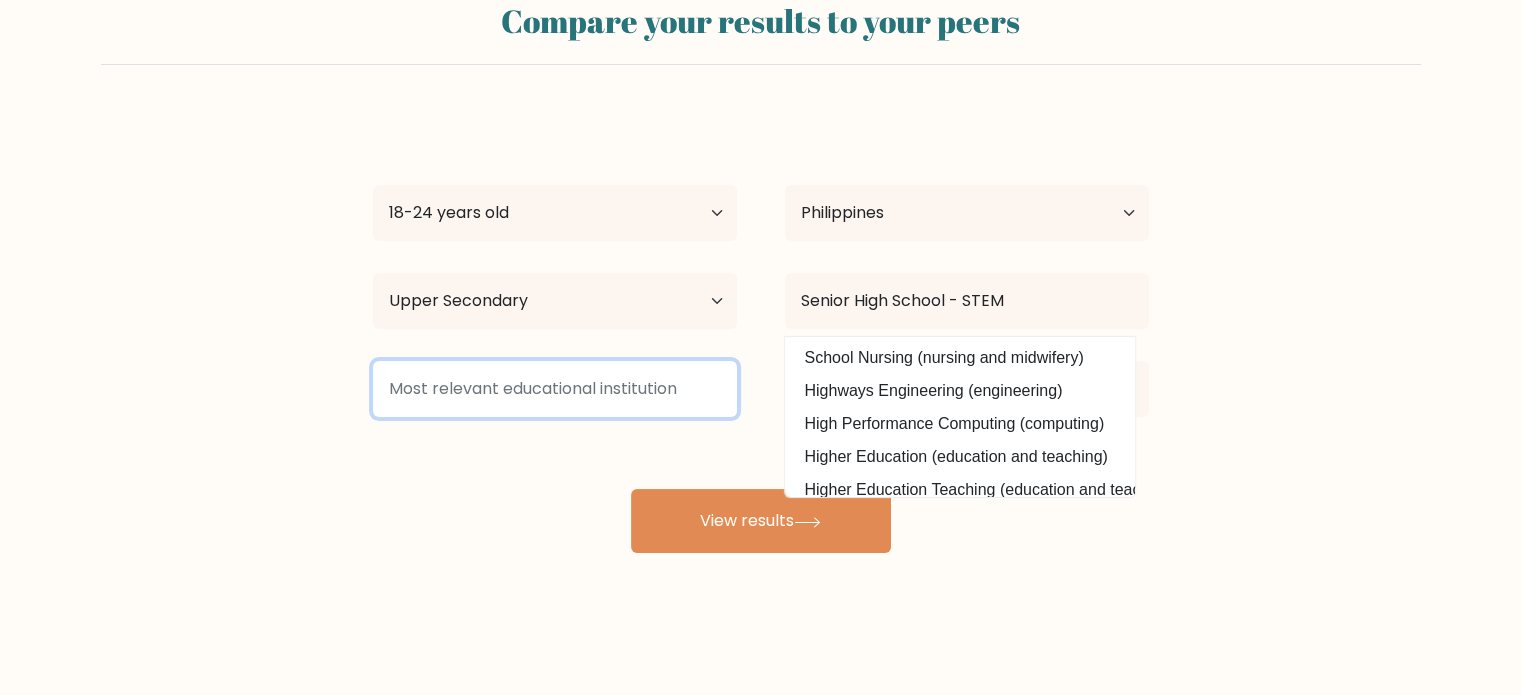 scroll, scrollTop: 0, scrollLeft: 0, axis: both 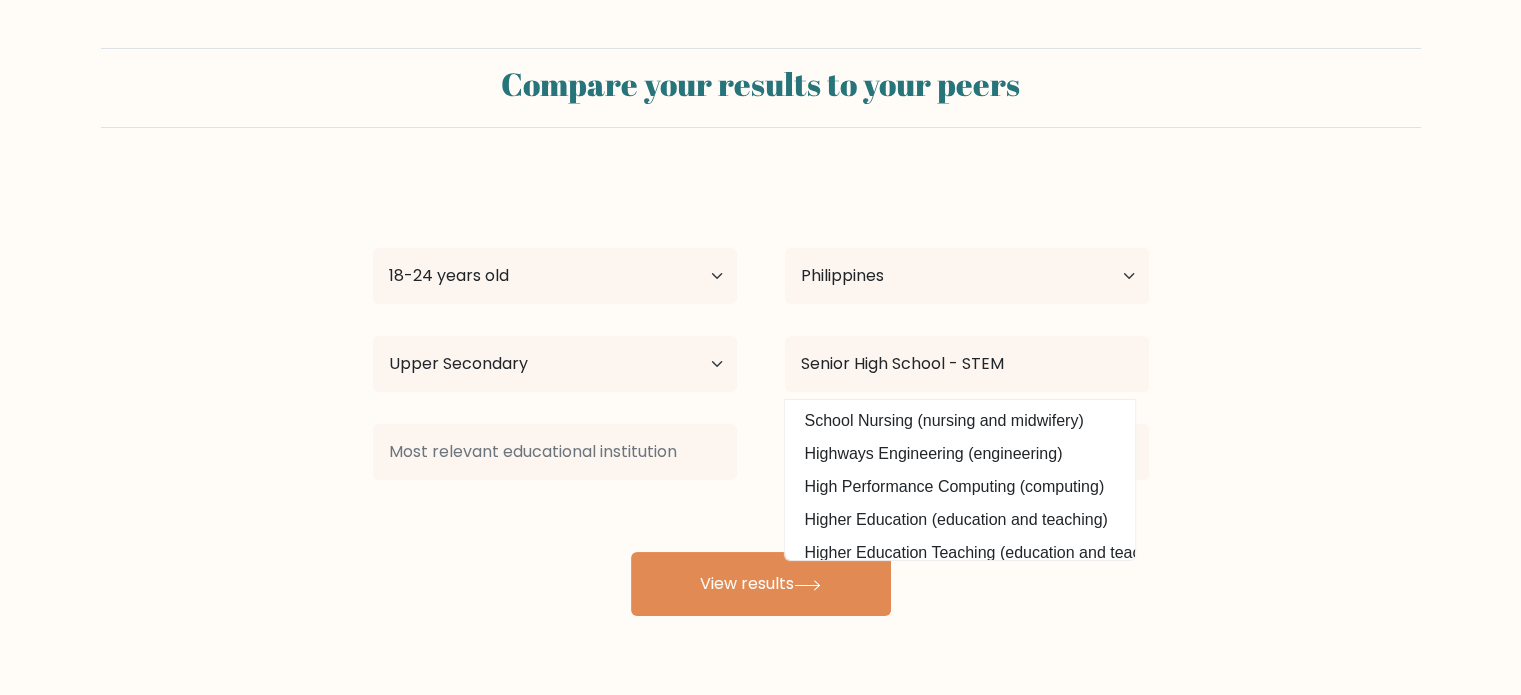 click on "Compare your results to your peers
Sean David
Maliwat
Age
Under 18 years old
18-24 years old
25-34 years old
35-44 years old
45-54 years old
55-64 years old
65 years old and above
Country
Afghanistan
Albania
Algeria
American Samoa
Andorra
Angola
Anguilla
Antarctica
Antigua and Barbuda
Argentina
Armenia
Aruba
Australia" at bounding box center (760, 332) 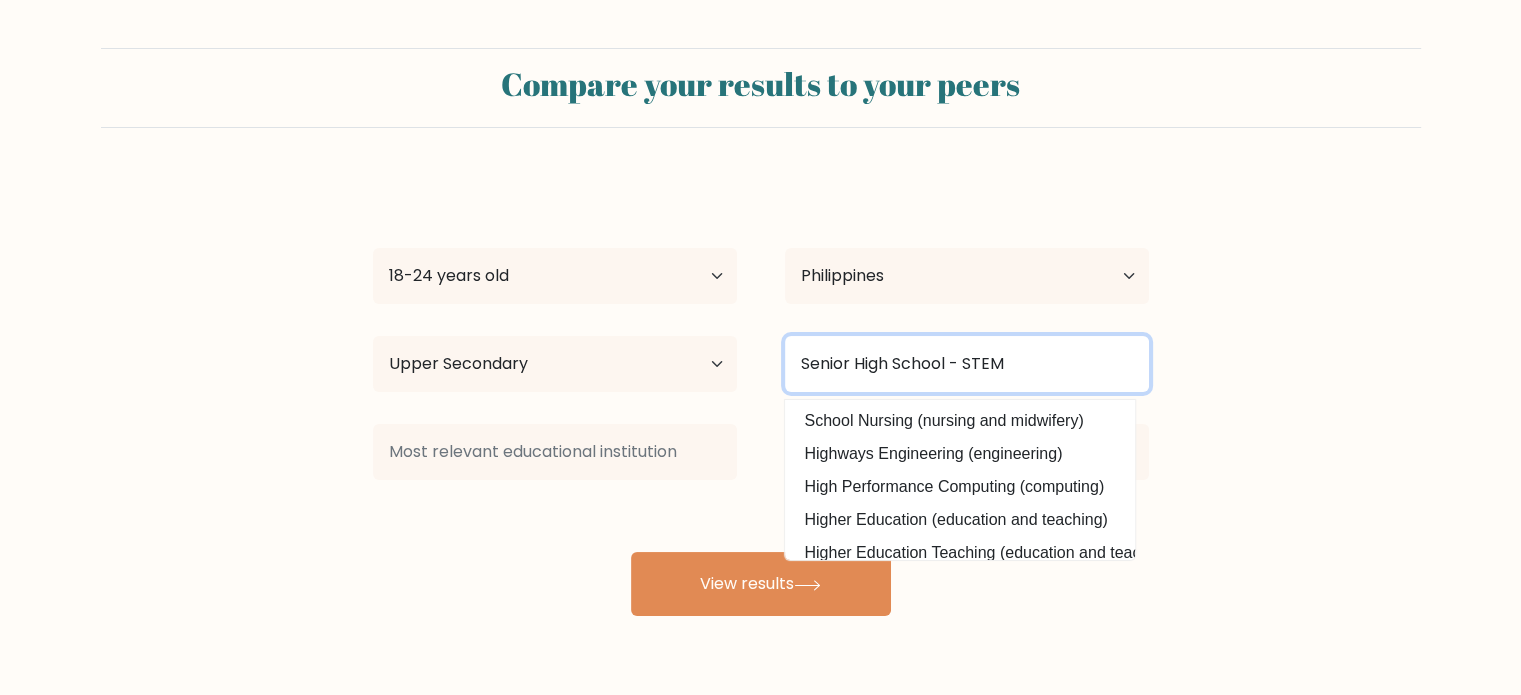 click on "Senior High School - STEM" at bounding box center [967, 364] 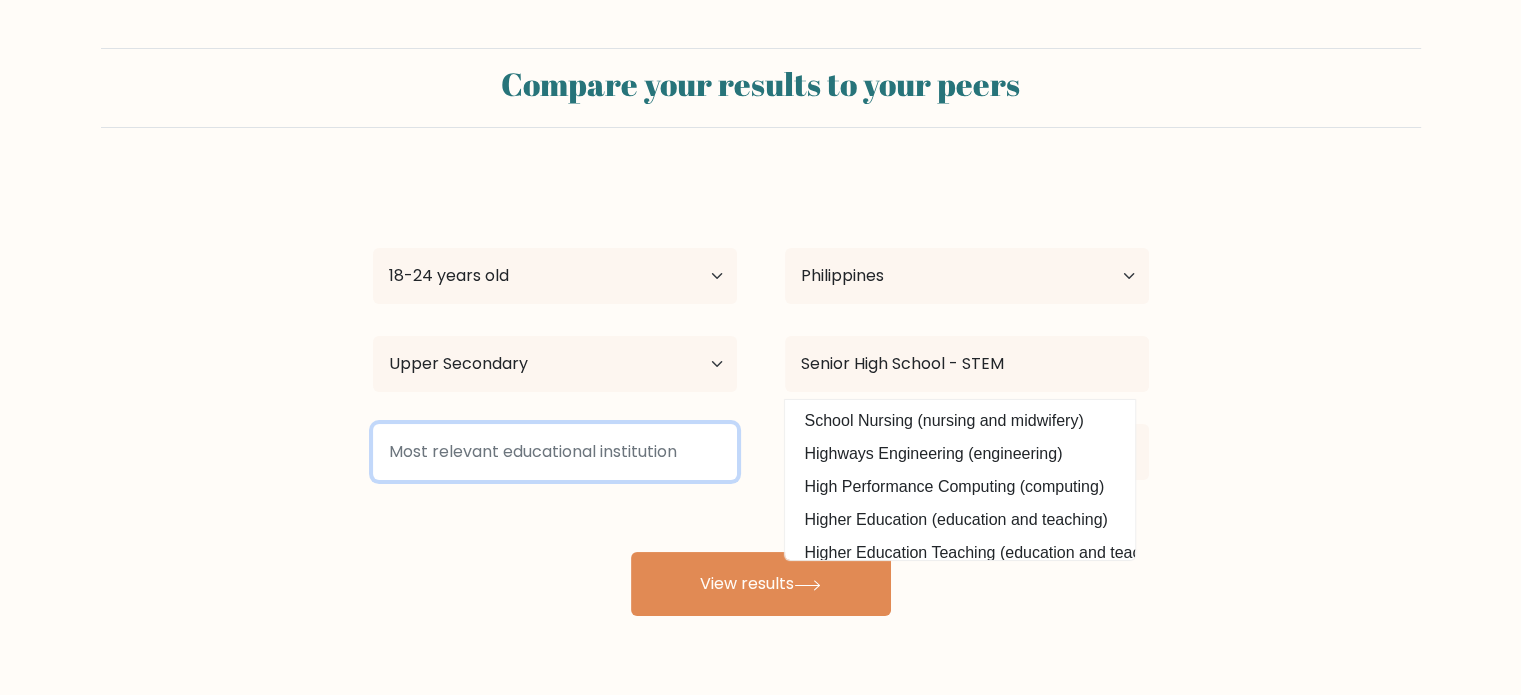 click at bounding box center (555, 452) 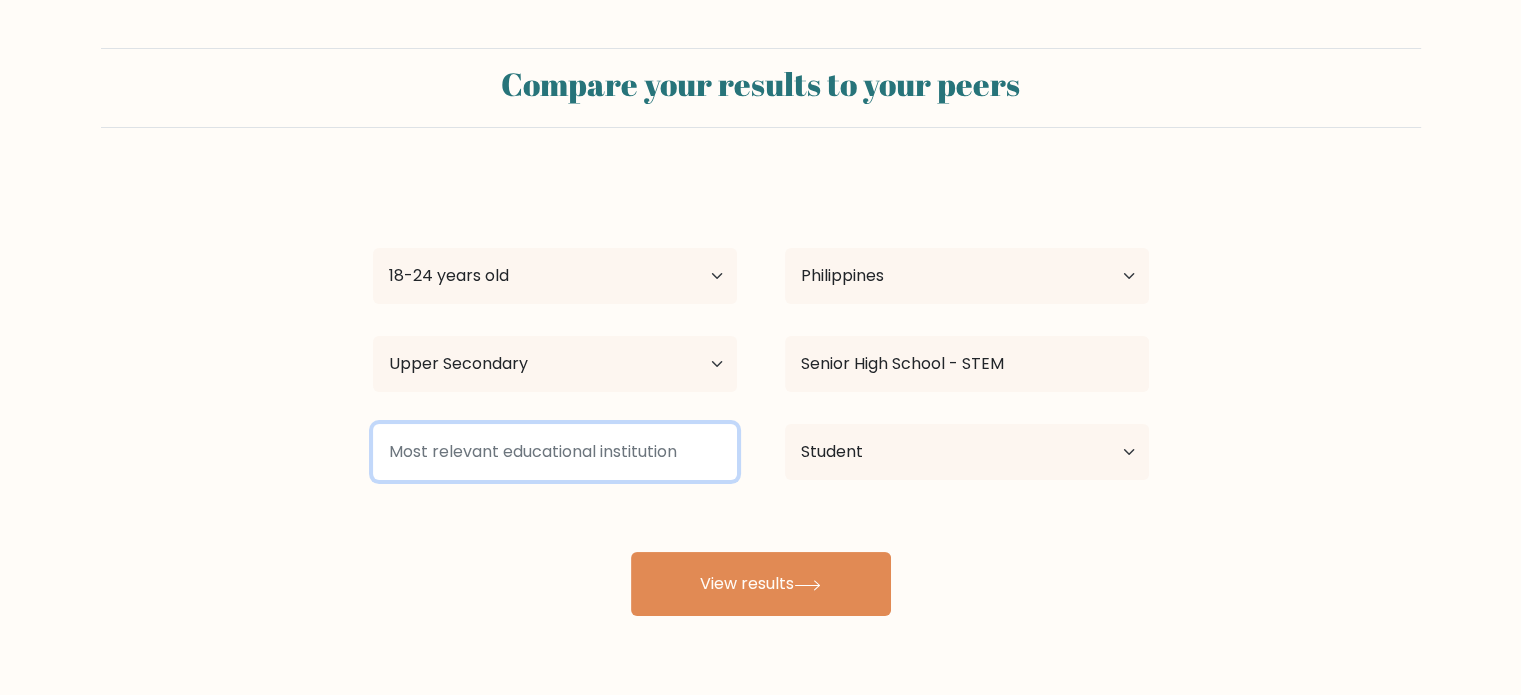 click at bounding box center [555, 452] 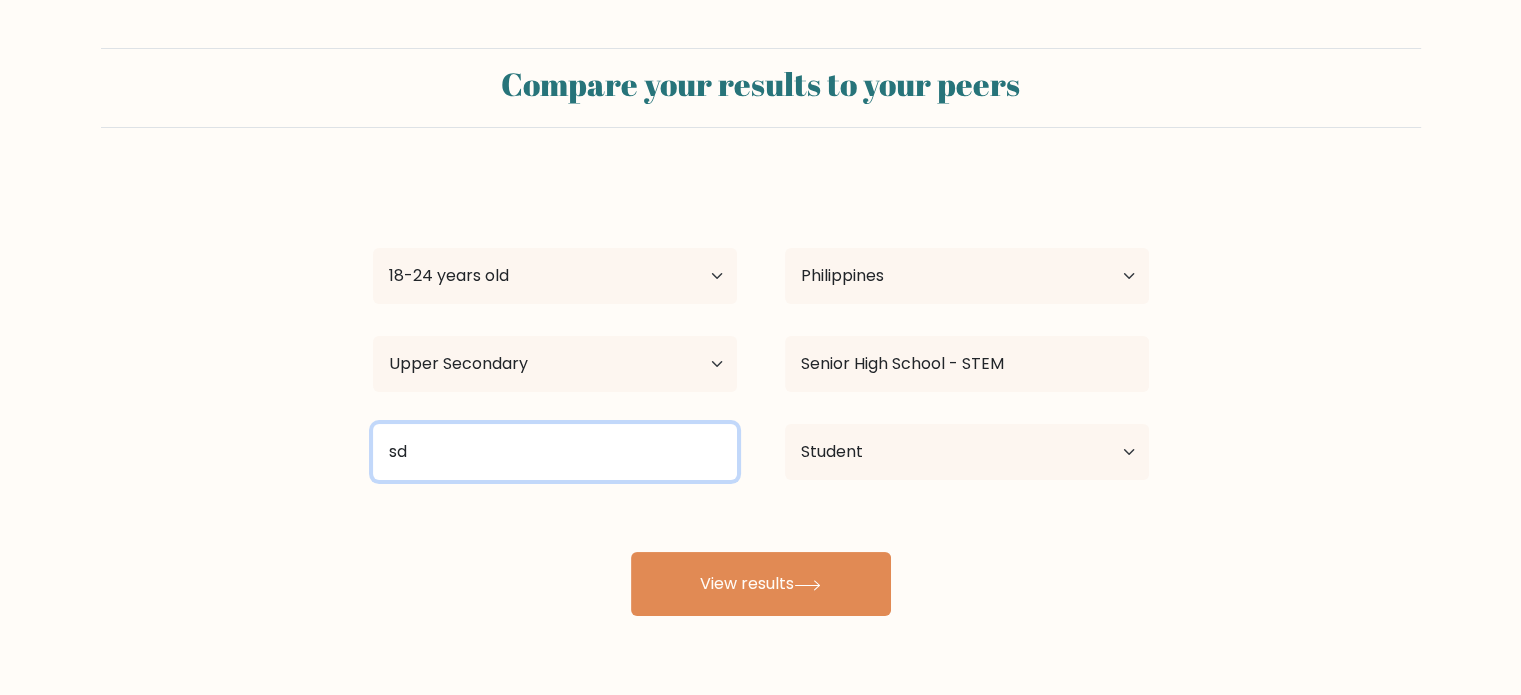 type on "s" 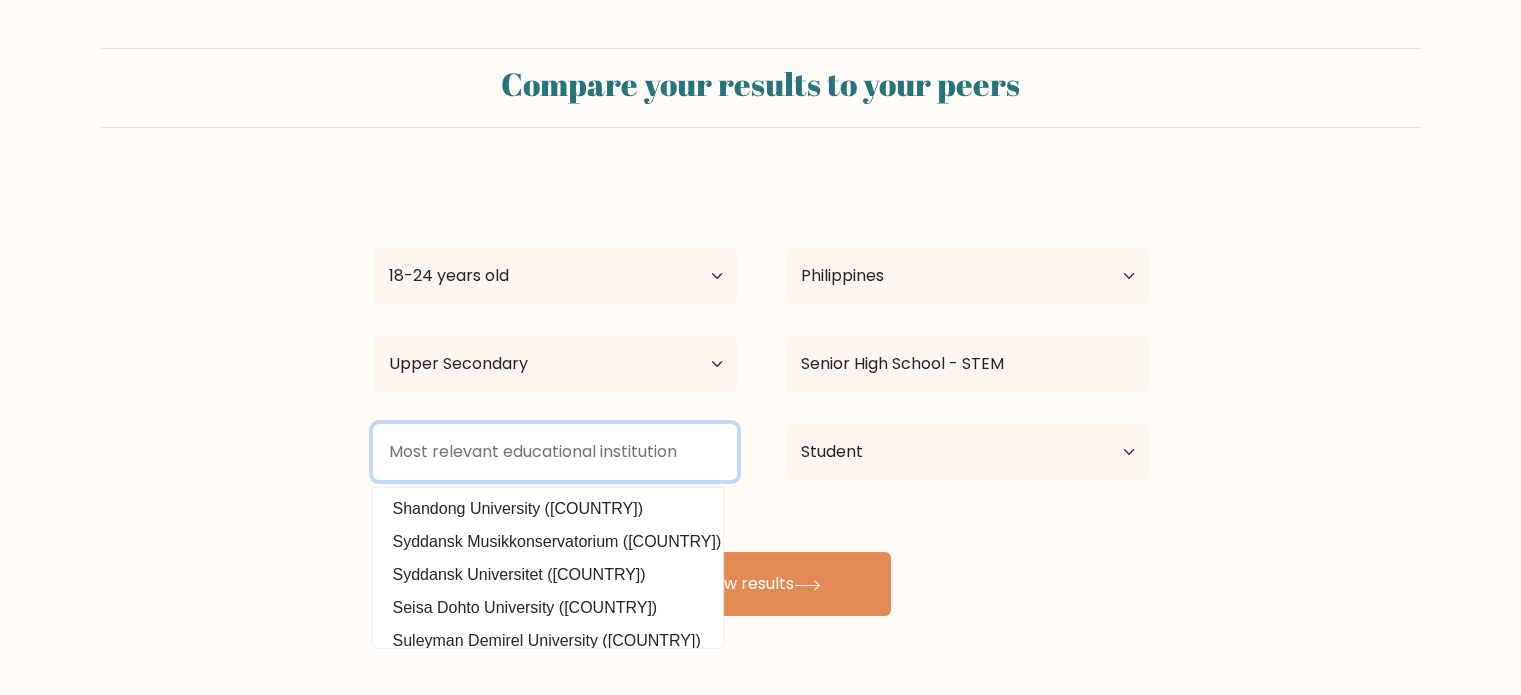 type on "h" 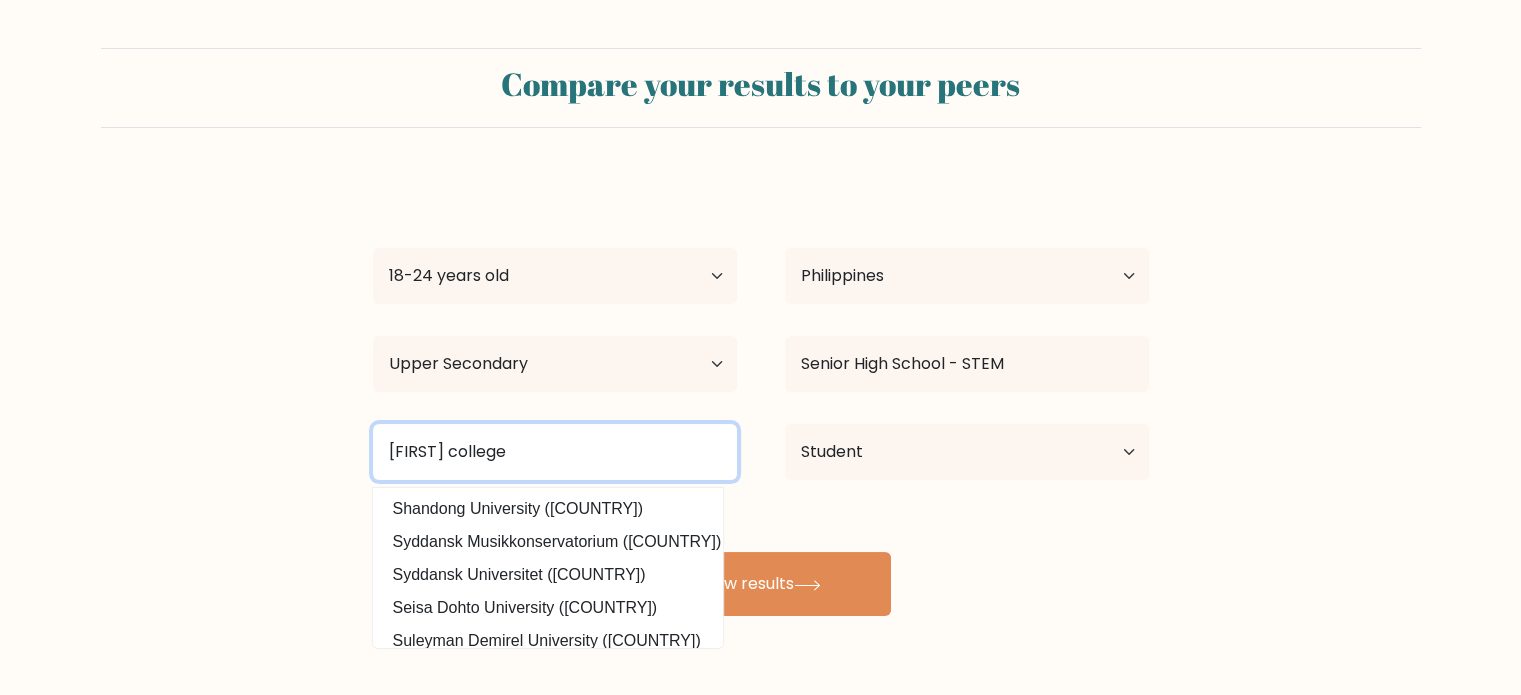 click on "View results" at bounding box center [761, 584] 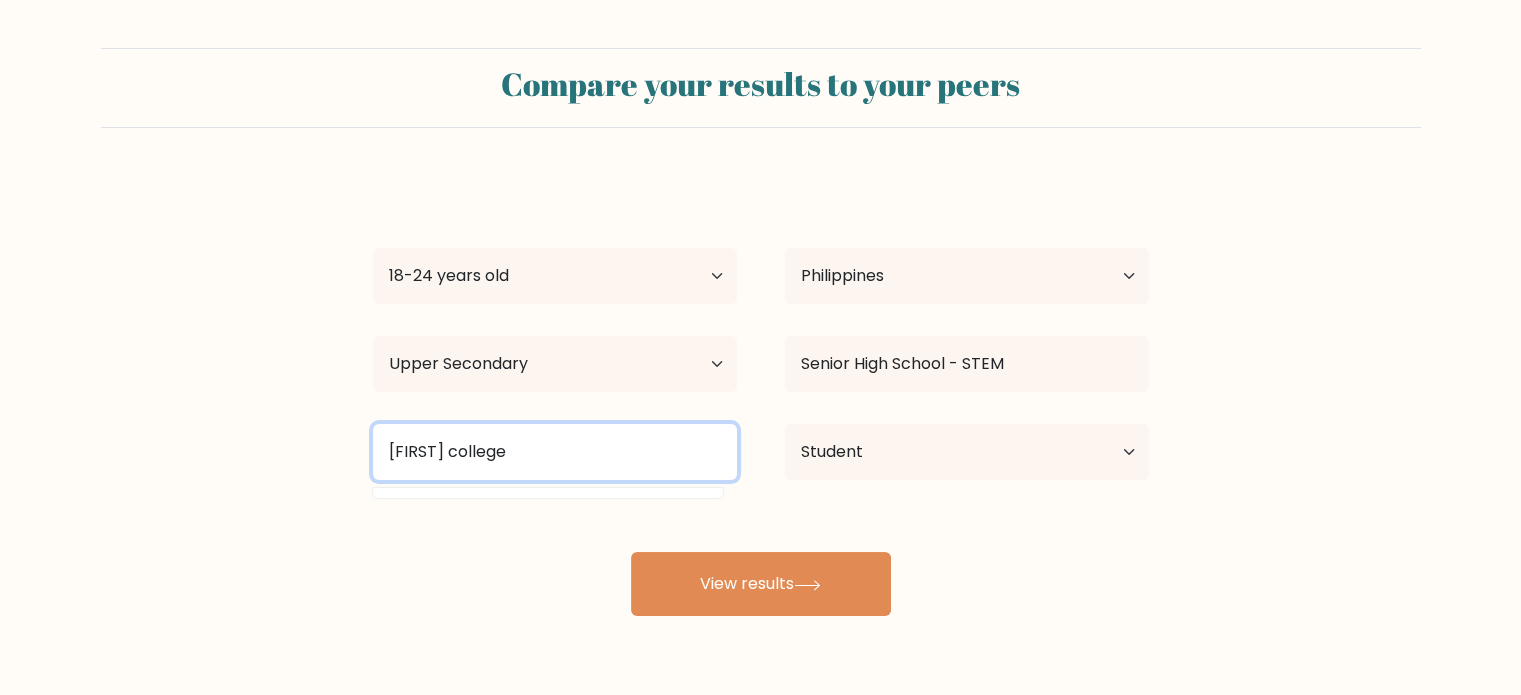 click on "gardner college" at bounding box center [555, 452] 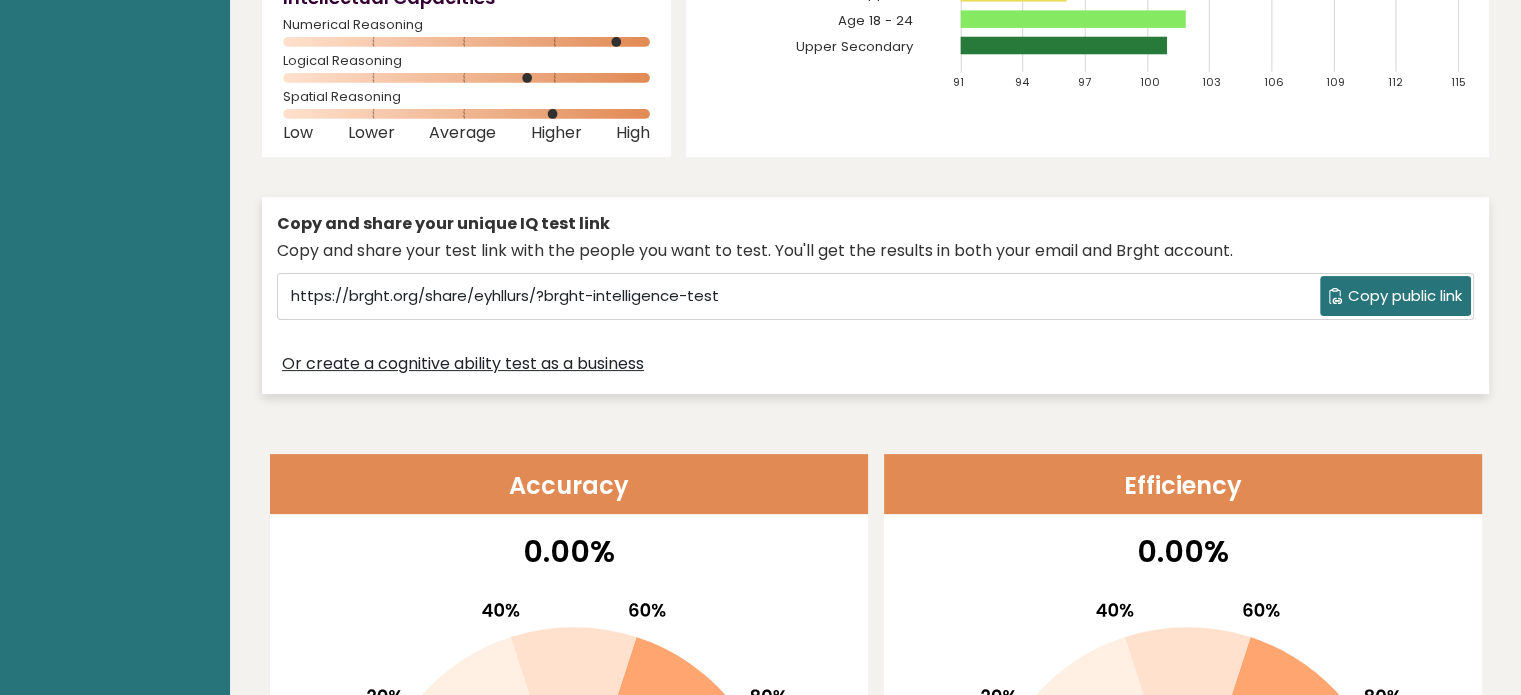 scroll, scrollTop: 419, scrollLeft: 0, axis: vertical 